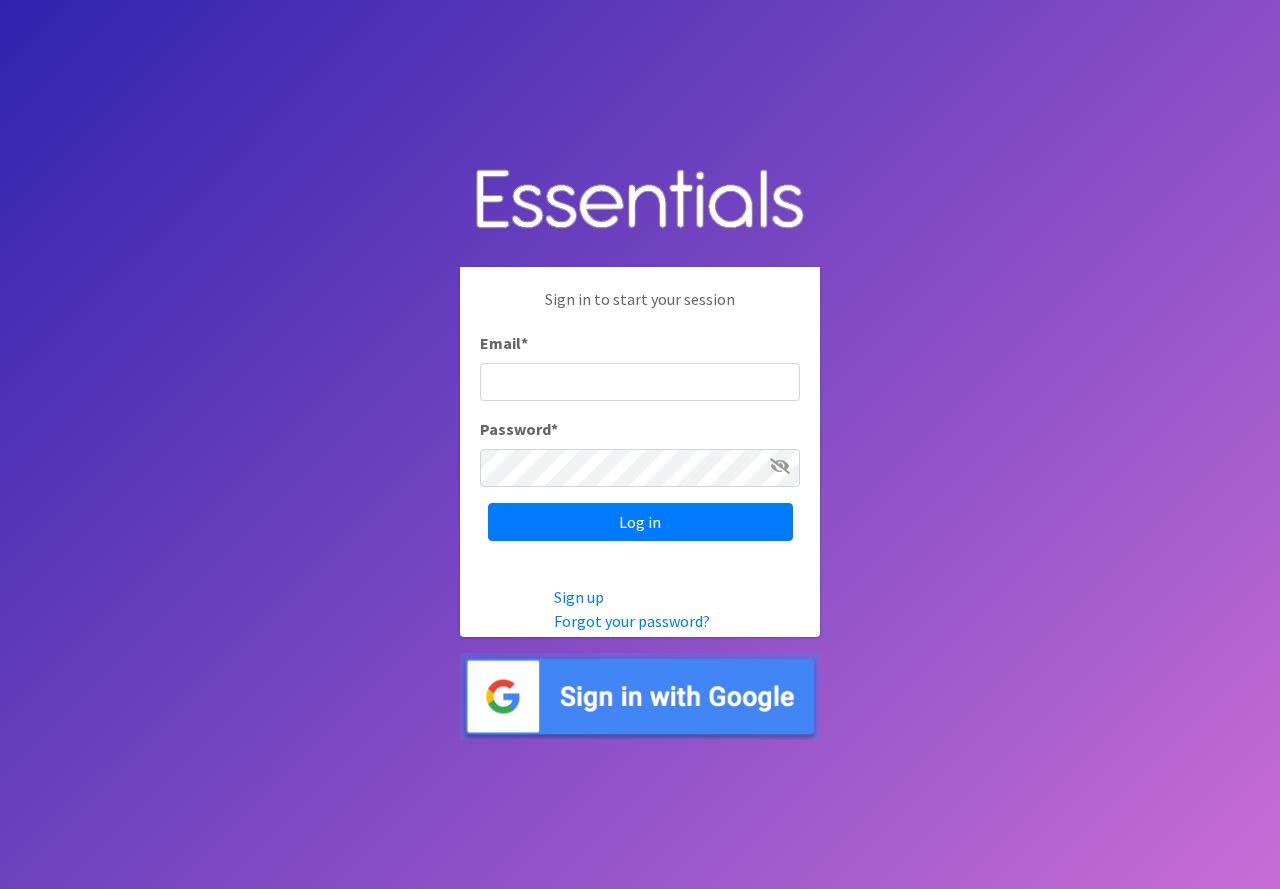 scroll, scrollTop: 0, scrollLeft: 0, axis: both 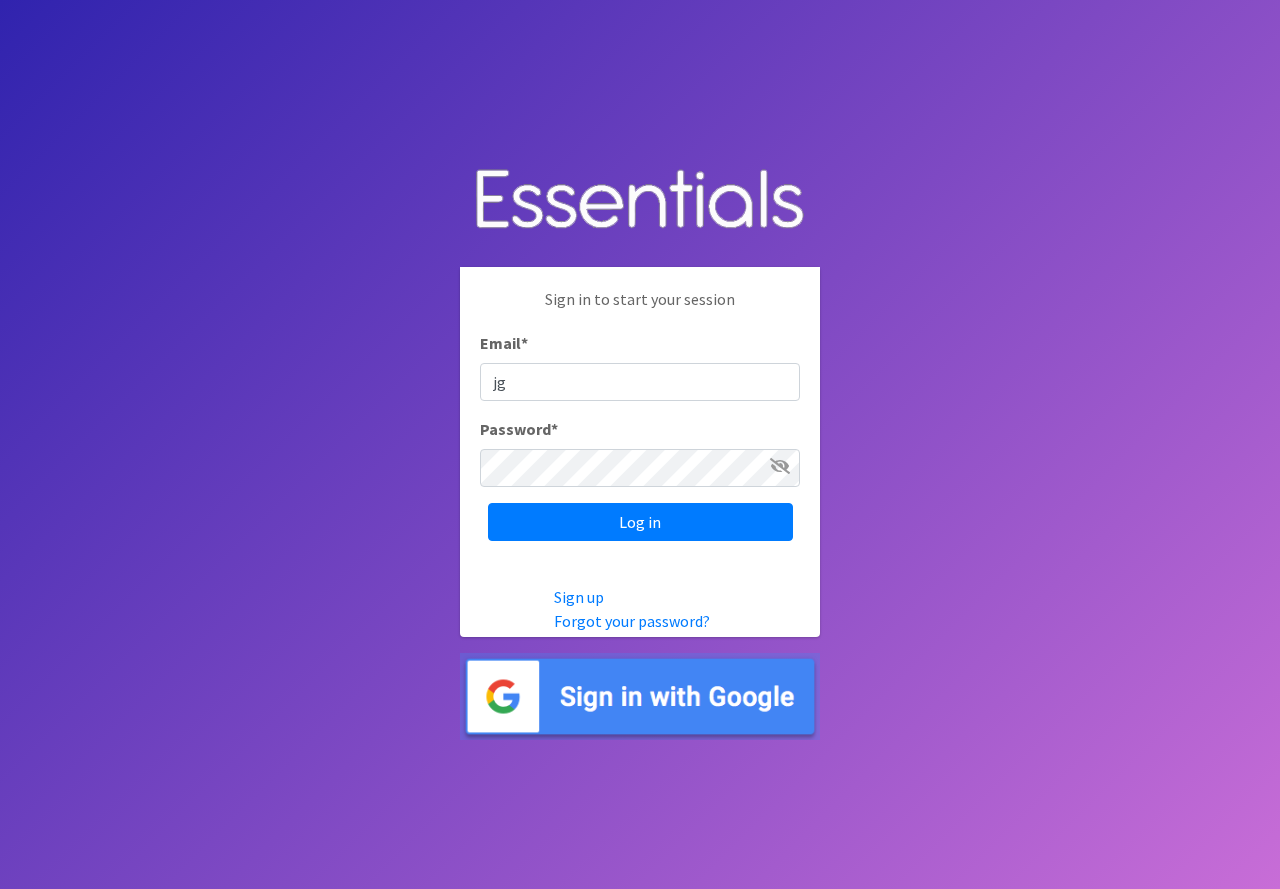 type on "[EMAIL_ADDRESS][DOMAIN_NAME]" 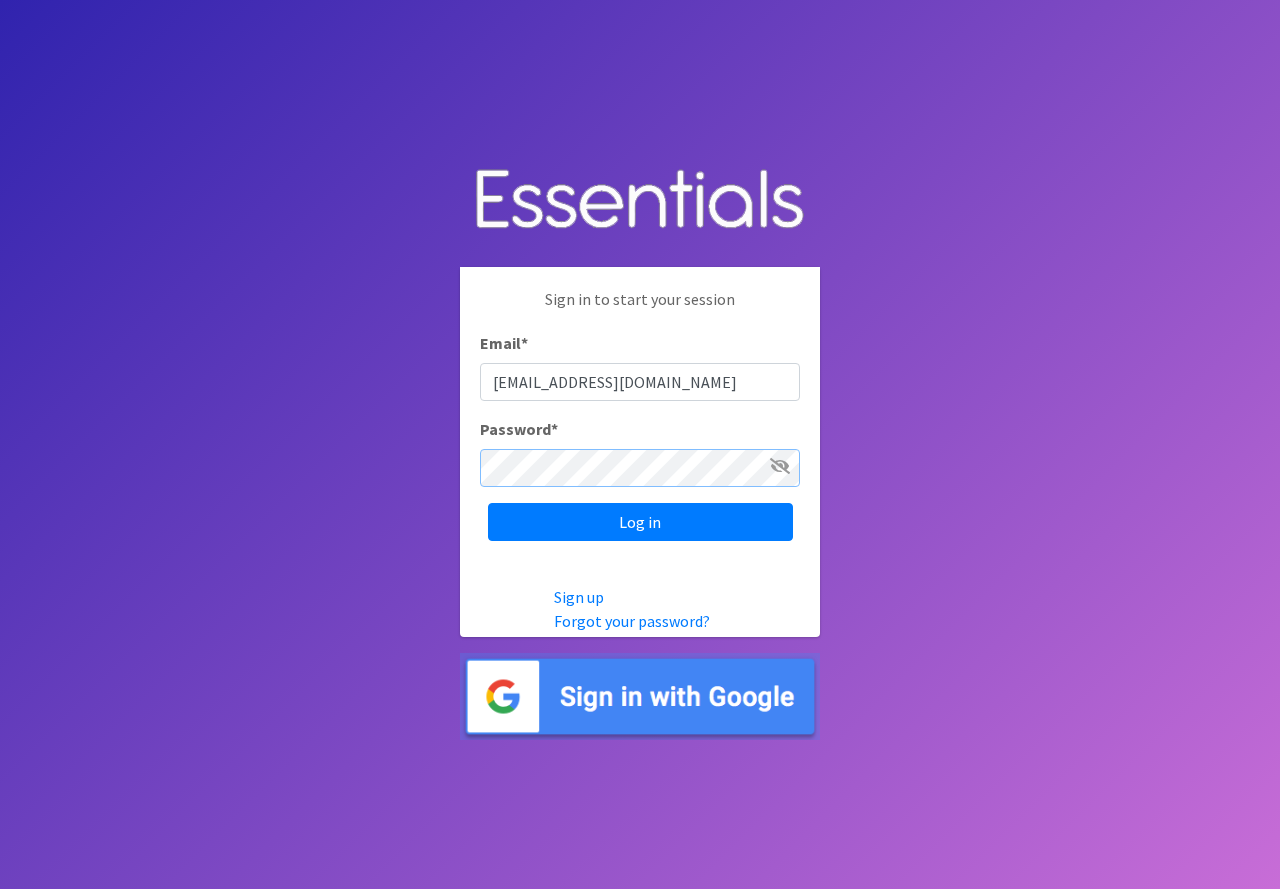click on "Log in" at bounding box center (640, 522) 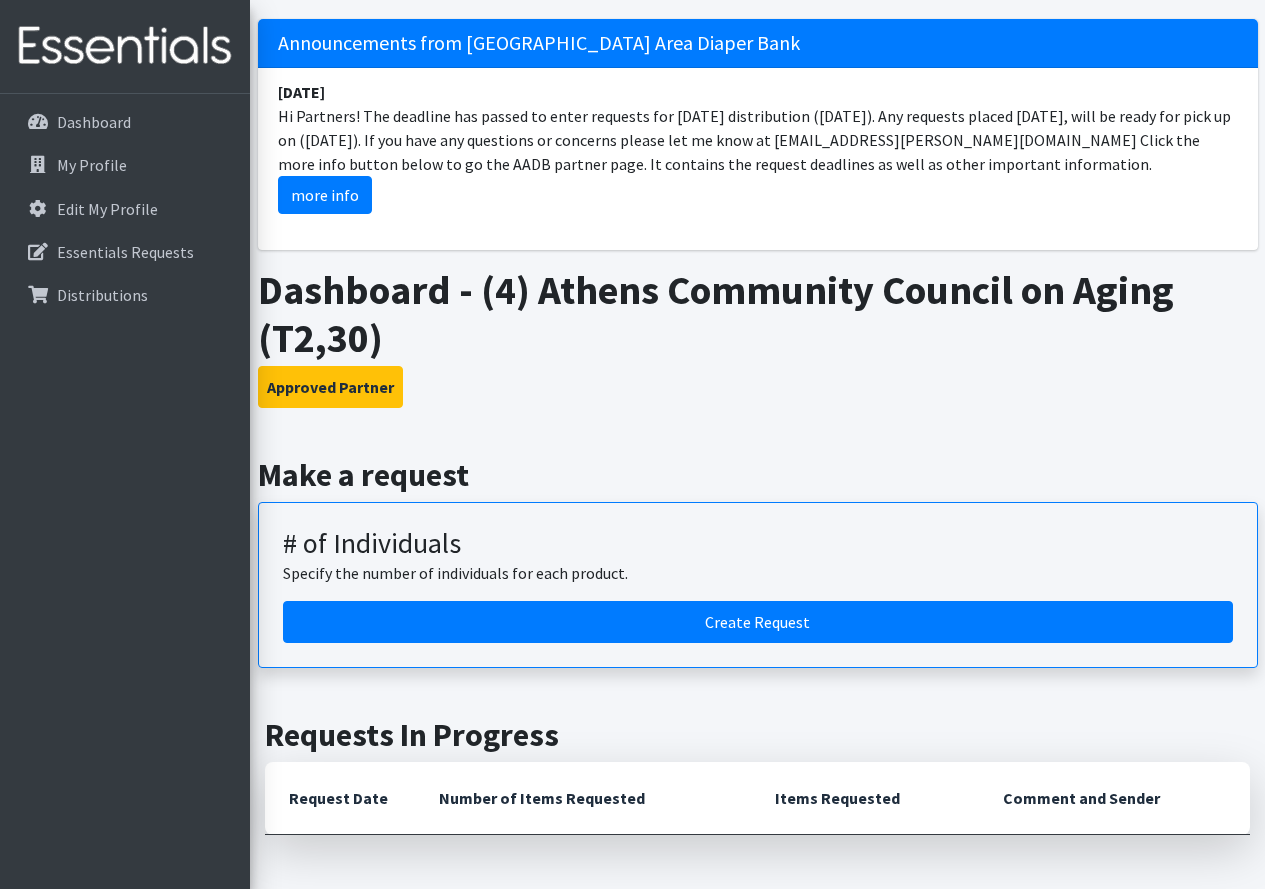 scroll, scrollTop: 400, scrollLeft: 0, axis: vertical 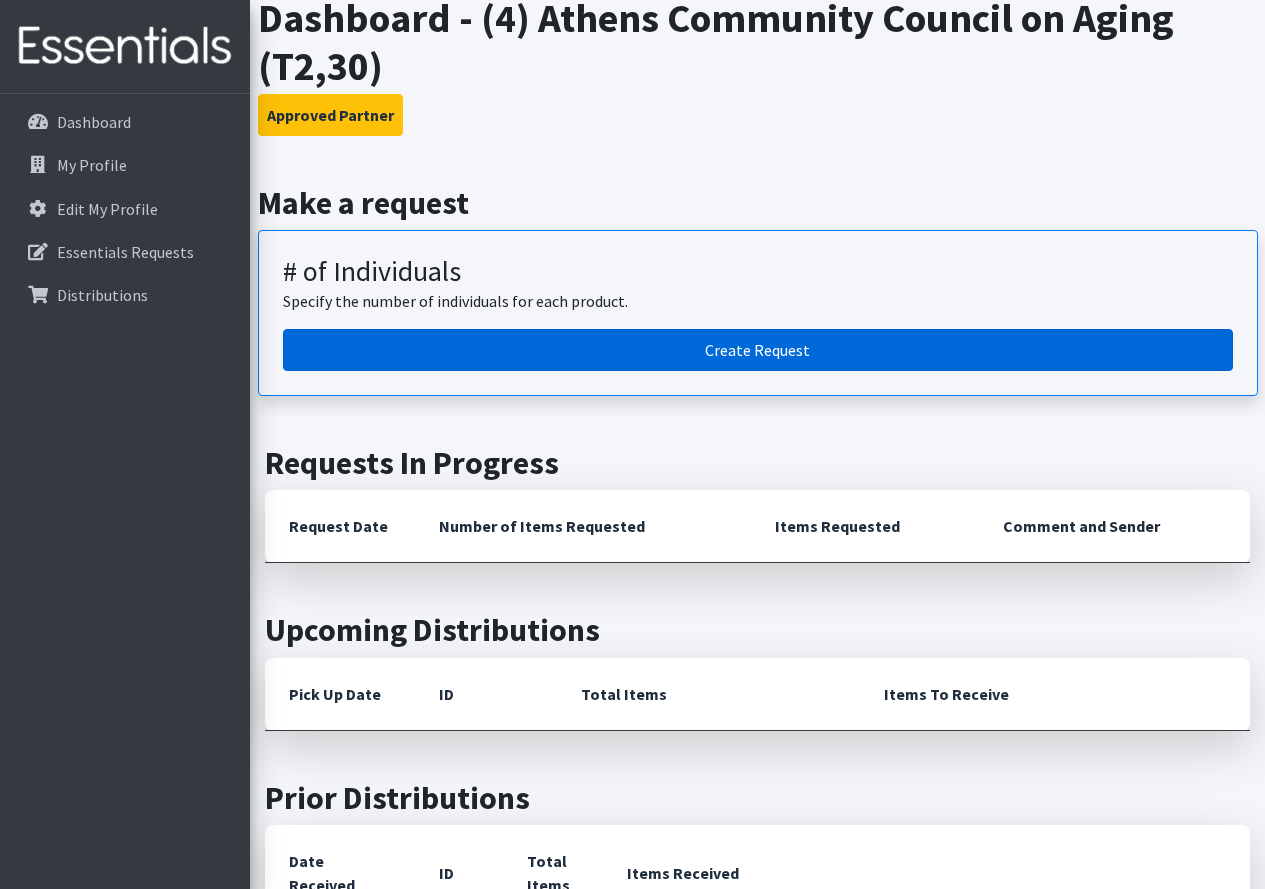 click on "Create Request" at bounding box center (758, 350) 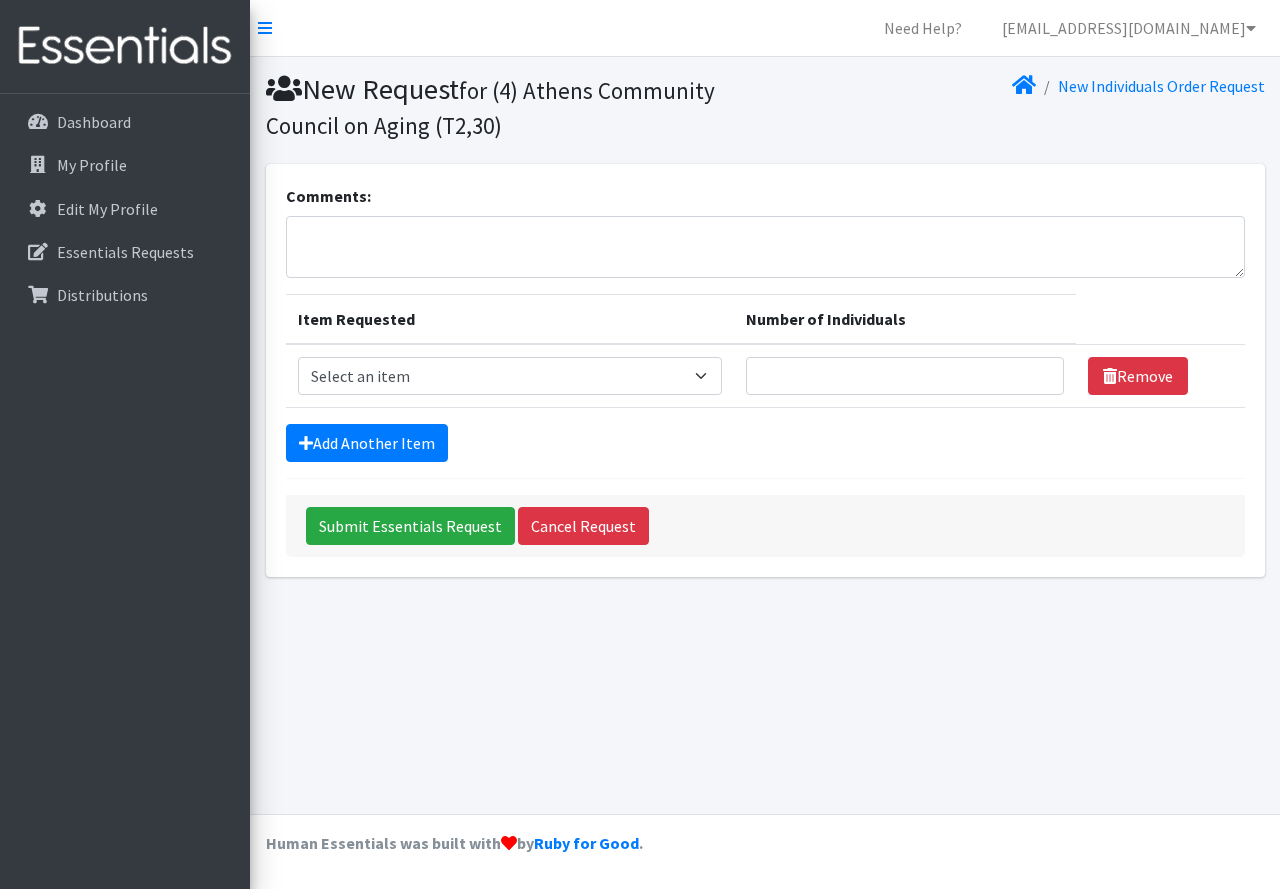 scroll, scrollTop: 0, scrollLeft: 0, axis: both 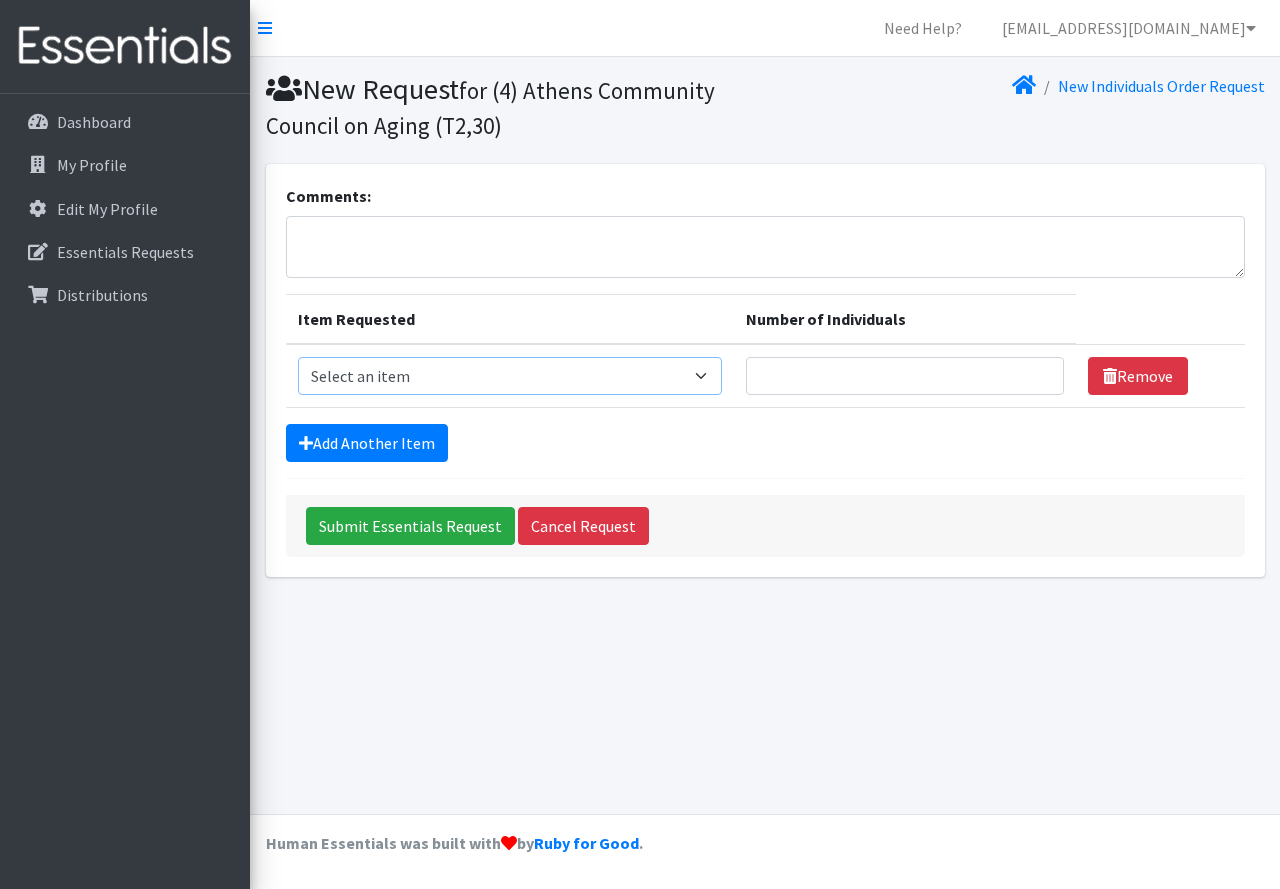 click on "Select an item
A: Babies - Size 0 (Preemie)
A: Babies - Size 01 (newborn)
A: Babies - Size 1
A: Babies - Size 2
A: Babies - Size 3
A: Babies - Size 4
A: Babies - Size 5
A: Babies - Size 6
A: Babies - Size 7
B: Toddlers - Pull-Ups1 (Medium - 2T-3T)
B: Toddlers - Pull-Ups2 (Large -3T-4T)
B: Toddlers - Pull-Ups3 (XL - 4T-5T)
C: Youth - Overnights1 - S/M (38-65 lbs)
C: Youth - Overnights2 - L/XL ( 65-140 lbs)
E: Swimmers1 - S (16-26 lbs)
E: Swimmers2 - M (24-34 lbs)
E: Swimmers3 - L (32+ lbs)" at bounding box center [510, 376] 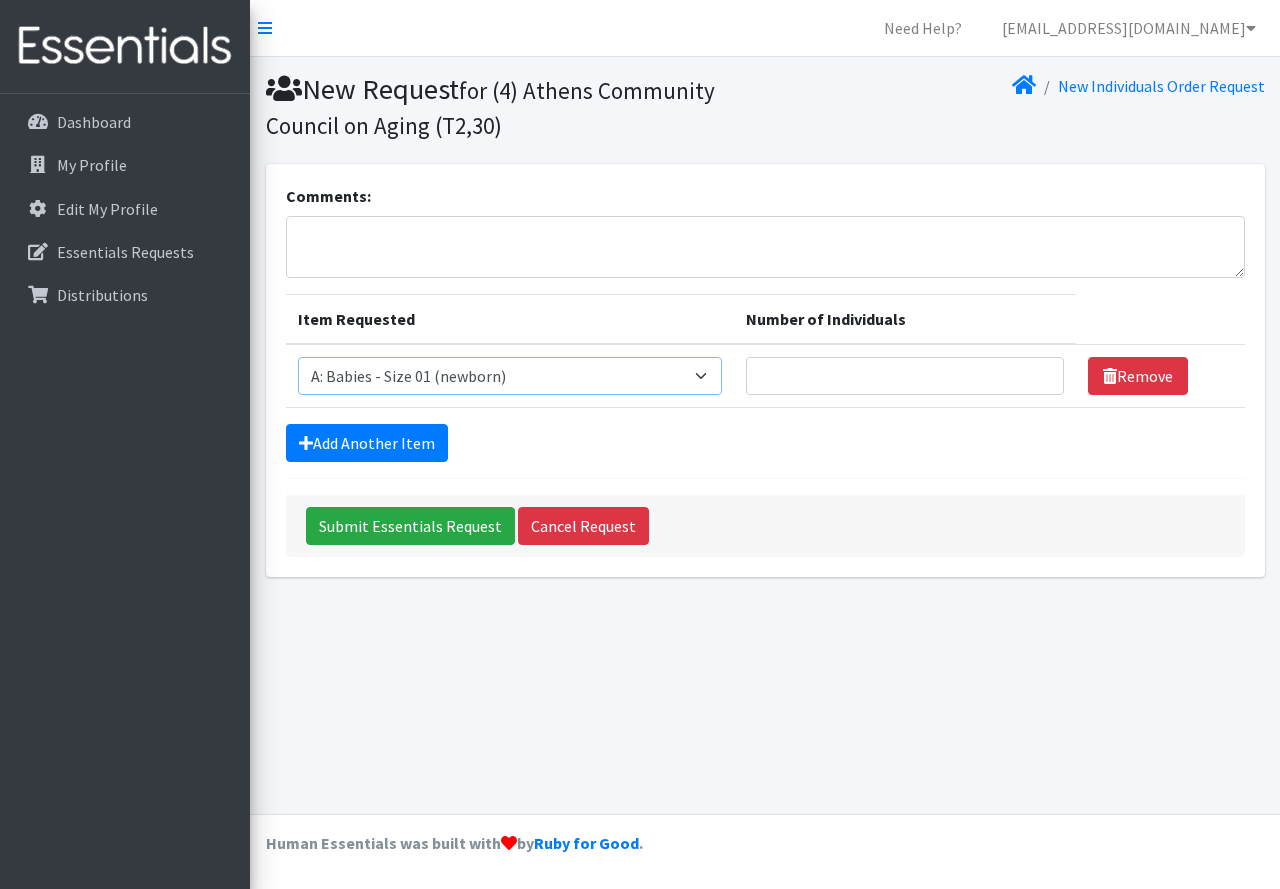 click on "Select an item
A: Babies - Size 0 (Preemie)
A: Babies - Size 01 (newborn)
A: Babies - Size 1
A: Babies - Size 2
A: Babies - Size 3
A: Babies - Size 4
A: Babies - Size 5
A: Babies - Size 6
A: Babies - Size 7
B: Toddlers - Pull-Ups1 (Medium - 2T-3T)
B: Toddlers - Pull-Ups2 (Large -3T-4T)
B: Toddlers - Pull-Ups3 (XL - 4T-5T)
C: Youth - Overnights1 - S/M (38-65 lbs)
C: Youth - Overnights2 - L/XL ( 65-140 lbs)
E: Swimmers1 - S (16-26 lbs)
E: Swimmers2 - M (24-34 lbs)
E: Swimmers3 - L (32+ lbs)" at bounding box center [510, 376] 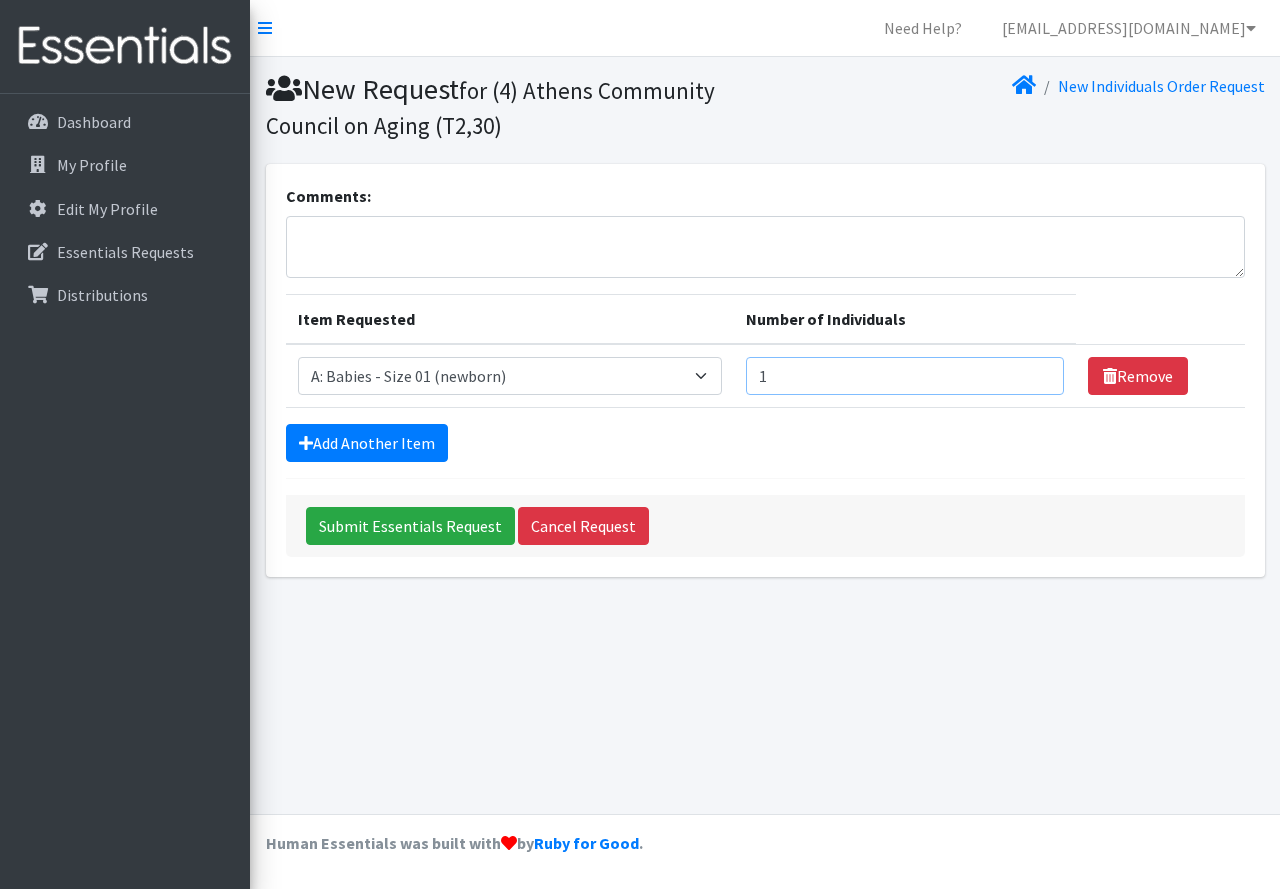 click on "1" at bounding box center (904, 376) 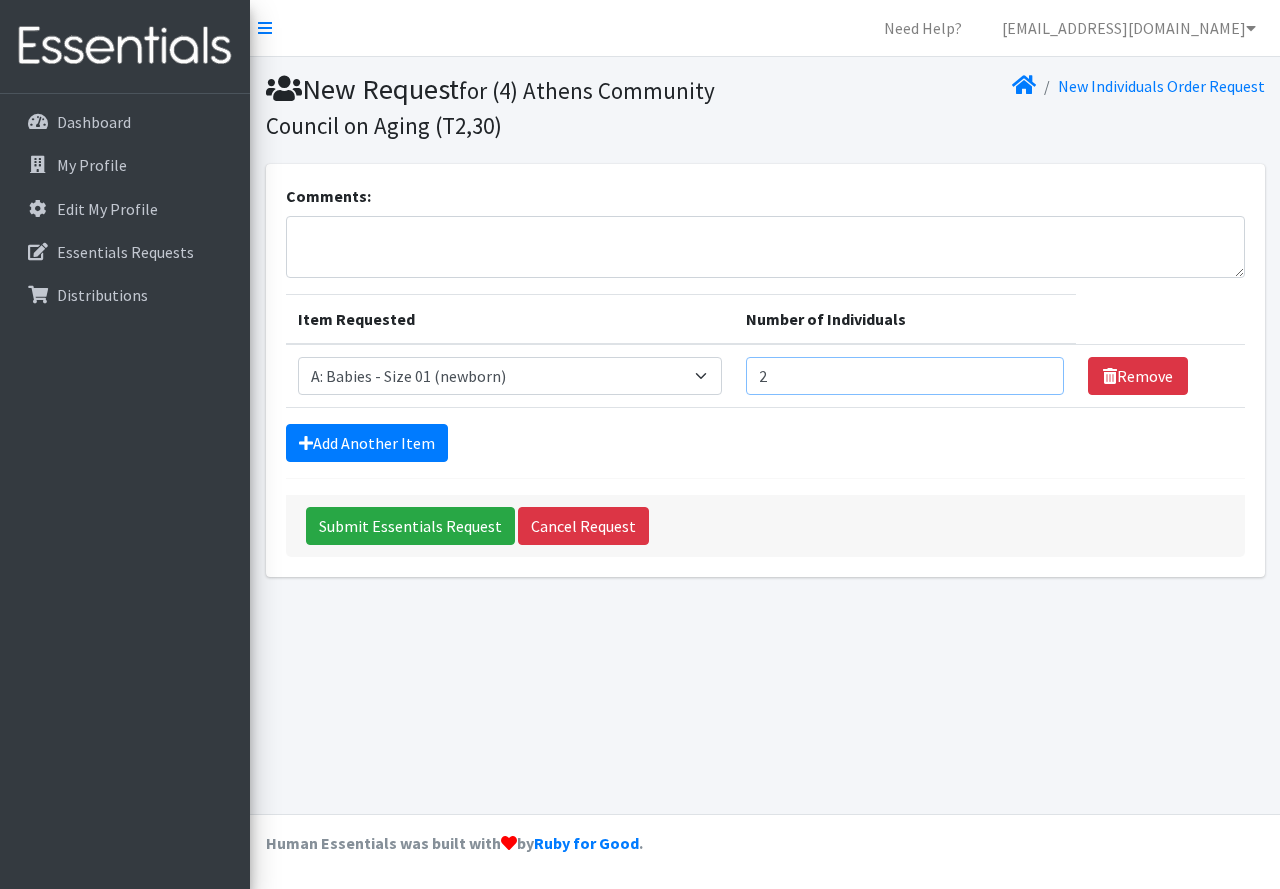 type on "2" 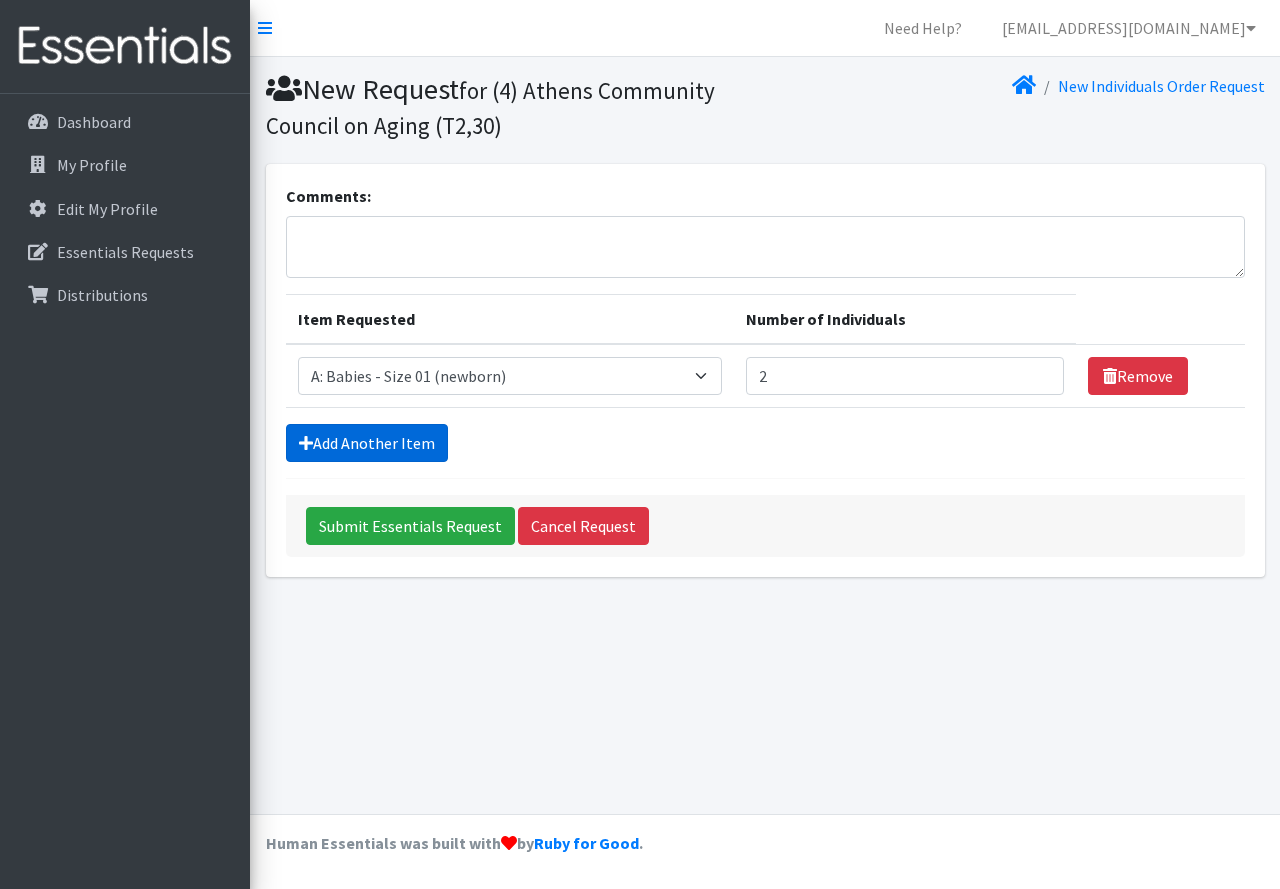 click on "Add Another Item" at bounding box center [367, 443] 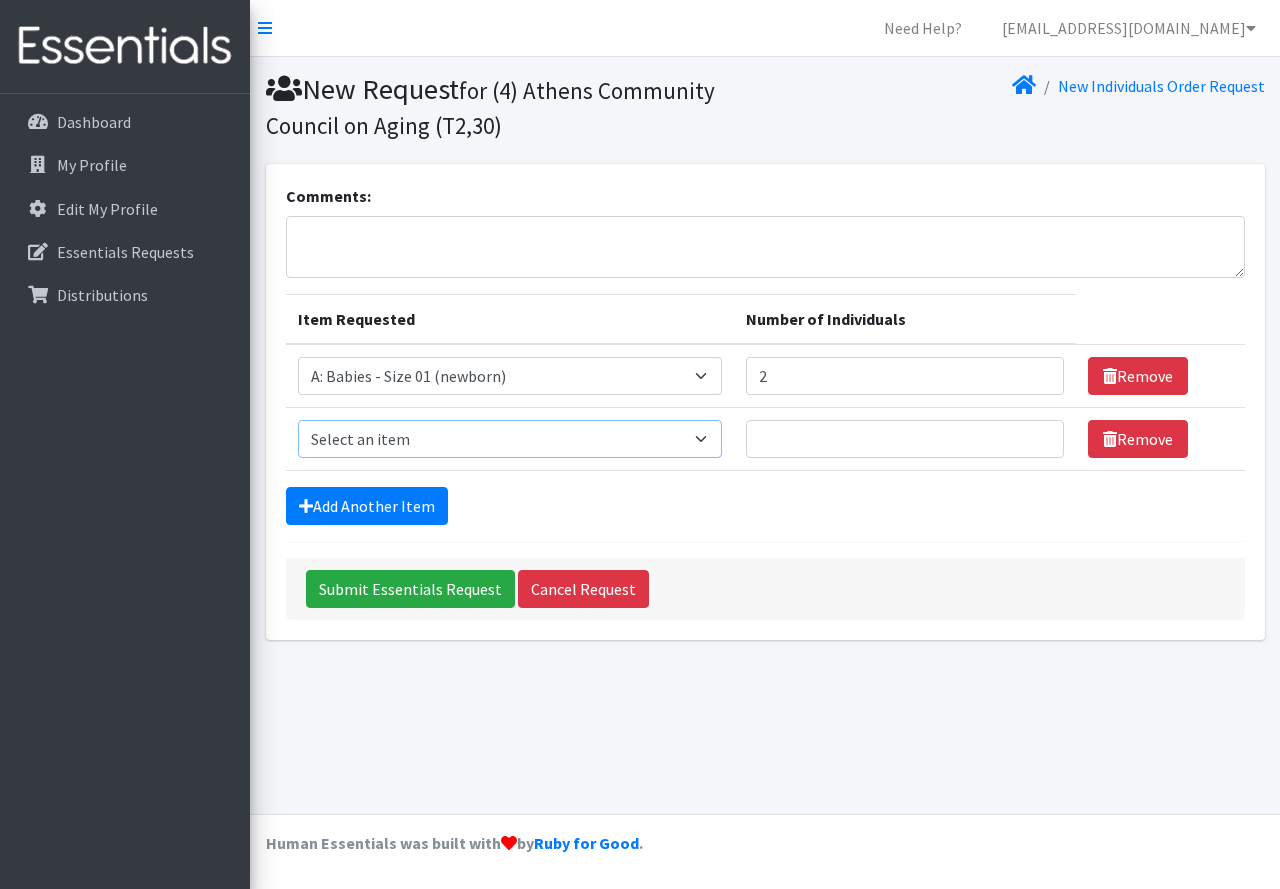 click on "Select an item
A: Babies - Size 0 (Preemie)
A: Babies - Size 01 (newborn)
A: Babies - Size 1
A: Babies - Size 2
A: Babies - Size 3
A: Babies - Size 4
A: Babies - Size 5
A: Babies - Size 6
A: Babies - Size 7
B: Toddlers - Pull-Ups1 (Medium - 2T-3T)
B: Toddlers - Pull-Ups2 (Large -3T-4T)
B: Toddlers - Pull-Ups3 (XL - 4T-5T)
C: Youth - Overnights1 - S/M (38-65 lbs)
C: Youth - Overnights2 - L/XL ( 65-140 lbs)
E: Swimmers1 - S (16-26 lbs)
E: Swimmers2 - M (24-34 lbs)
E: Swimmers3 - L (32+ lbs)" at bounding box center [510, 439] 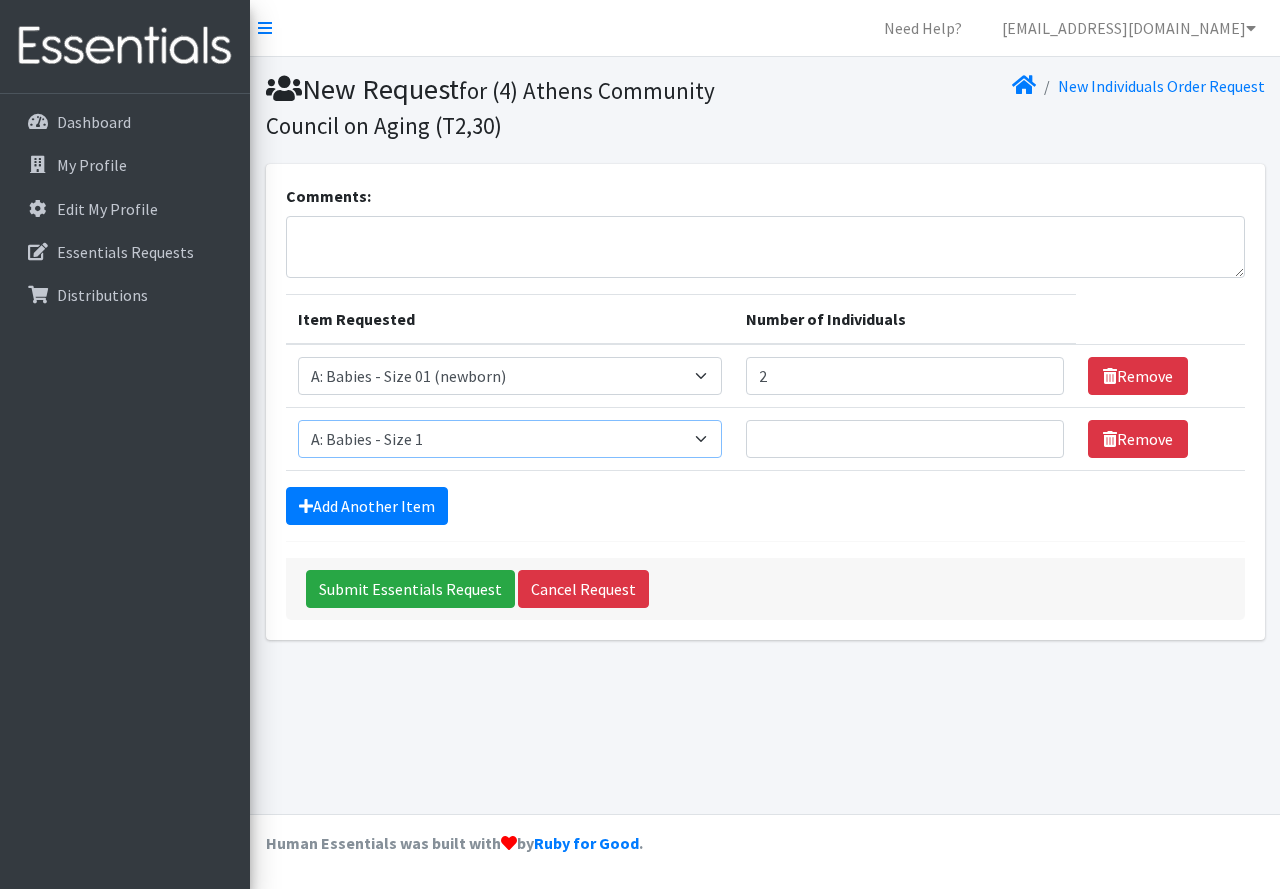click on "Select an item
A: Babies - Size 0 (Preemie)
A: Babies - Size 01 (newborn)
A: Babies - Size 1
A: Babies - Size 2
A: Babies - Size 3
A: Babies - Size 4
A: Babies - Size 5
A: Babies - Size 6
A: Babies - Size 7
B: Toddlers - Pull-Ups1 (Medium - 2T-3T)
B: Toddlers - Pull-Ups2 (Large -3T-4T)
B: Toddlers - Pull-Ups3 (XL - 4T-5T)
C: Youth - Overnights1 - S/M (38-65 lbs)
C: Youth - Overnights2 - L/XL ( 65-140 lbs)
E: Swimmers1 - S (16-26 lbs)
E: Swimmers2 - M (24-34 lbs)
E: Swimmers3 - L (32+ lbs)" at bounding box center [510, 439] 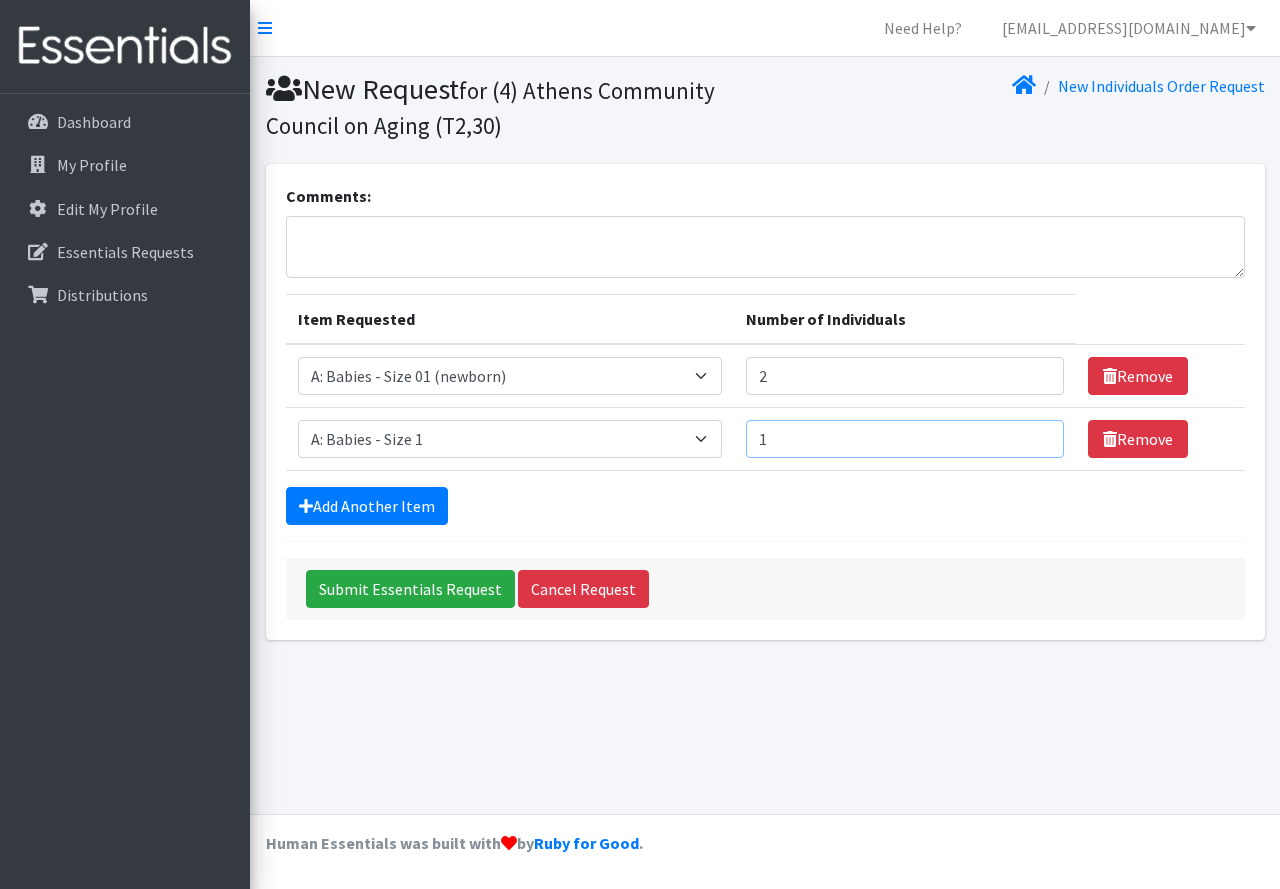 click on "1" at bounding box center [904, 439] 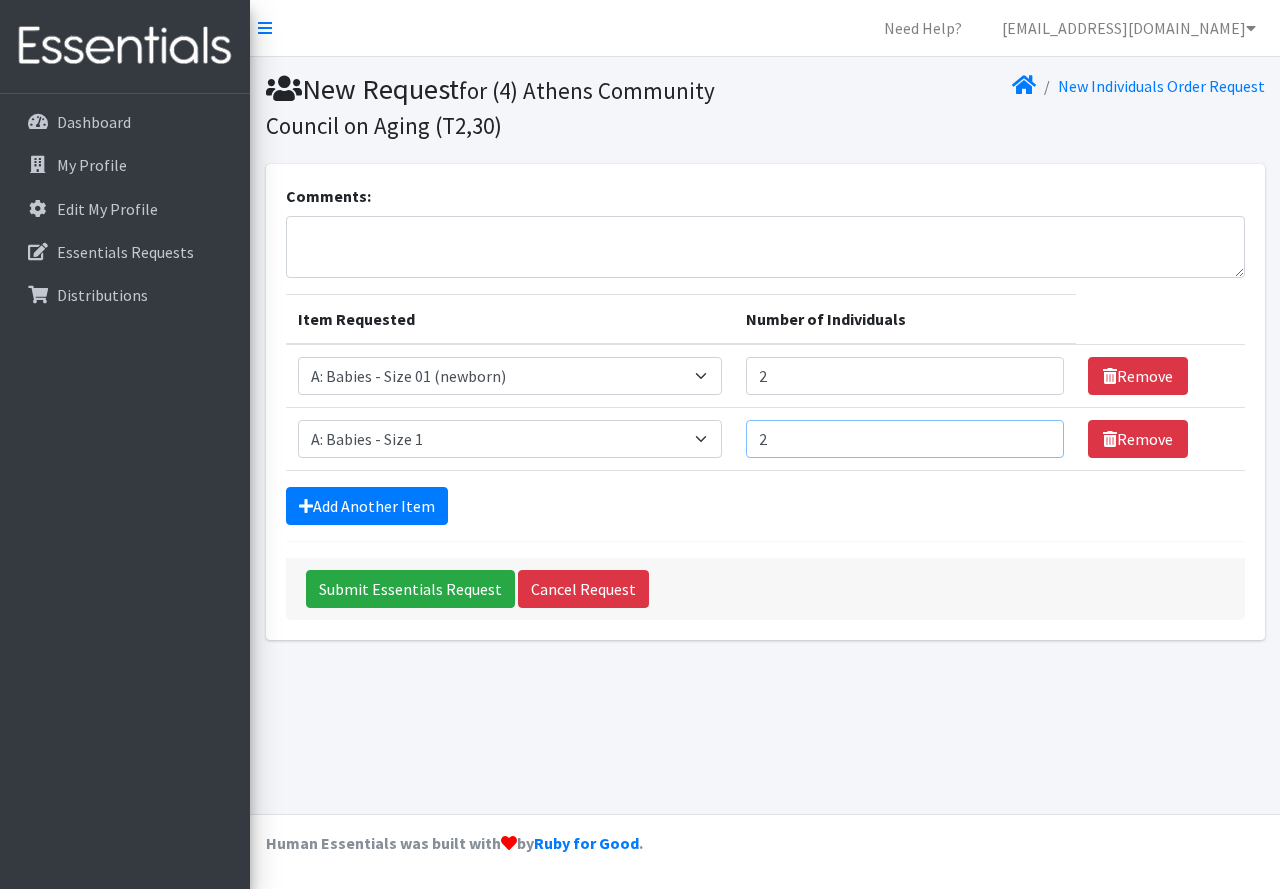 click on "2" at bounding box center [904, 439] 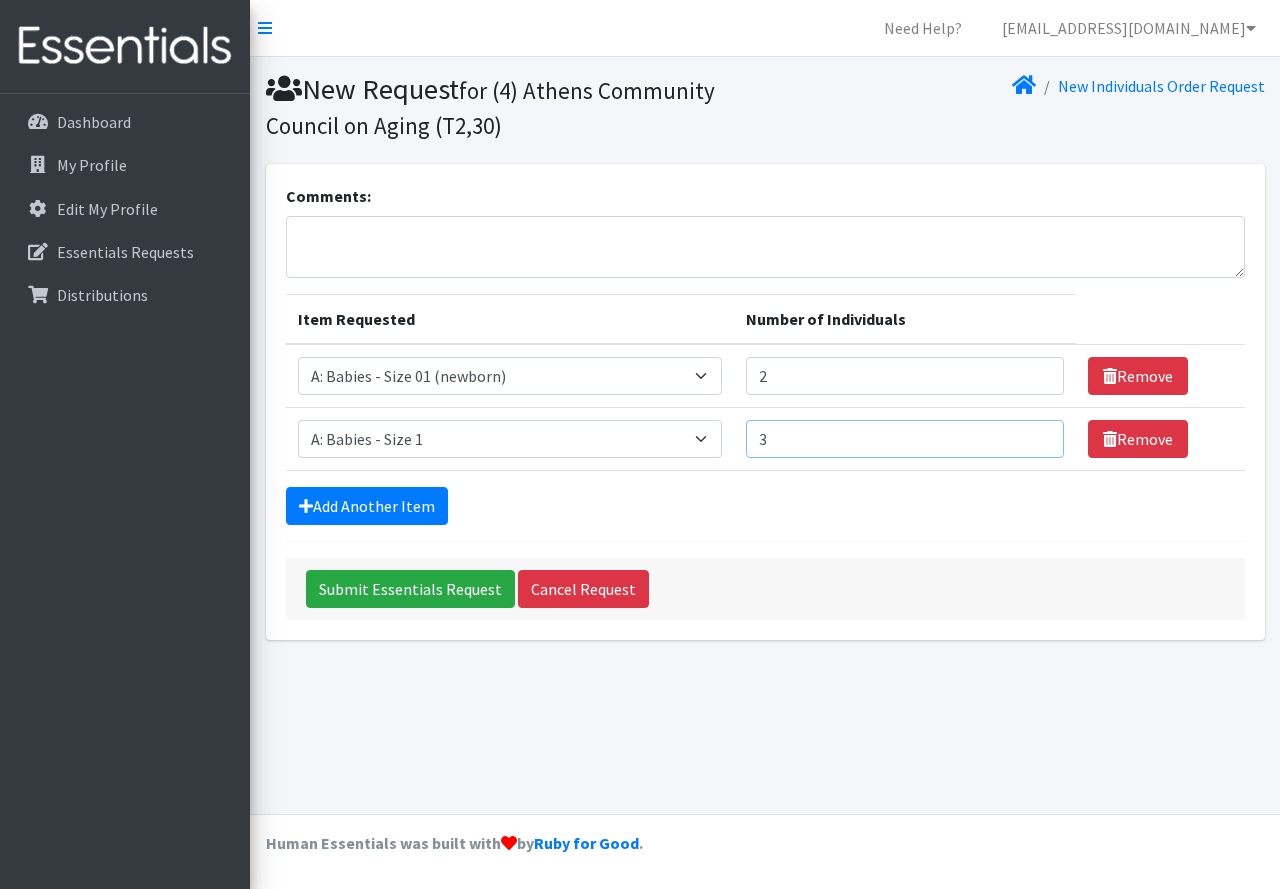 click on "3" at bounding box center (904, 439) 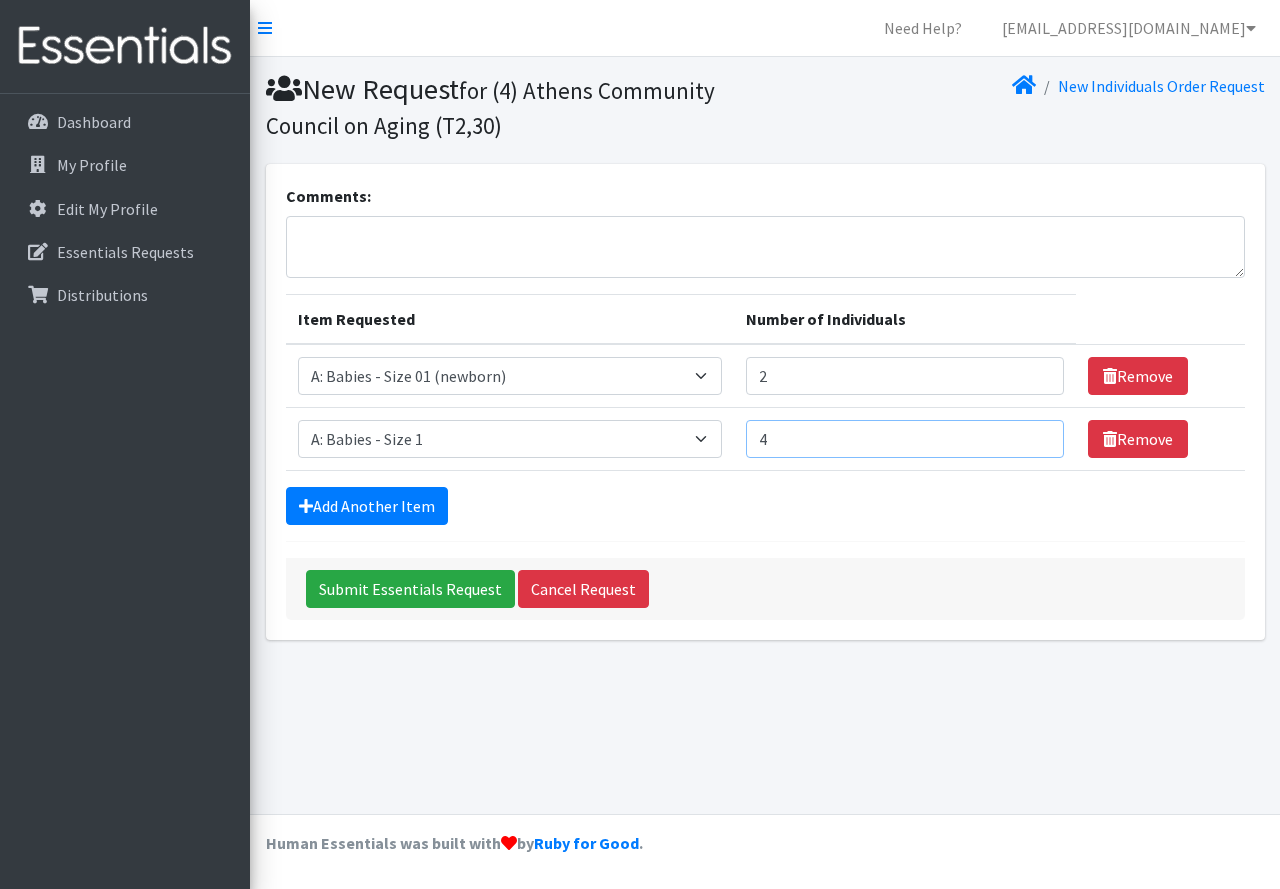 type on "4" 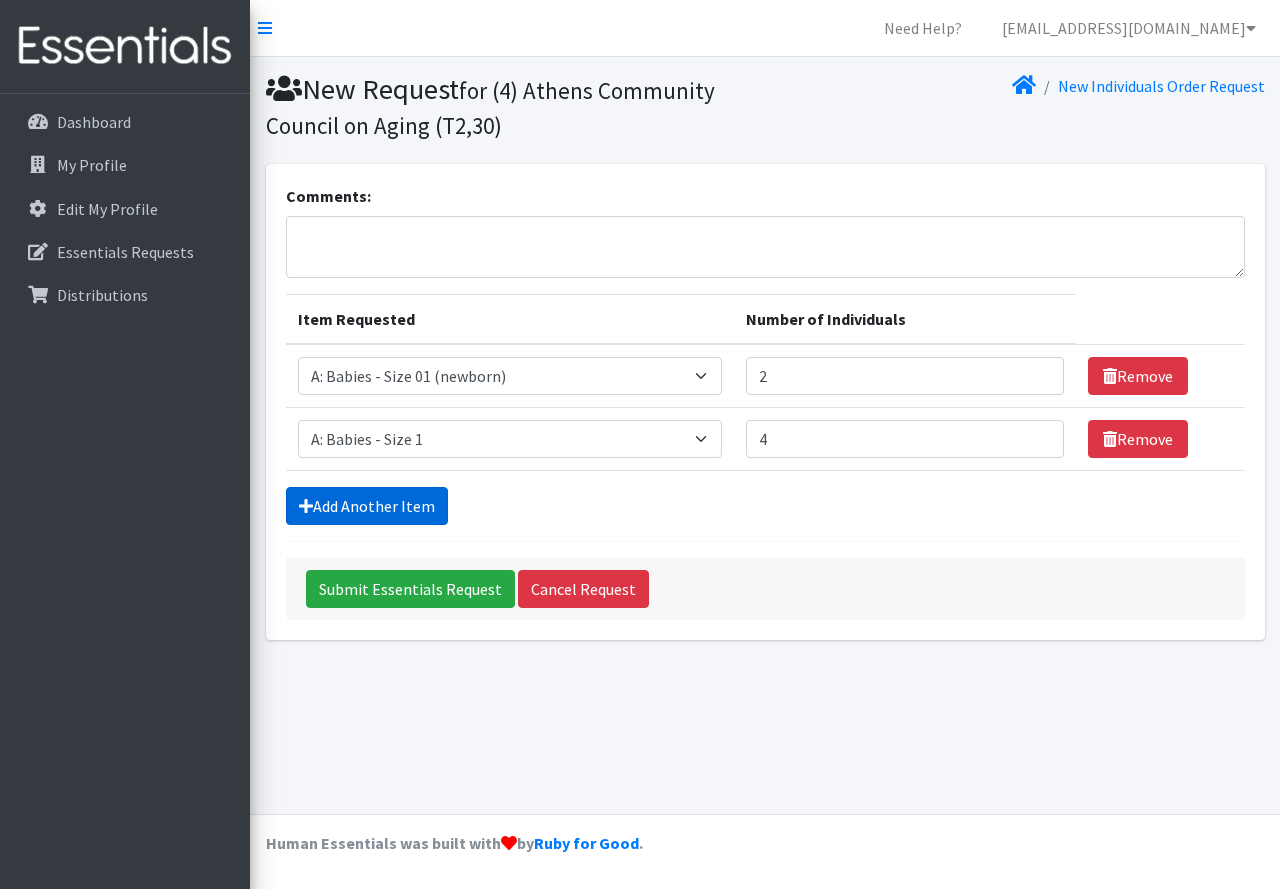 click on "Add Another Item" at bounding box center [367, 506] 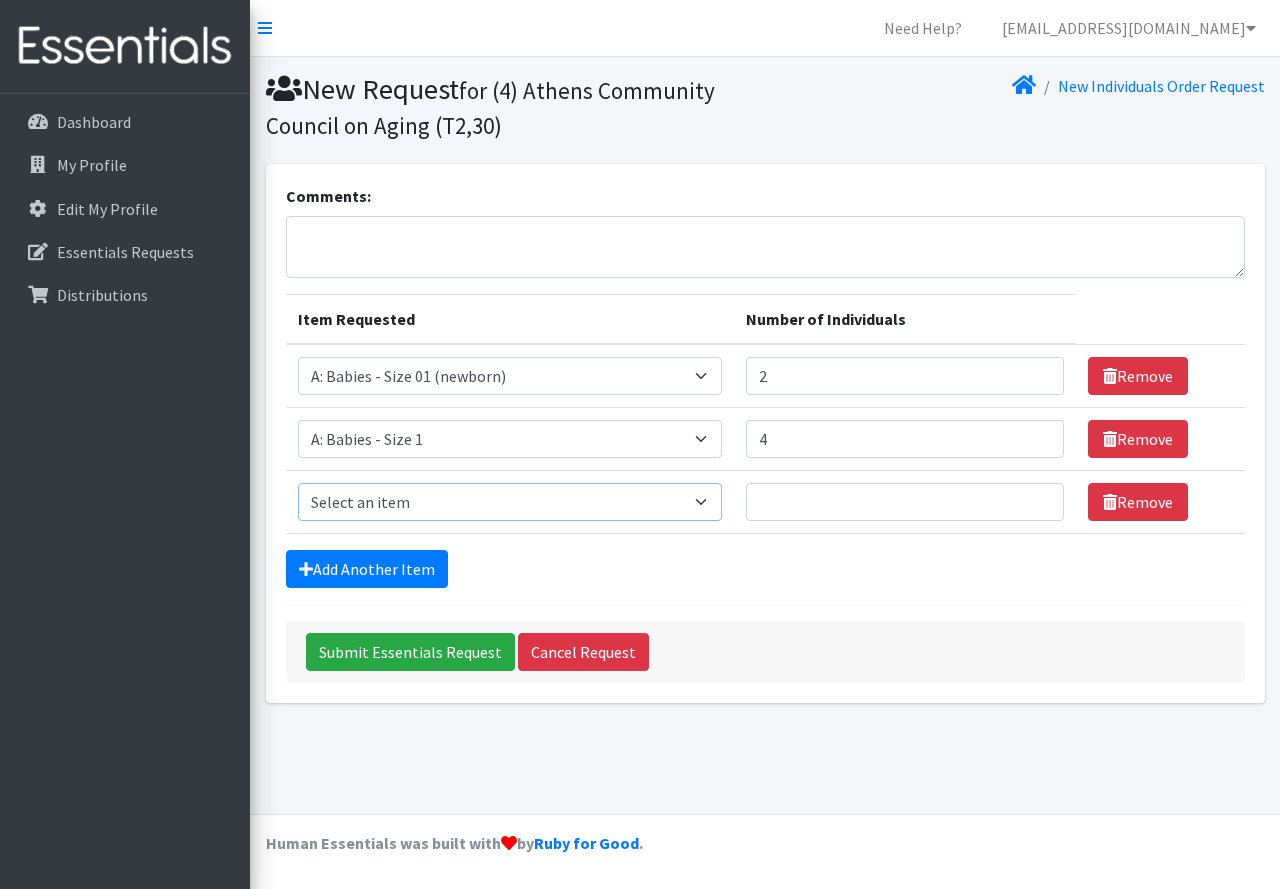 click on "Select an item
A: Babies - Size 0 (Preemie)
A: Babies - Size 01 (newborn)
A: Babies - Size 1
A: Babies - Size 2
A: Babies - Size 3
A: Babies - Size 4
A: Babies - Size 5
A: Babies - Size 6
A: Babies - Size 7
B: Toddlers - Pull-Ups1 (Medium - 2T-3T)
B: Toddlers - Pull-Ups2 (Large -3T-4T)
B: Toddlers - Pull-Ups3 (XL - 4T-5T)
C: Youth - Overnights1 - S/M (38-65 lbs)
C: Youth - Overnights2 - L/XL ( 65-140 lbs)
E: Swimmers1 - S (16-26 lbs)
E: Swimmers2 - M (24-34 lbs)
E: Swimmers3 - L (32+ lbs)" at bounding box center [510, 502] 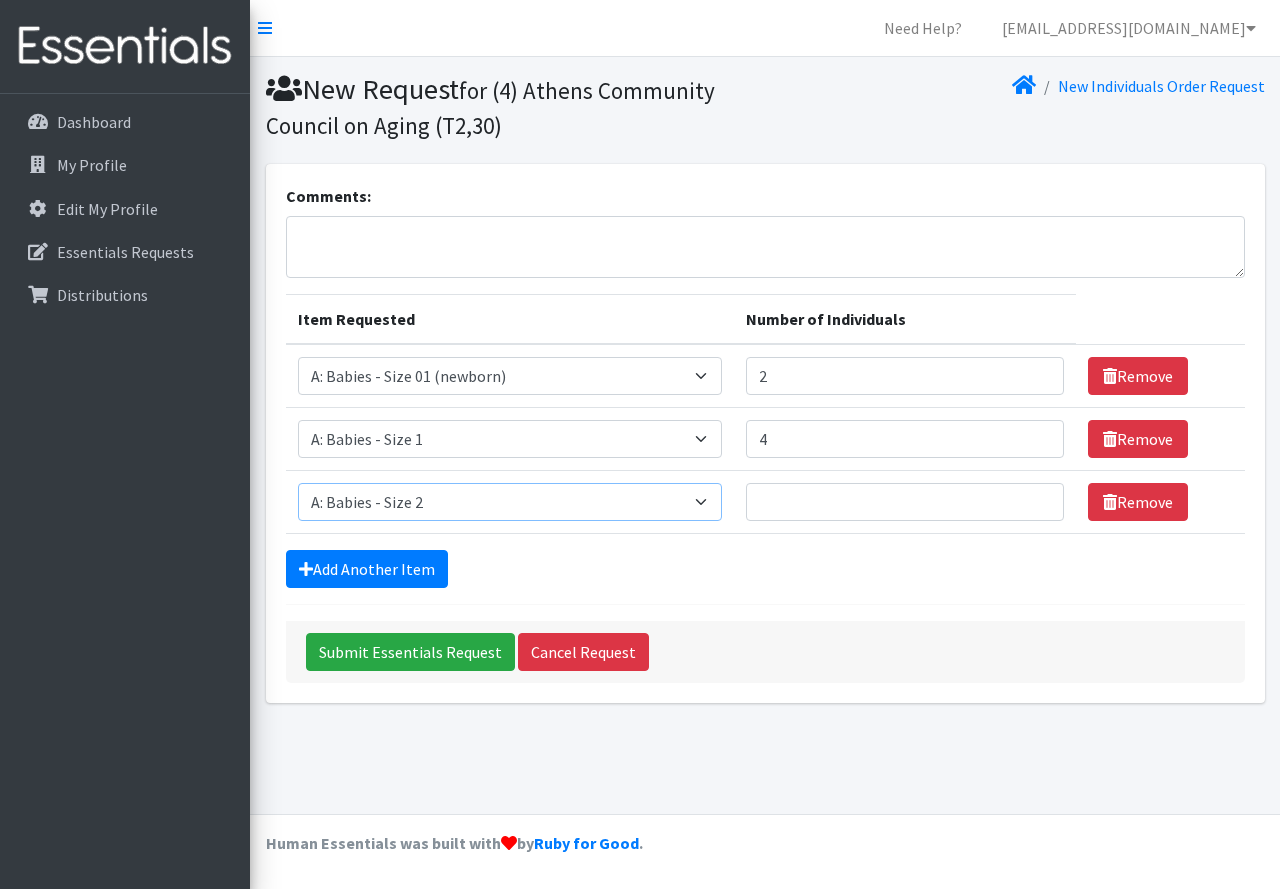 click on "Select an item
A: Babies - Size 0 (Preemie)
A: Babies - Size 01 (newborn)
A: Babies - Size 1
A: Babies - Size 2
A: Babies - Size 3
A: Babies - Size 4
A: Babies - Size 5
A: Babies - Size 6
A: Babies - Size 7
B: Toddlers - Pull-Ups1 (Medium - 2T-3T)
B: Toddlers - Pull-Ups2 (Large -3T-4T)
B: Toddlers - Pull-Ups3 (XL - 4T-5T)
C: Youth - Overnights1 - S/M (38-65 lbs)
C: Youth - Overnights2 - L/XL ( 65-140 lbs)
E: Swimmers1 - S (16-26 lbs)
E: Swimmers2 - M (24-34 lbs)
E: Swimmers3 - L (32+ lbs)" at bounding box center [510, 502] 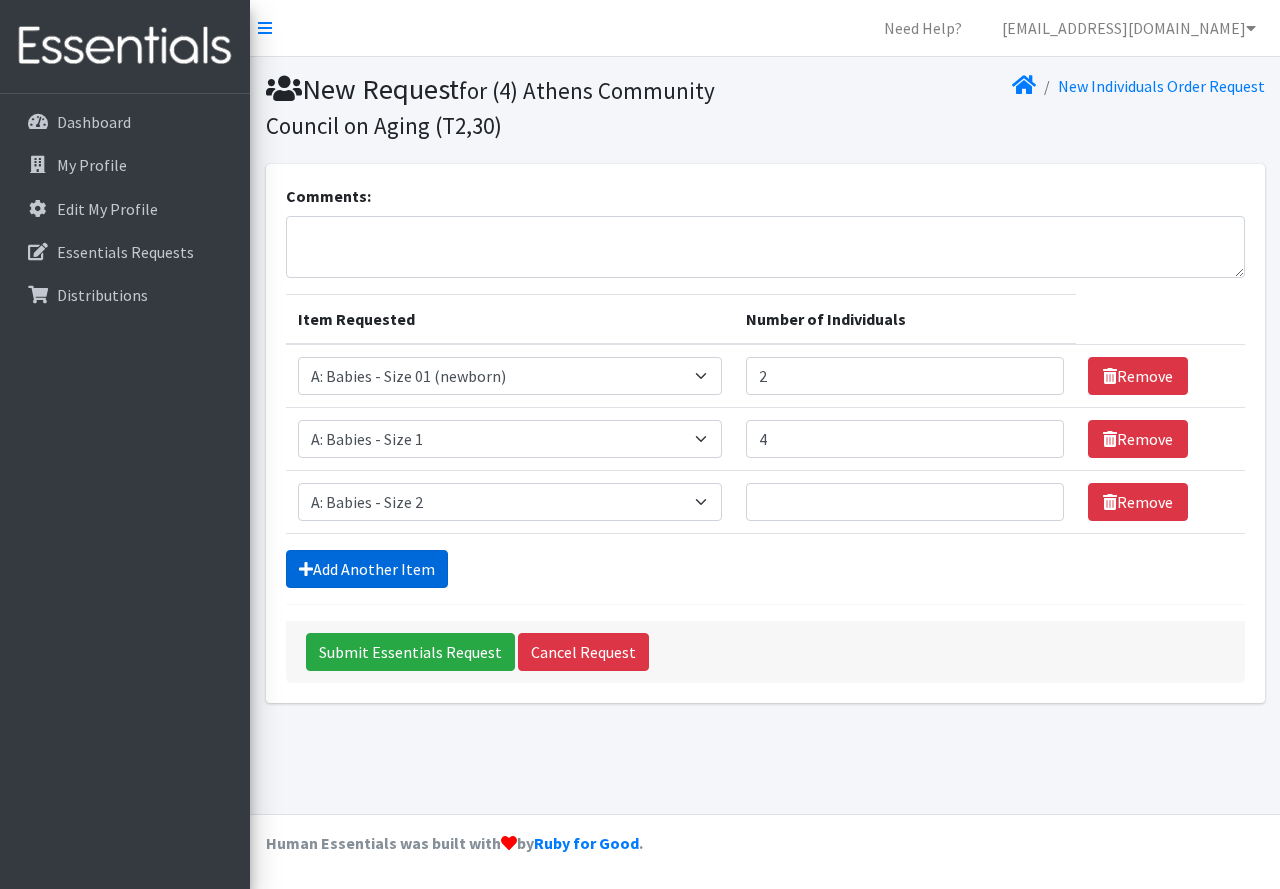 click on "Add Another Item" at bounding box center [367, 569] 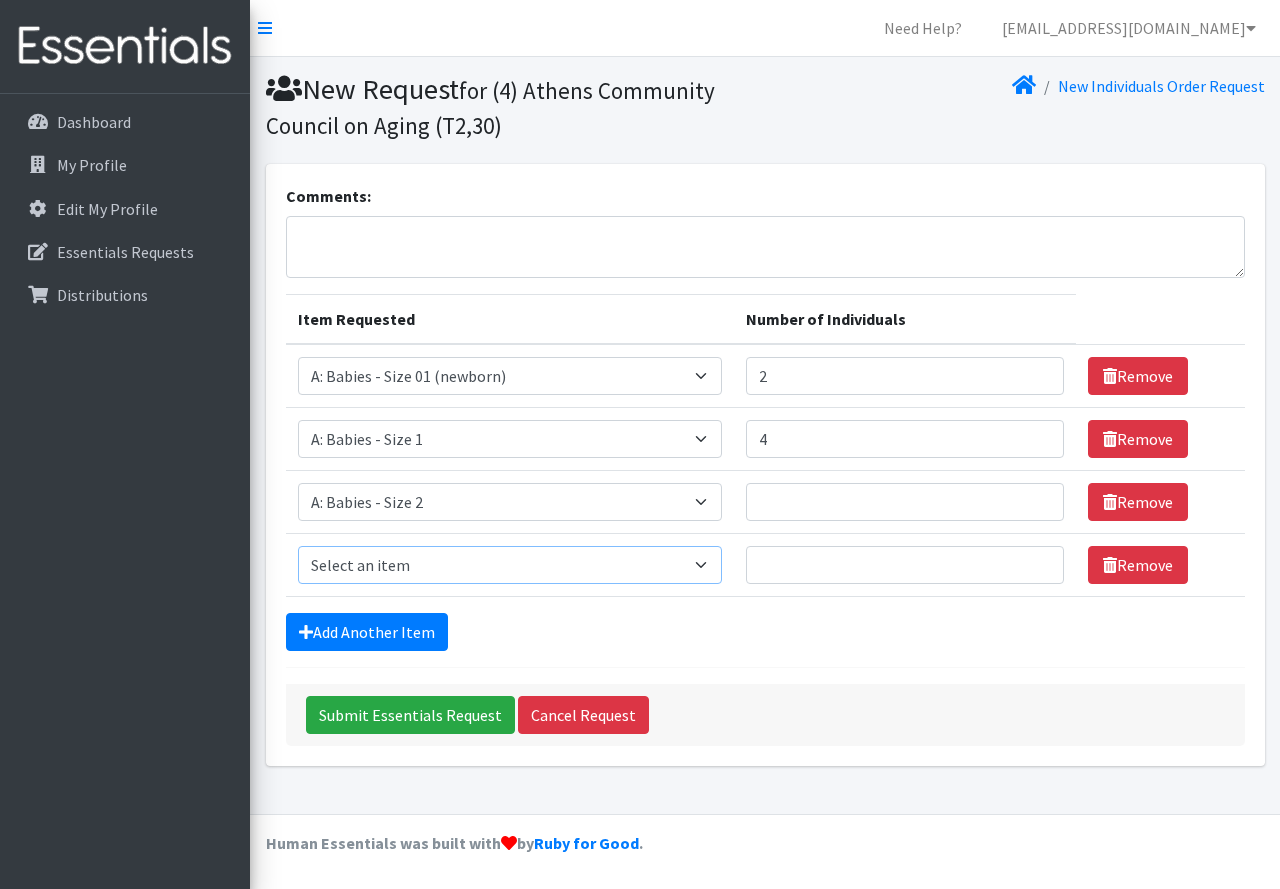 click on "Select an item
A: Babies - Size 0 (Preemie)
A: Babies - Size 01 (newborn)
A: Babies - Size 1
A: Babies - Size 2
A: Babies - Size 3
A: Babies - Size 4
A: Babies - Size 5
A: Babies - Size 6
A: Babies - Size 7
B: Toddlers - Pull-Ups1 (Medium - 2T-3T)
B: Toddlers - Pull-Ups2 (Large -3T-4T)
B: Toddlers - Pull-Ups3 (XL - 4T-5T)
C: Youth - Overnights1 - S/M (38-65 lbs)
C: Youth - Overnights2 - L/XL ( 65-140 lbs)
E: Swimmers1 - S (16-26 lbs)
E: Swimmers2 - M (24-34 lbs)
E: Swimmers3 - L (32+ lbs)" at bounding box center (510, 565) 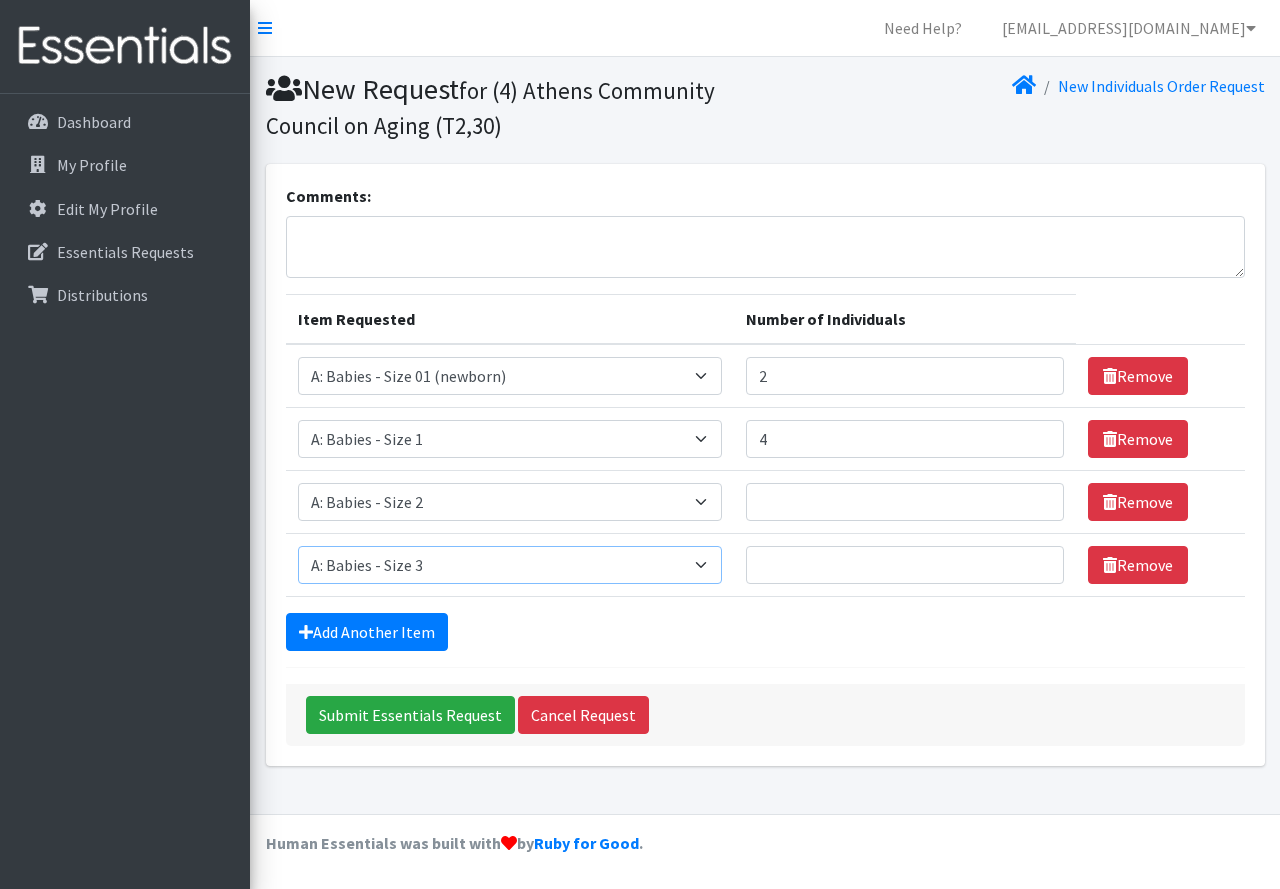 click on "Select an item
A: Babies - Size 0 (Preemie)
A: Babies - Size 01 (newborn)
A: Babies - Size 1
A: Babies - Size 2
A: Babies - Size 3
A: Babies - Size 4
A: Babies - Size 5
A: Babies - Size 6
A: Babies - Size 7
B: Toddlers - Pull-Ups1 (Medium - 2T-3T)
B: Toddlers - Pull-Ups2 (Large -3T-4T)
B: Toddlers - Pull-Ups3 (XL - 4T-5T)
C: Youth - Overnights1 - S/M (38-65 lbs)
C: Youth - Overnights2 - L/XL ( 65-140 lbs)
E: Swimmers1 - S (16-26 lbs)
E: Swimmers2 - M (24-34 lbs)
E: Swimmers3 - L (32+ lbs)" at bounding box center [510, 565] 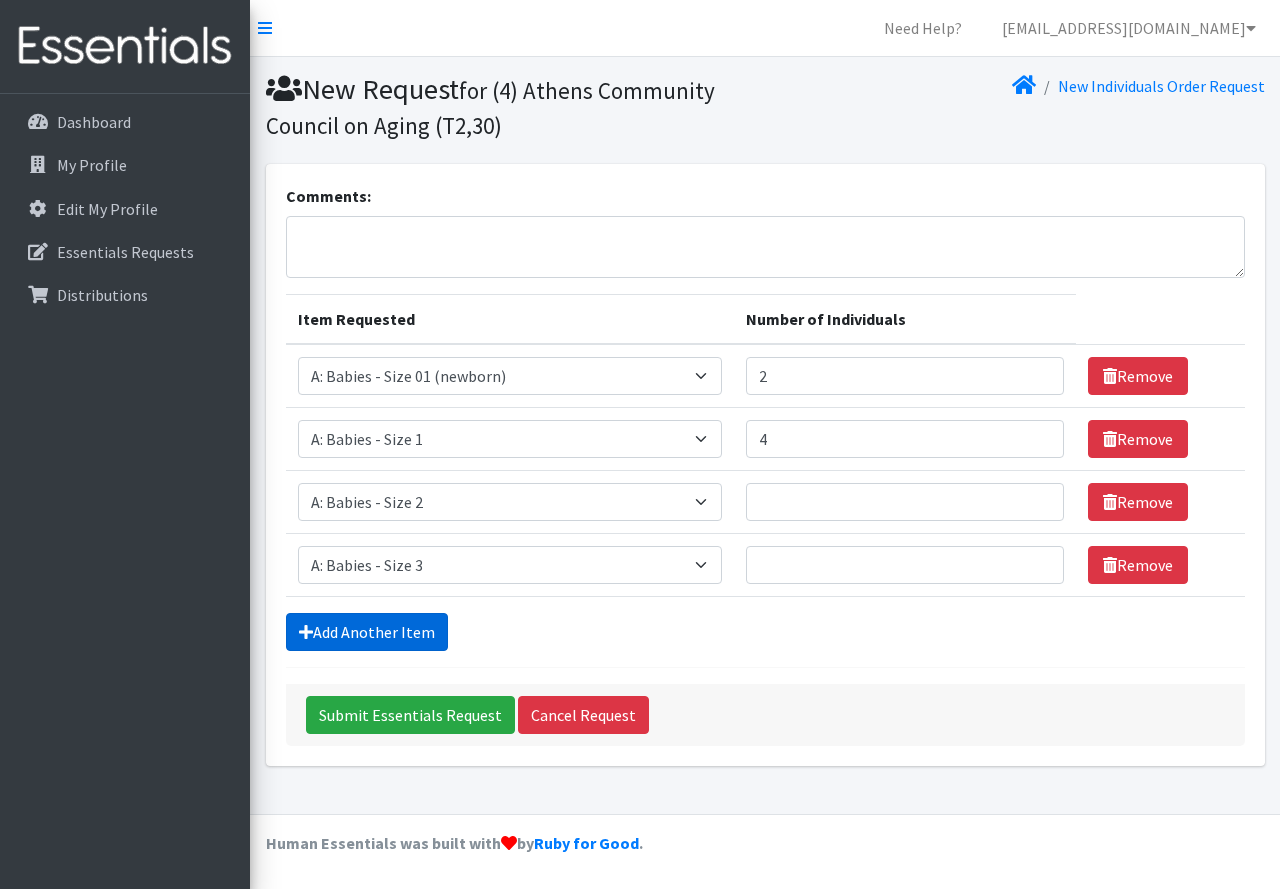 click on "Add Another Item" at bounding box center (367, 632) 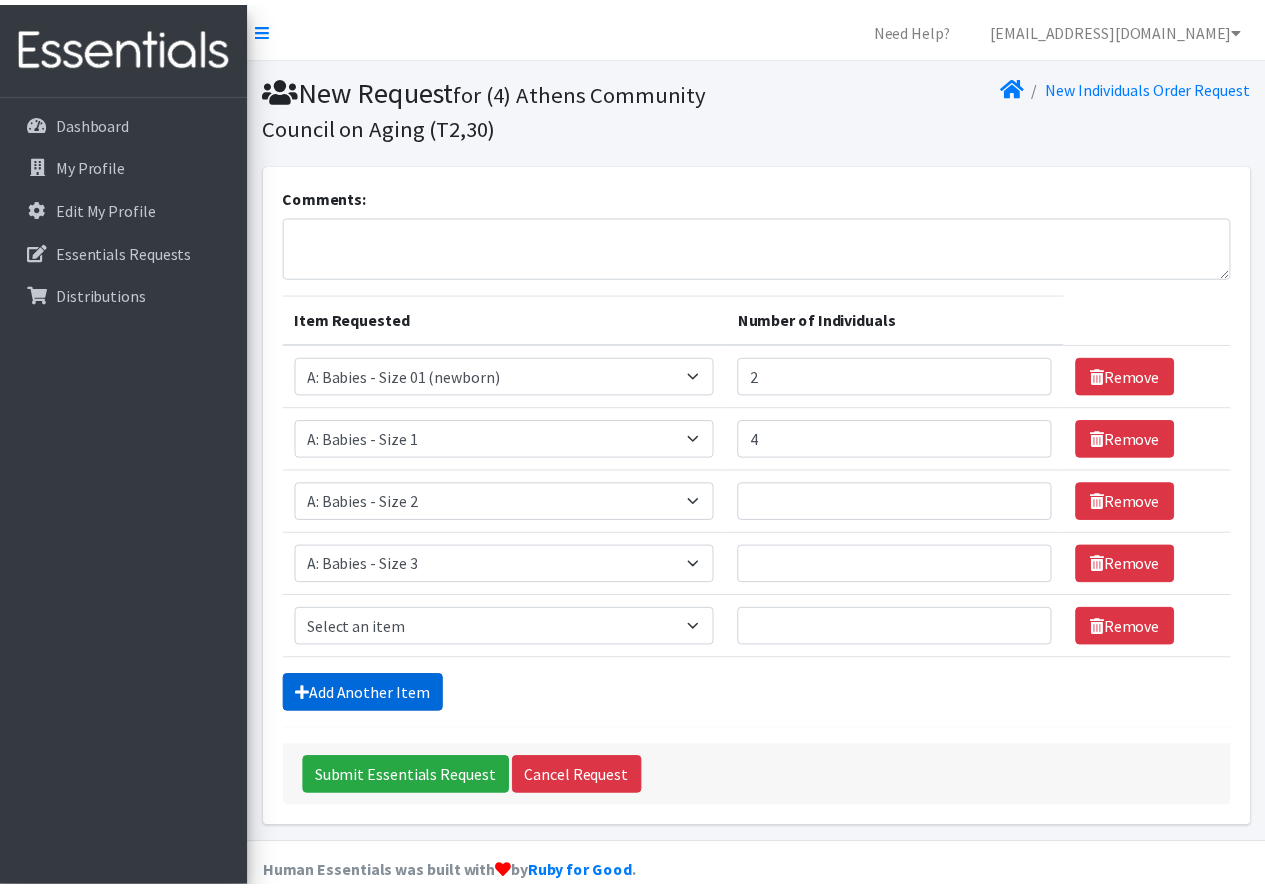 scroll, scrollTop: 31, scrollLeft: 0, axis: vertical 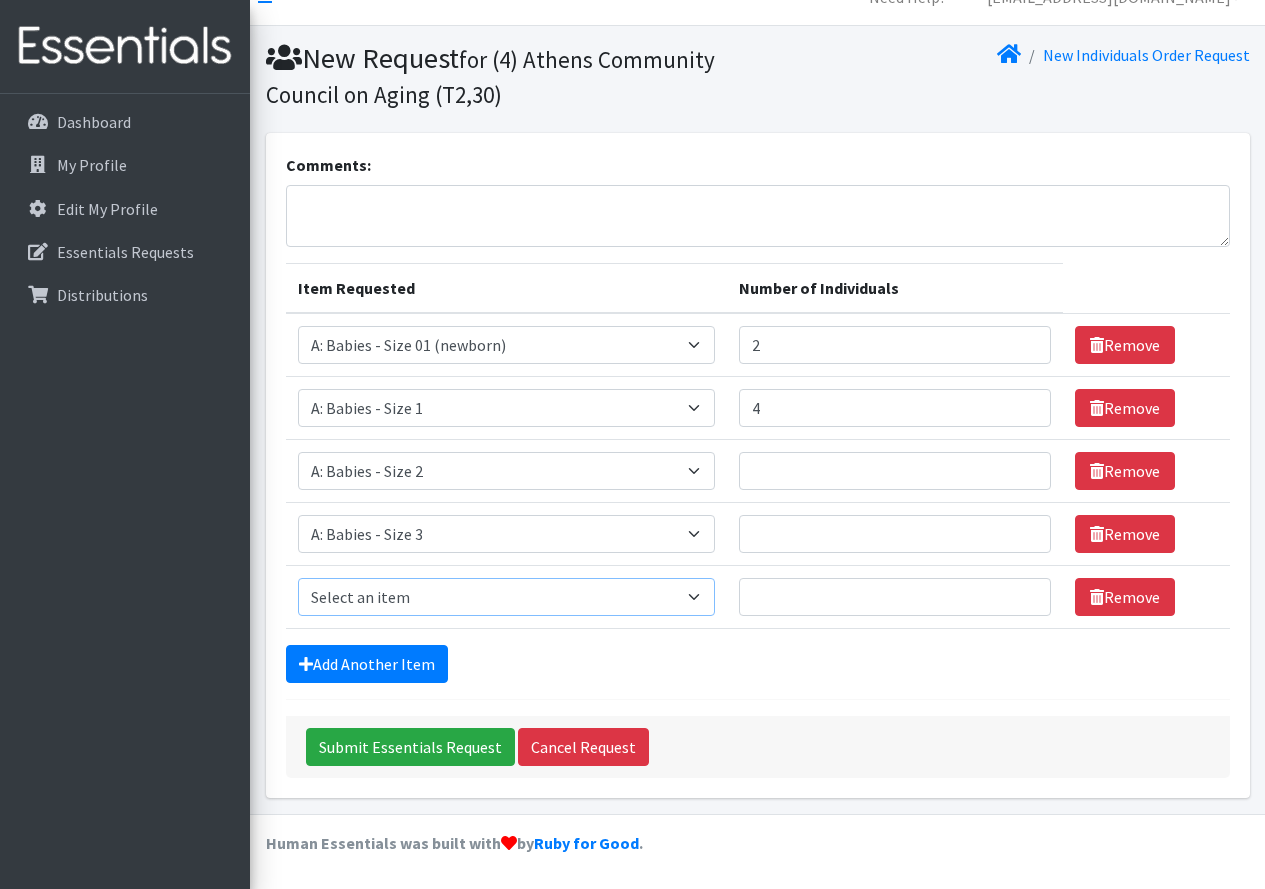 click on "Select an item
A: Babies - Size 0 (Preemie)
A: Babies - Size 01 (newborn)
A: Babies - Size 1
A: Babies - Size 2
A: Babies - Size 3
A: Babies - Size 4
A: Babies - Size 5
A: Babies - Size 6
A: Babies - Size 7
B: Toddlers - Pull-Ups1 (Medium - 2T-3T)
B: Toddlers - Pull-Ups2 (Large -3T-4T)
B: Toddlers - Pull-Ups3 (XL - 4T-5T)
C: Youth - Overnights1 - S/M (38-65 lbs)
C: Youth - Overnights2 - L/XL ( 65-140 lbs)
E: Swimmers1 - S (16-26 lbs)
E: Swimmers2 - M (24-34 lbs)
E: Swimmers3 - L (32+ lbs)" at bounding box center (507, 597) 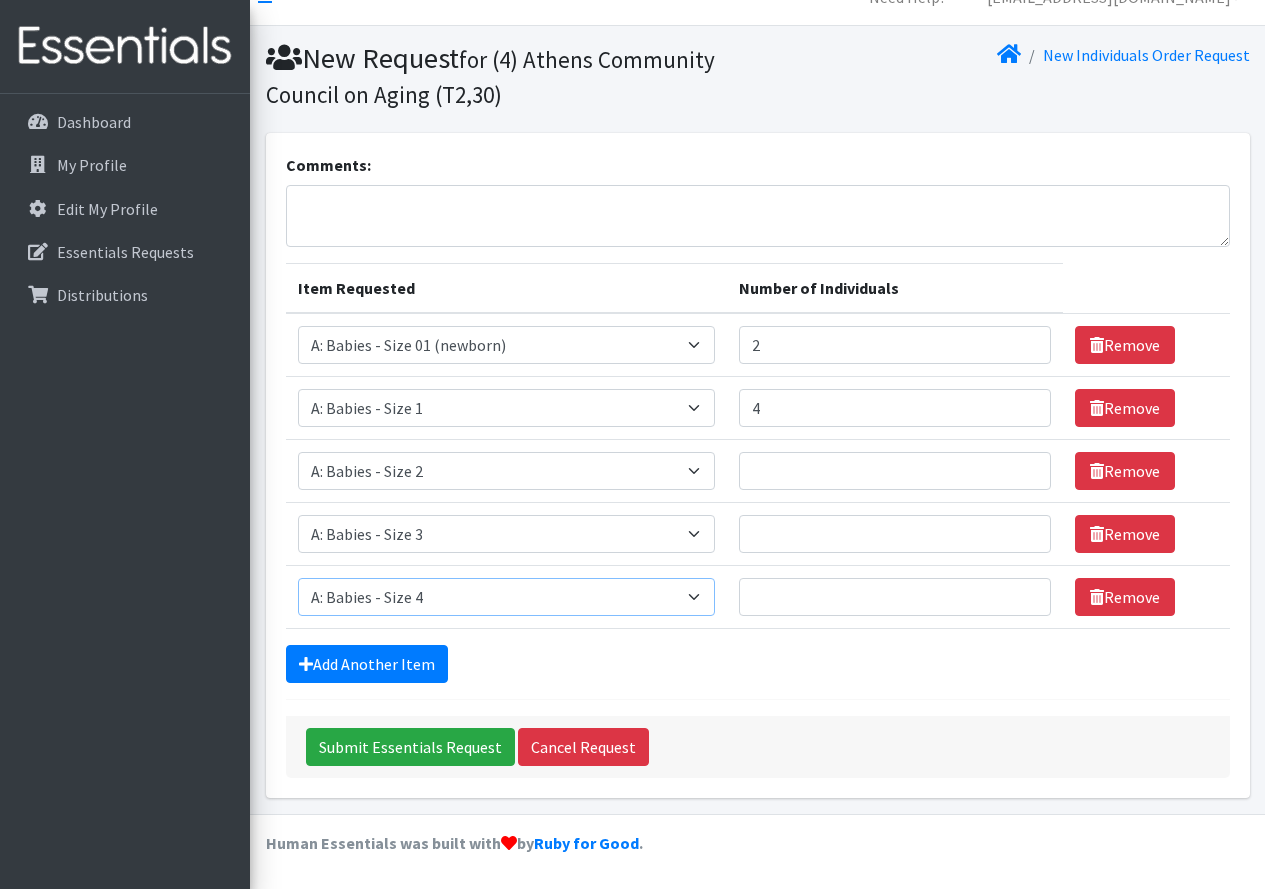 click on "Select an item
A: Babies - Size 0 (Preemie)
A: Babies - Size 01 (newborn)
A: Babies - Size 1
A: Babies - Size 2
A: Babies - Size 3
A: Babies - Size 4
A: Babies - Size 5
A: Babies - Size 6
A: Babies - Size 7
B: Toddlers - Pull-Ups1 (Medium - 2T-3T)
B: Toddlers - Pull-Ups2 (Large -3T-4T)
B: Toddlers - Pull-Ups3 (XL - 4T-5T)
C: Youth - Overnights1 - S/M (38-65 lbs)
C: Youth - Overnights2 - L/XL ( 65-140 lbs)
E: Swimmers1 - S (16-26 lbs)
E: Swimmers2 - M (24-34 lbs)
E: Swimmers3 - L (32+ lbs)" at bounding box center (507, 597) 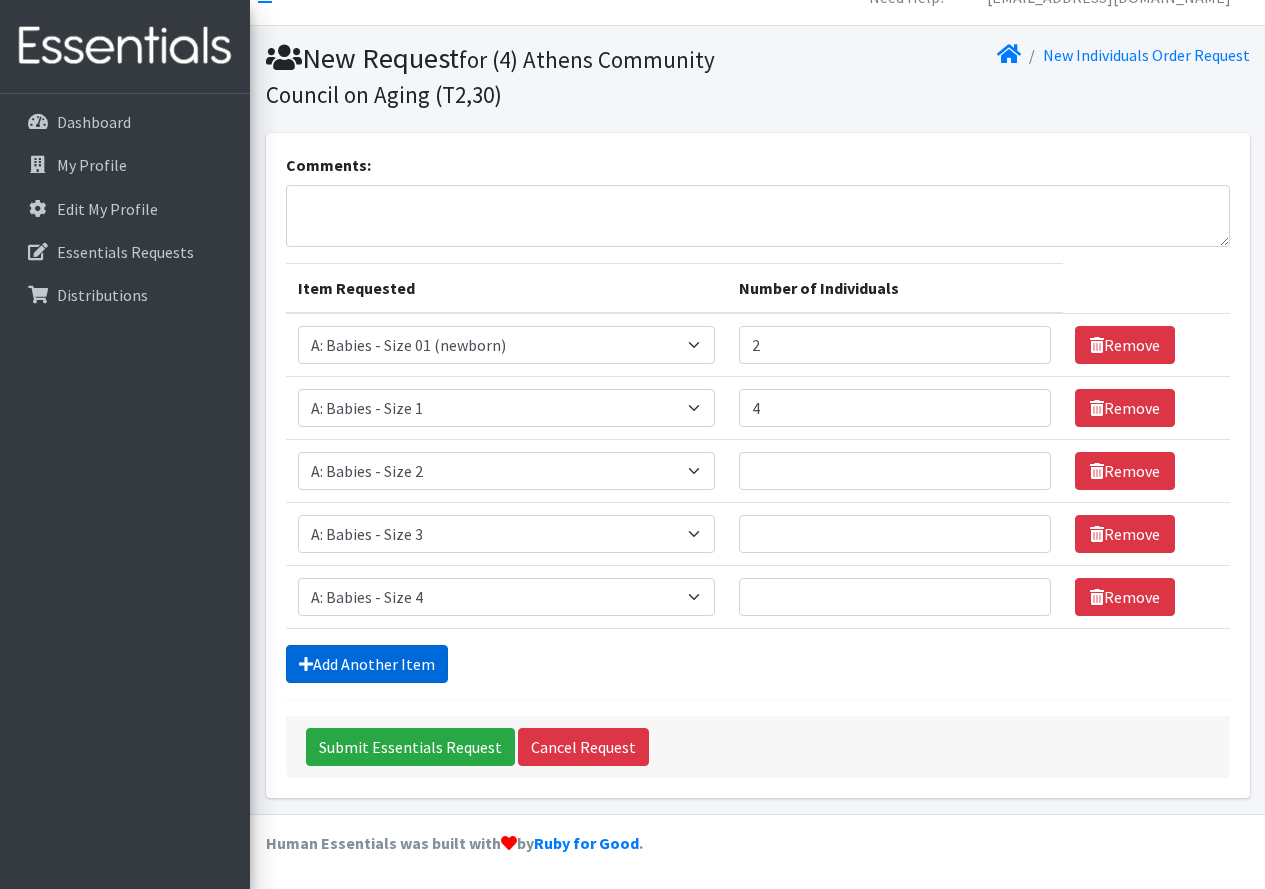 click on "Add Another Item" at bounding box center (367, 664) 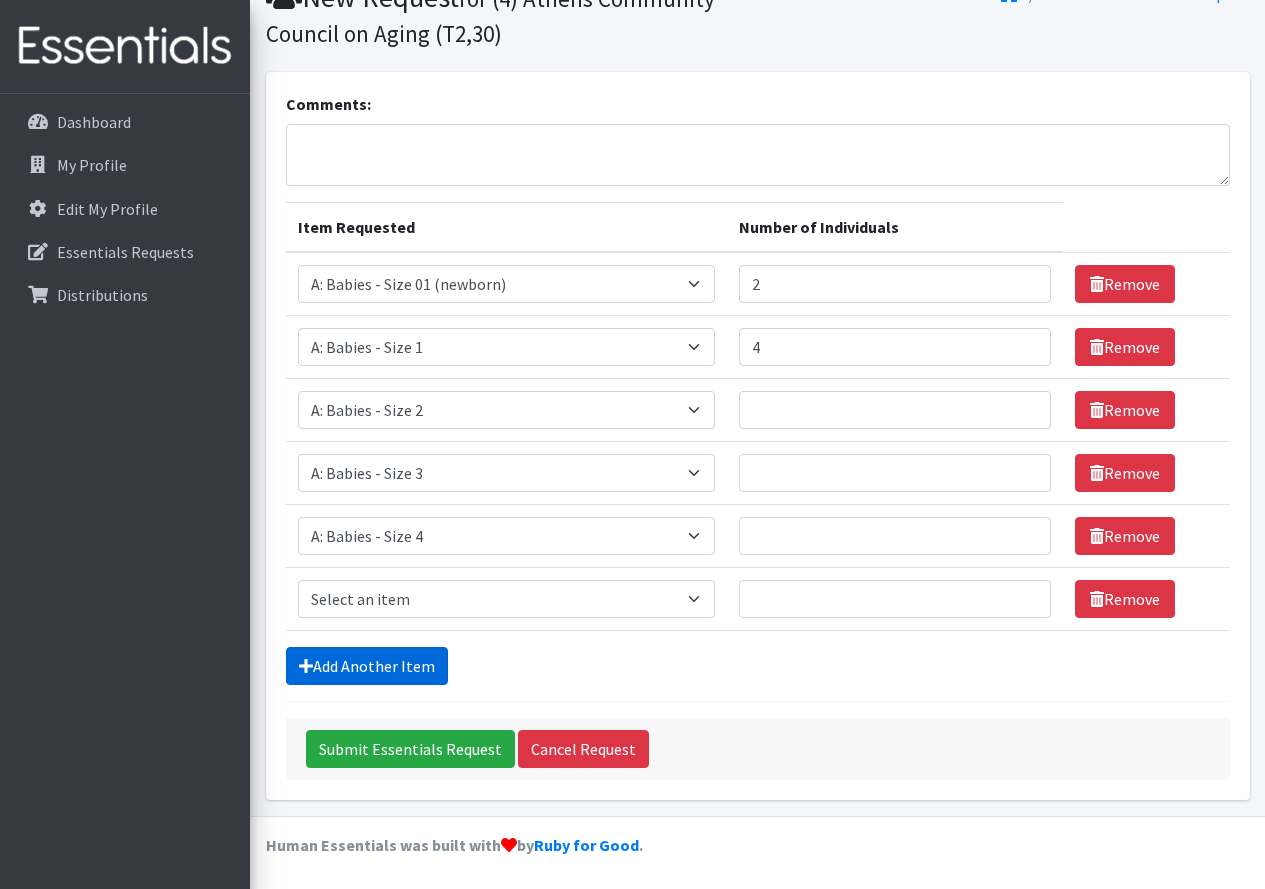 scroll, scrollTop: 94, scrollLeft: 0, axis: vertical 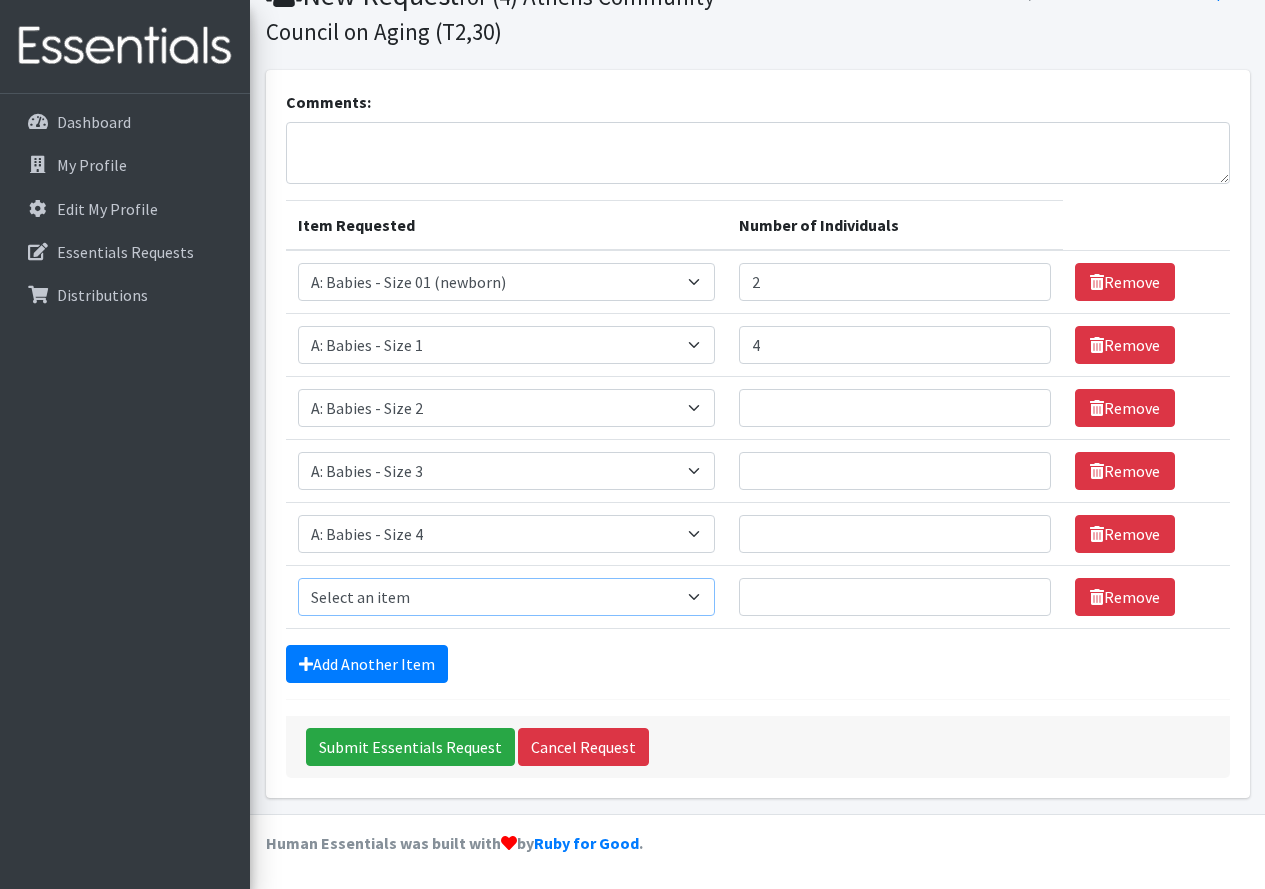 click on "Select an item
A: Babies - Size 0 (Preemie)
A: Babies - Size 01 (newborn)
A: Babies - Size 1
A: Babies - Size 2
A: Babies - Size 3
A: Babies - Size 4
A: Babies - Size 5
A: Babies - Size 6
A: Babies - Size 7
B: Toddlers - Pull-Ups1 (Medium - 2T-3T)
B: Toddlers - Pull-Ups2 (Large -3T-4T)
B: Toddlers - Pull-Ups3 (XL - 4T-5T)
C: Youth - Overnights1 - S/M (38-65 lbs)
C: Youth - Overnights2 - L/XL ( 65-140 lbs)
E: Swimmers1 - S (16-26 lbs)
E: Swimmers2 - M (24-34 lbs)
E: Swimmers3 - L (32+ lbs)" at bounding box center [507, 597] 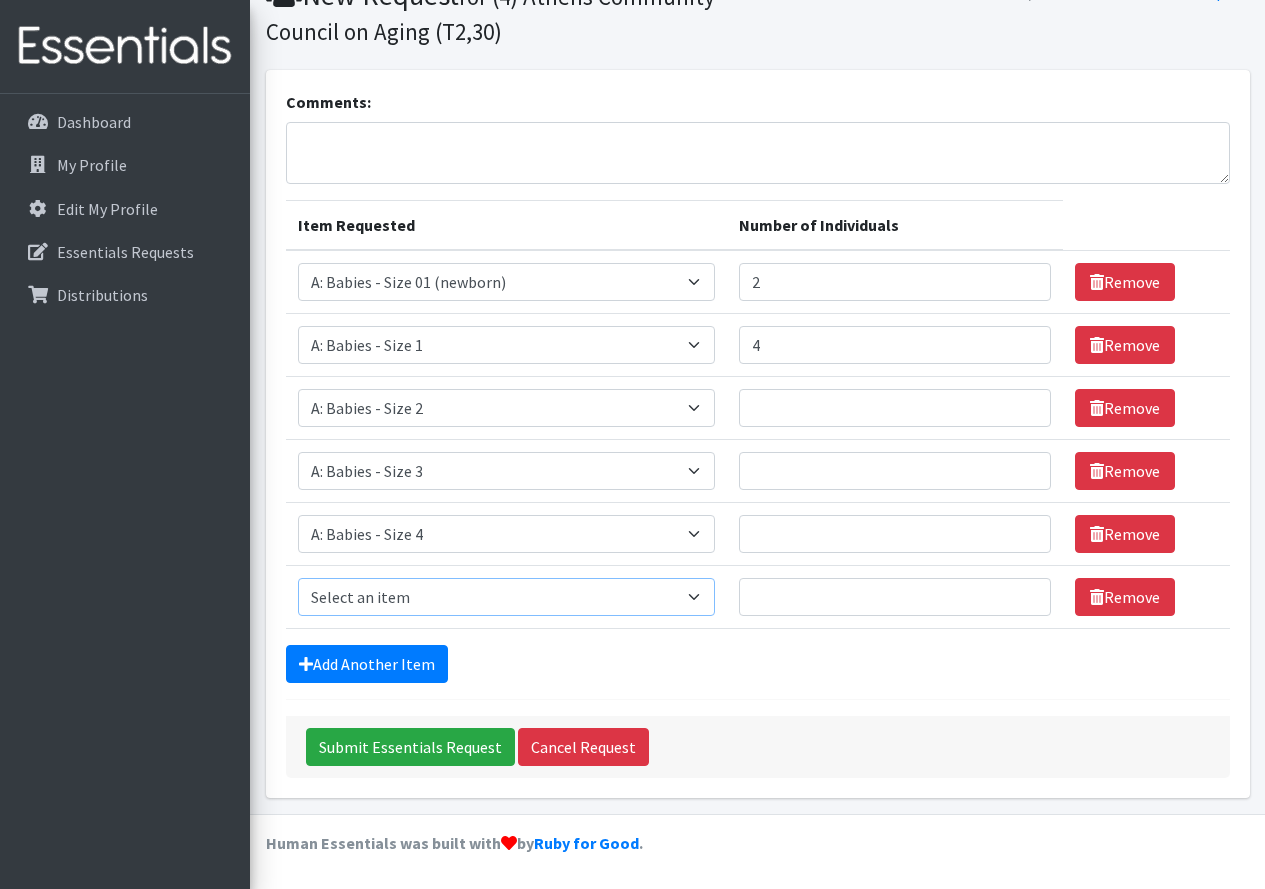 select on "5616" 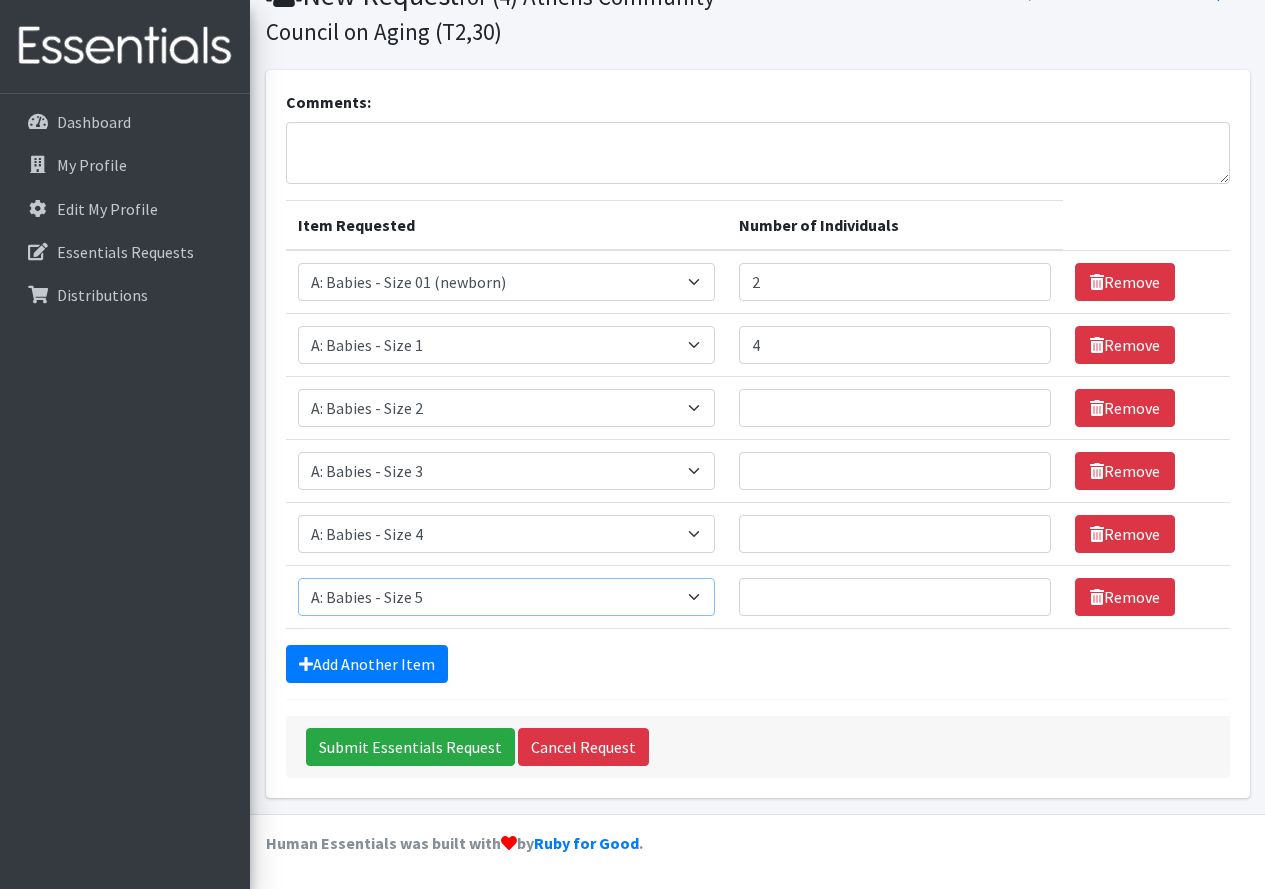 click on "Select an item
A: Babies - Size 0 (Preemie)
A: Babies - Size 01 (newborn)
A: Babies - Size 1
A: Babies - Size 2
A: Babies - Size 3
A: Babies - Size 4
A: Babies - Size 5
A: Babies - Size 6
A: Babies - Size 7
B: Toddlers - Pull-Ups1 (Medium - 2T-3T)
B: Toddlers - Pull-Ups2 (Large -3T-4T)
B: Toddlers - Pull-Ups3 (XL - 4T-5T)
C: Youth - Overnights1 - S/M (38-65 lbs)
C: Youth - Overnights2 - L/XL ( 65-140 lbs)
E: Swimmers1 - S (16-26 lbs)
E: Swimmers2 - M (24-34 lbs)
E: Swimmers3 - L (32+ lbs)" at bounding box center [507, 597] 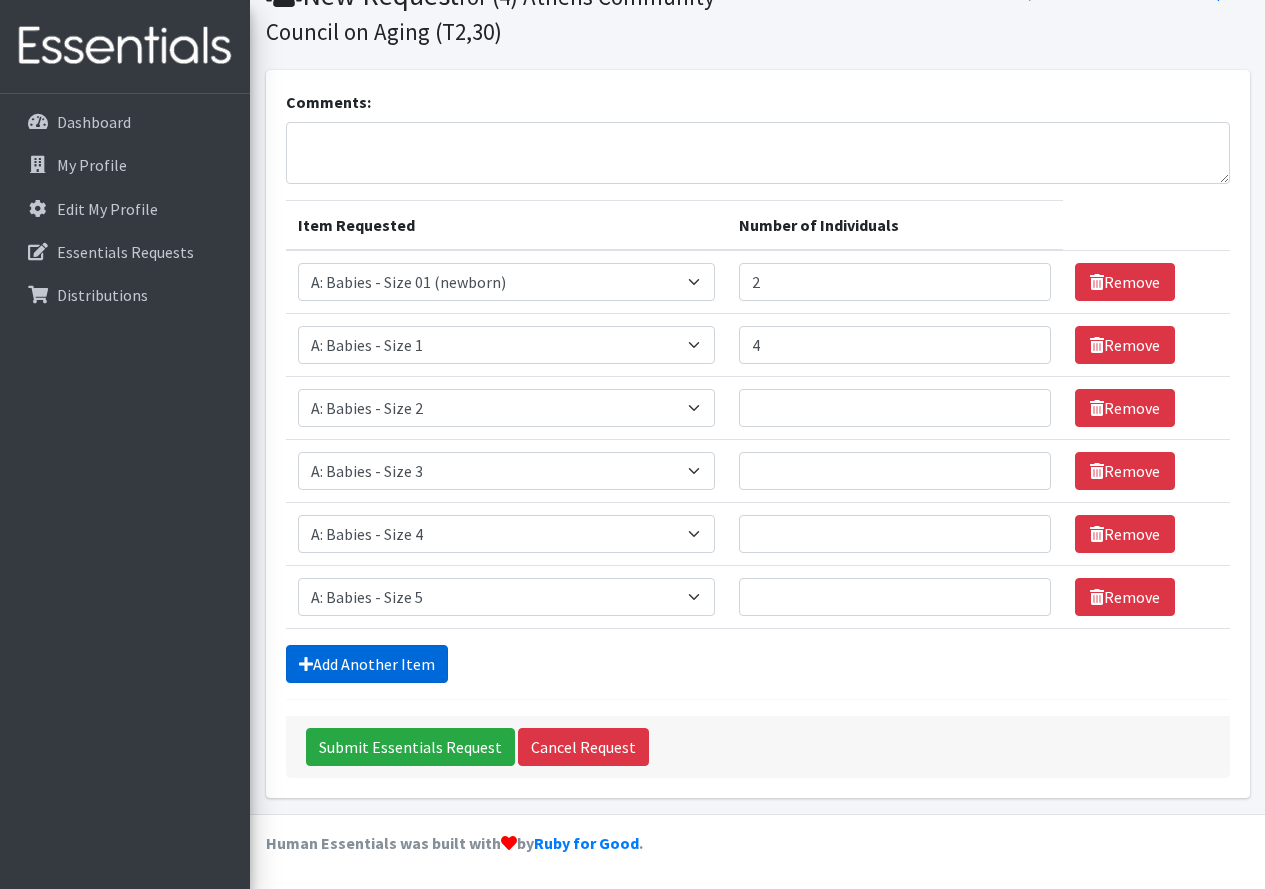 click on "Add Another Item" at bounding box center [367, 664] 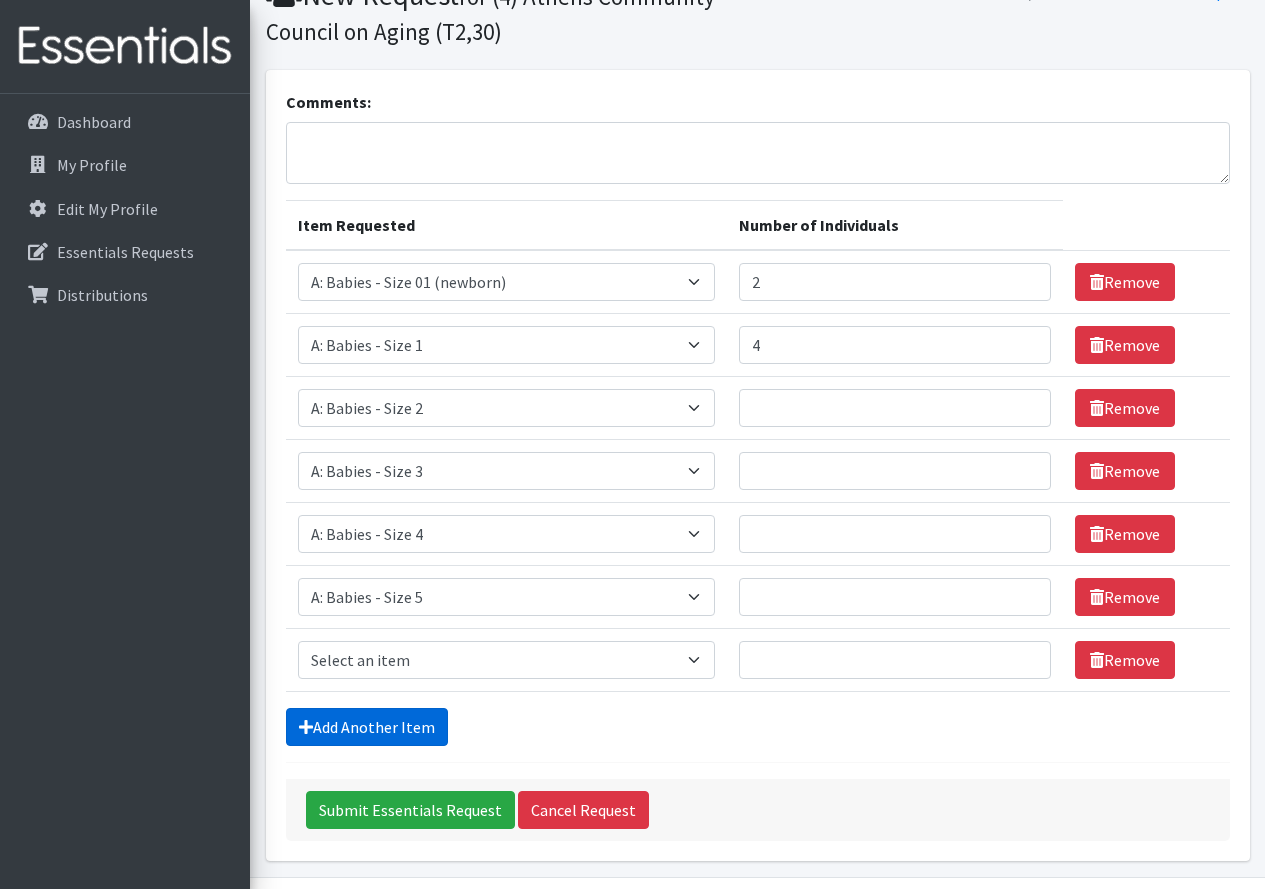 scroll, scrollTop: 157, scrollLeft: 0, axis: vertical 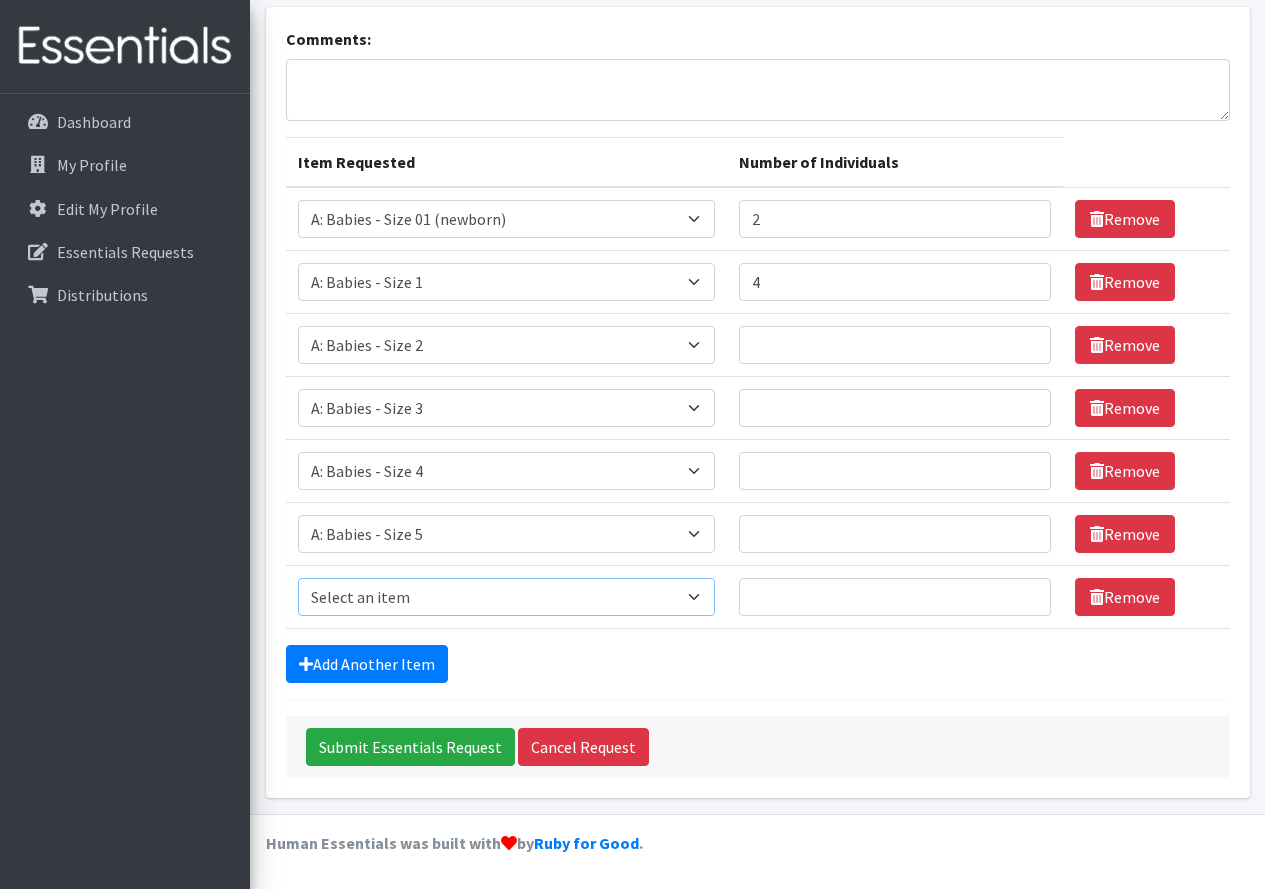 click on "Select an item
A: Babies - Size 0 (Preemie)
A: Babies - Size 01 (newborn)
A: Babies - Size 1
A: Babies - Size 2
A: Babies - Size 3
A: Babies - Size 4
A: Babies - Size 5
A: Babies - Size 6
A: Babies - Size 7
B: Toddlers - Pull-Ups1 (Medium - 2T-3T)
B: Toddlers - Pull-Ups2 (Large -3T-4T)
B: Toddlers - Pull-Ups3 (XL - 4T-5T)
C: Youth - Overnights1 - S/M (38-65 lbs)
C: Youth - Overnights2 - L/XL ( 65-140 lbs)
E: Swimmers1 - S (16-26 lbs)
E: Swimmers2 - M (24-34 lbs)
E: Swimmers3 - L (32+ lbs)" at bounding box center [507, 597] 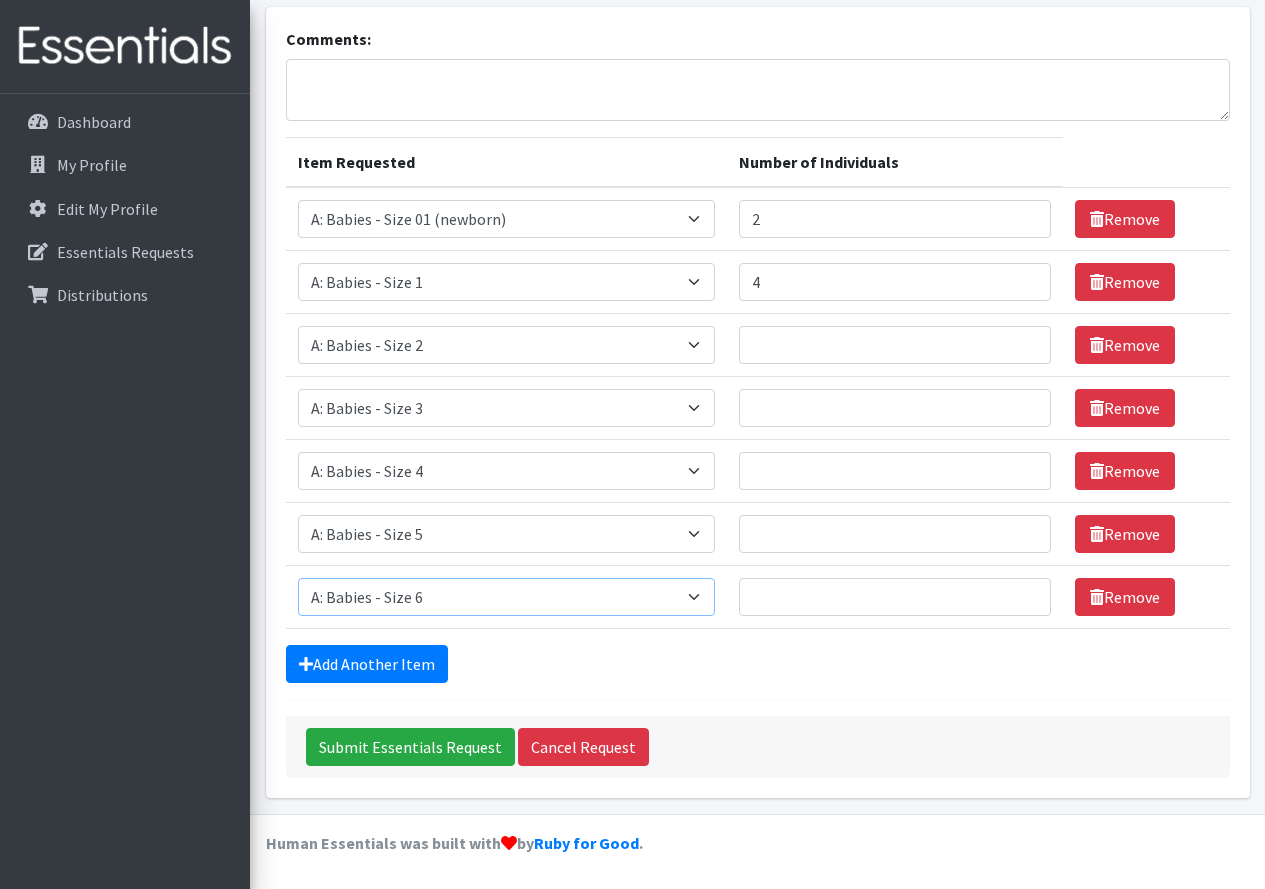 click on "Select an item
A: Babies - Size 0 (Preemie)
A: Babies - Size 01 (newborn)
A: Babies - Size 1
A: Babies - Size 2
A: Babies - Size 3
A: Babies - Size 4
A: Babies - Size 5
A: Babies - Size 6
A: Babies - Size 7
B: Toddlers - Pull-Ups1 (Medium - 2T-3T)
B: Toddlers - Pull-Ups2 (Large -3T-4T)
B: Toddlers - Pull-Ups3 (XL - 4T-5T)
C: Youth - Overnights1 - S/M (38-65 lbs)
C: Youth - Overnights2 - L/XL ( 65-140 lbs)
E: Swimmers1 - S (16-26 lbs)
E: Swimmers2 - M (24-34 lbs)
E: Swimmers3 - L (32+ lbs)" at bounding box center (507, 597) 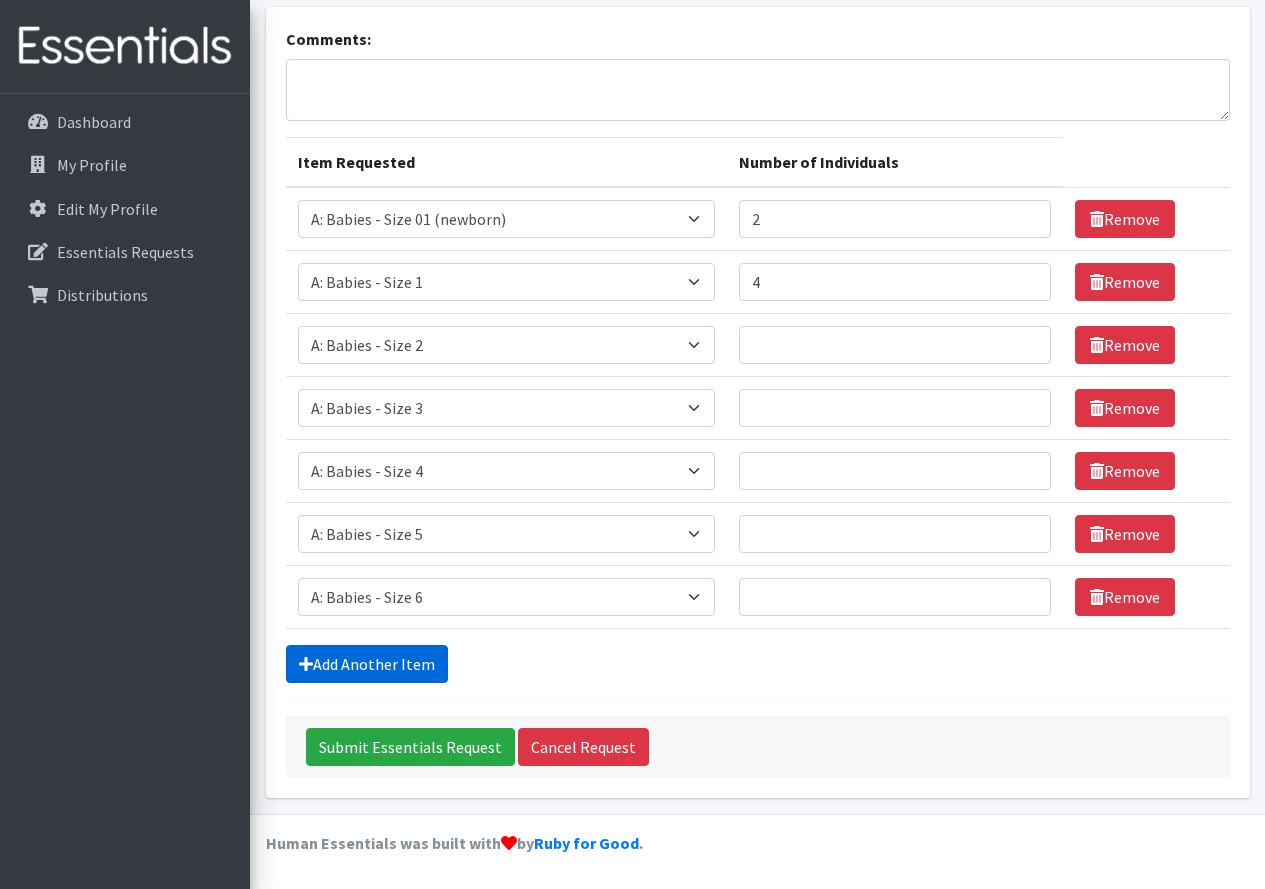 click on "Add Another Item" at bounding box center (367, 664) 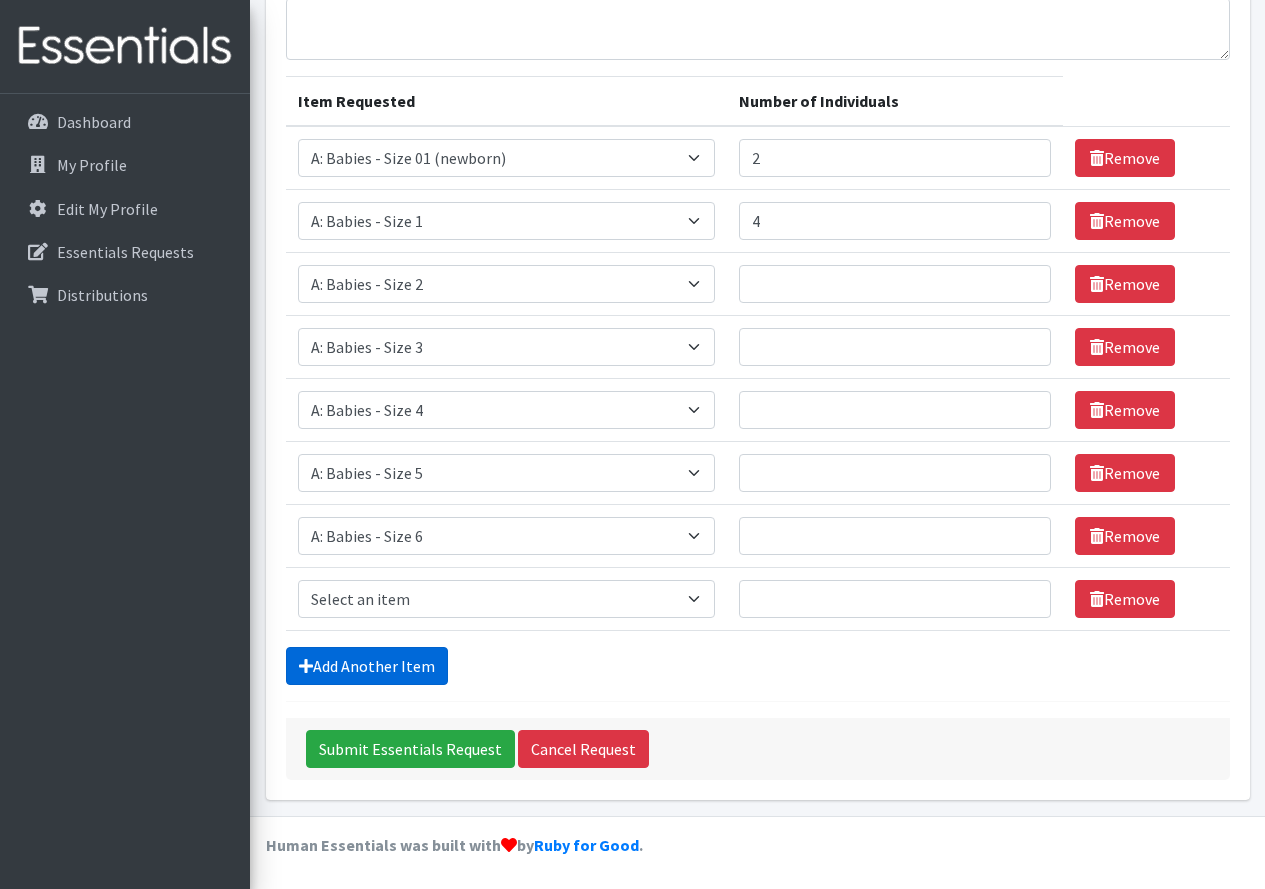 scroll, scrollTop: 220, scrollLeft: 0, axis: vertical 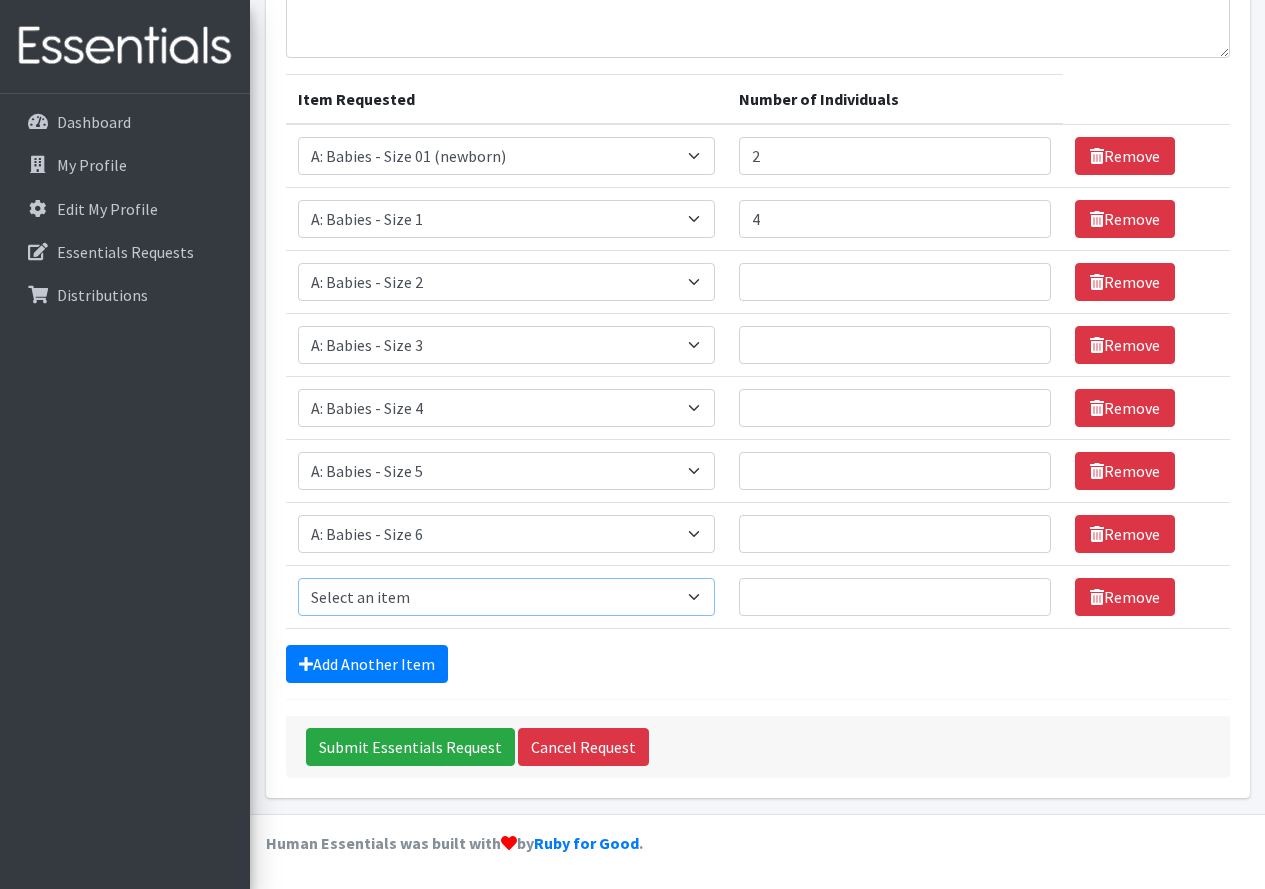 click on "Select an item
A: Babies - Size 0 (Preemie)
A: Babies - Size 01 (newborn)
A: Babies - Size 1
A: Babies - Size 2
A: Babies - Size 3
A: Babies - Size 4
A: Babies - Size 5
A: Babies - Size 6
A: Babies - Size 7
B: Toddlers - Pull-Ups1 (Medium - 2T-3T)
B: Toddlers - Pull-Ups2 (Large -3T-4T)
B: Toddlers - Pull-Ups3 (XL - 4T-5T)
C: Youth - Overnights1 - S/M (38-65 lbs)
C: Youth - Overnights2 - L/XL ( 65-140 lbs)
E: Swimmers1 - S (16-26 lbs)
E: Swimmers2 - M (24-34 lbs)
E: Swimmers3 - L (32+ lbs)" at bounding box center [507, 597] 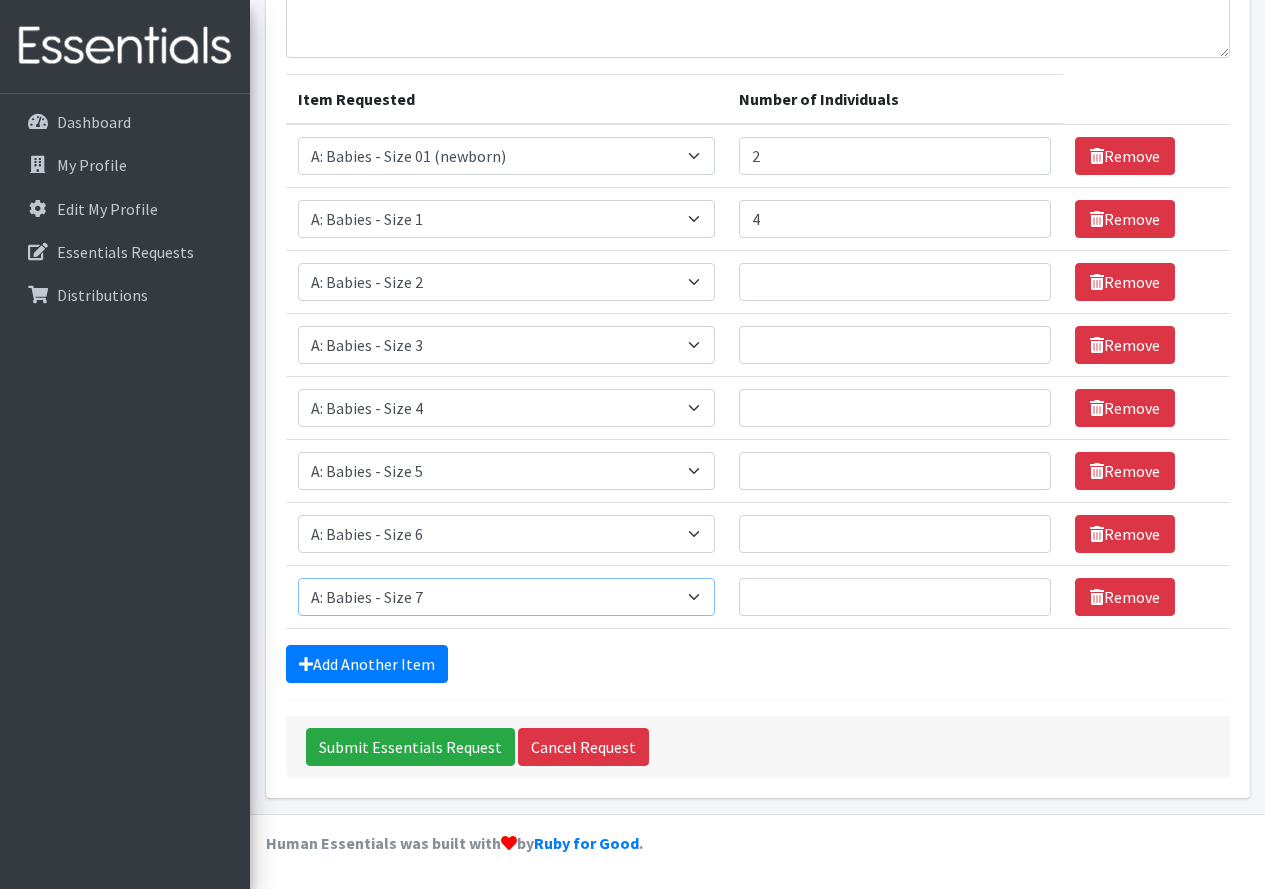 click on "Select an item
A: Babies - Size 0 (Preemie)
A: Babies - Size 01 (newborn)
A: Babies - Size 1
A: Babies - Size 2
A: Babies - Size 3
A: Babies - Size 4
A: Babies - Size 5
A: Babies - Size 6
A: Babies - Size 7
B: Toddlers - Pull-Ups1 (Medium - 2T-3T)
B: Toddlers - Pull-Ups2 (Large -3T-4T)
B: Toddlers - Pull-Ups3 (XL - 4T-5T)
C: Youth - Overnights1 - S/M (38-65 lbs)
C: Youth - Overnights2 - L/XL ( 65-140 lbs)
E: Swimmers1 - S (16-26 lbs)
E: Swimmers2 - M (24-34 lbs)
E: Swimmers3 - L (32+ lbs)" at bounding box center [507, 597] 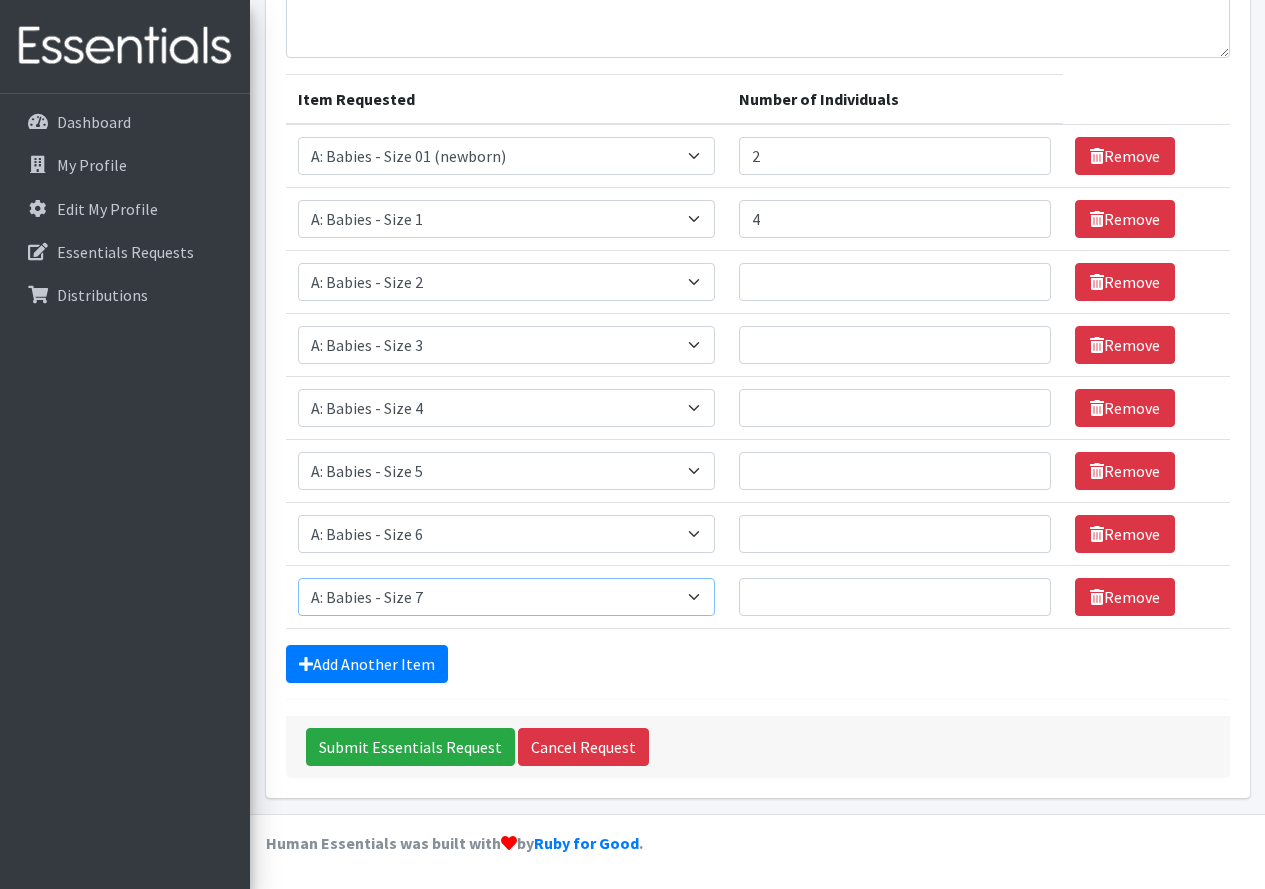 click on "Select an item
A: Babies - Size 0 (Preemie)
A: Babies - Size 01 (newborn)
A: Babies - Size 1
A: Babies - Size 2
A: Babies - Size 3
A: Babies - Size 4
A: Babies - Size 5
A: Babies - Size 6
A: Babies - Size 7
B: Toddlers - Pull-Ups1 (Medium - 2T-3T)
B: Toddlers - Pull-Ups2 (Large -3T-4T)
B: Toddlers - Pull-Ups3 (XL - 4T-5T)
C: Youth - Overnights1 - S/M (38-65 lbs)
C: Youth - Overnights2 - L/XL ( 65-140 lbs)
E: Swimmers1 - S (16-26 lbs)
E: Swimmers2 - M (24-34 lbs)
E: Swimmers3 - L (32+ lbs)" at bounding box center [507, 597] 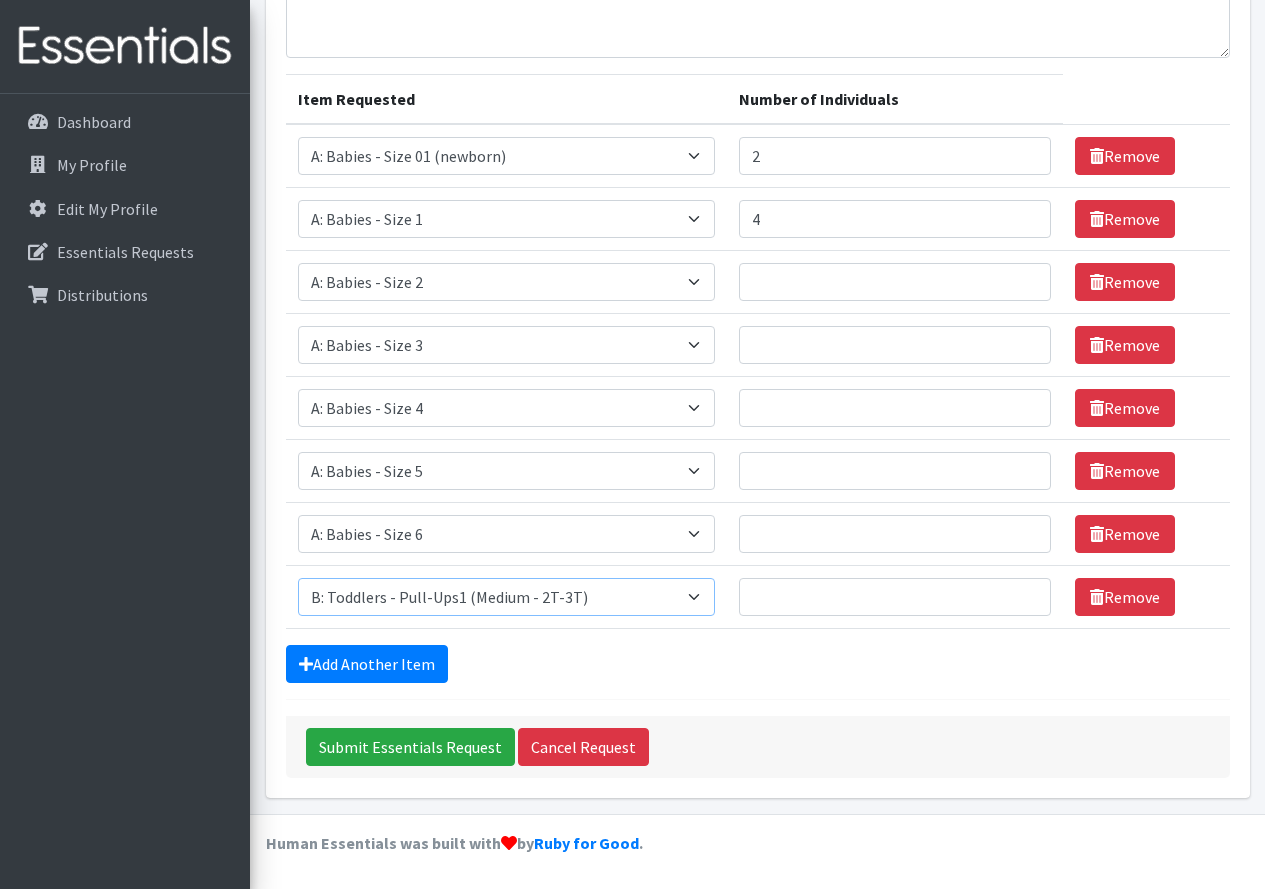 click on "Select an item
A: Babies - Size 0 (Preemie)
A: Babies - Size 01 (newborn)
A: Babies - Size 1
A: Babies - Size 2
A: Babies - Size 3
A: Babies - Size 4
A: Babies - Size 5
A: Babies - Size 6
A: Babies - Size 7
B: Toddlers - Pull-Ups1 (Medium - 2T-3T)
B: Toddlers - Pull-Ups2 (Large -3T-4T)
B: Toddlers - Pull-Ups3 (XL - 4T-5T)
C: Youth - Overnights1 - S/M (38-65 lbs)
C: Youth - Overnights2 - L/XL ( 65-140 lbs)
E: Swimmers1 - S (16-26 lbs)
E: Swimmers2 - M (24-34 lbs)
E: Swimmers3 - L (32+ lbs)" at bounding box center [507, 597] 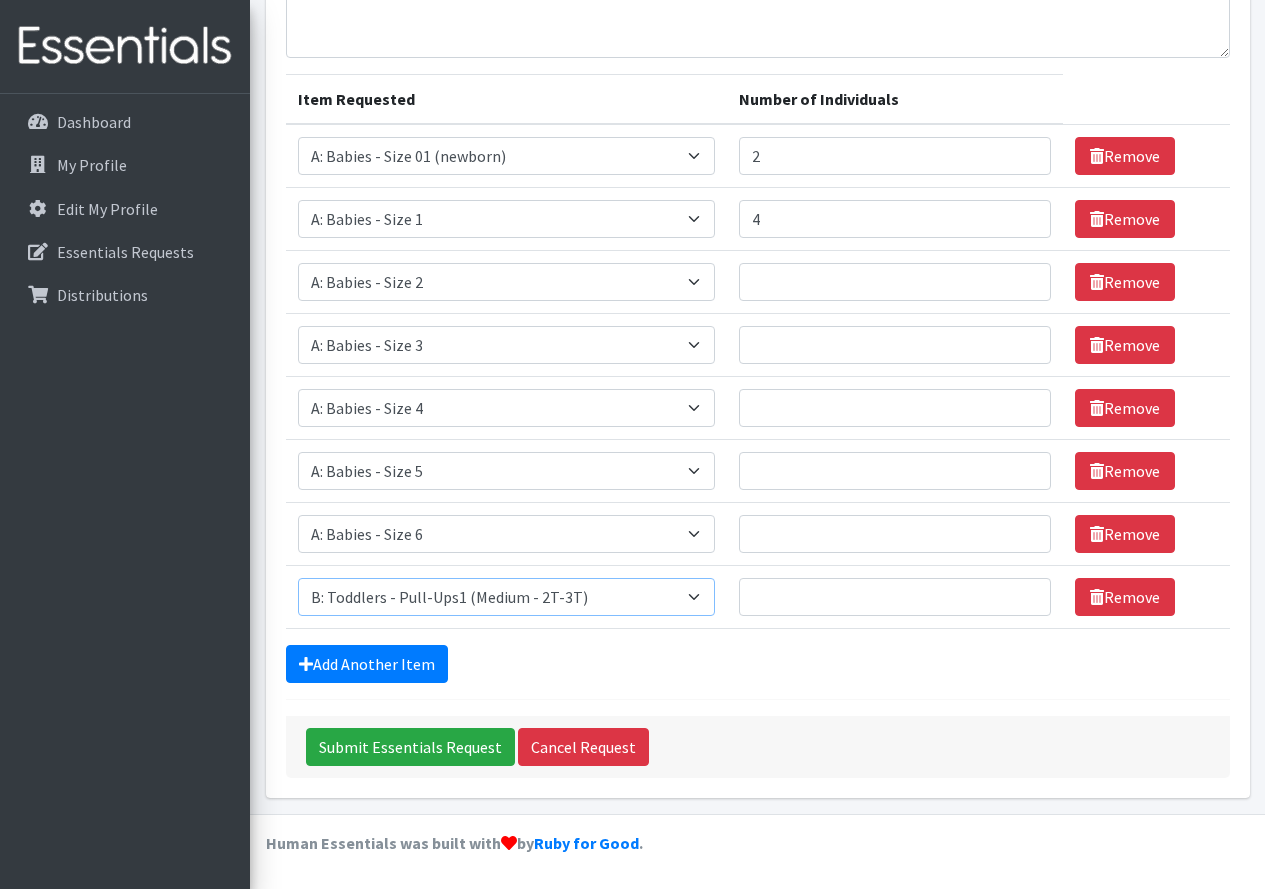 click on "Select an item
A: Babies - Size 0 (Preemie)
A: Babies - Size 01 (newborn)
A: Babies - Size 1
A: Babies - Size 2
A: Babies - Size 3
A: Babies - Size 4
A: Babies - Size 5
A: Babies - Size 6
A: Babies - Size 7
B: Toddlers - Pull-Ups1 (Medium - 2T-3T)
B: Toddlers - Pull-Ups2 (Large -3T-4T)
B: Toddlers - Pull-Ups3 (XL - 4T-5T)
C: Youth - Overnights1 - S/M (38-65 lbs)
C: Youth - Overnights2 - L/XL ( 65-140 lbs)
E: Swimmers1 - S (16-26 lbs)
E: Swimmers2 - M (24-34 lbs)
E: Swimmers3 - L (32+ lbs)" at bounding box center (507, 597) 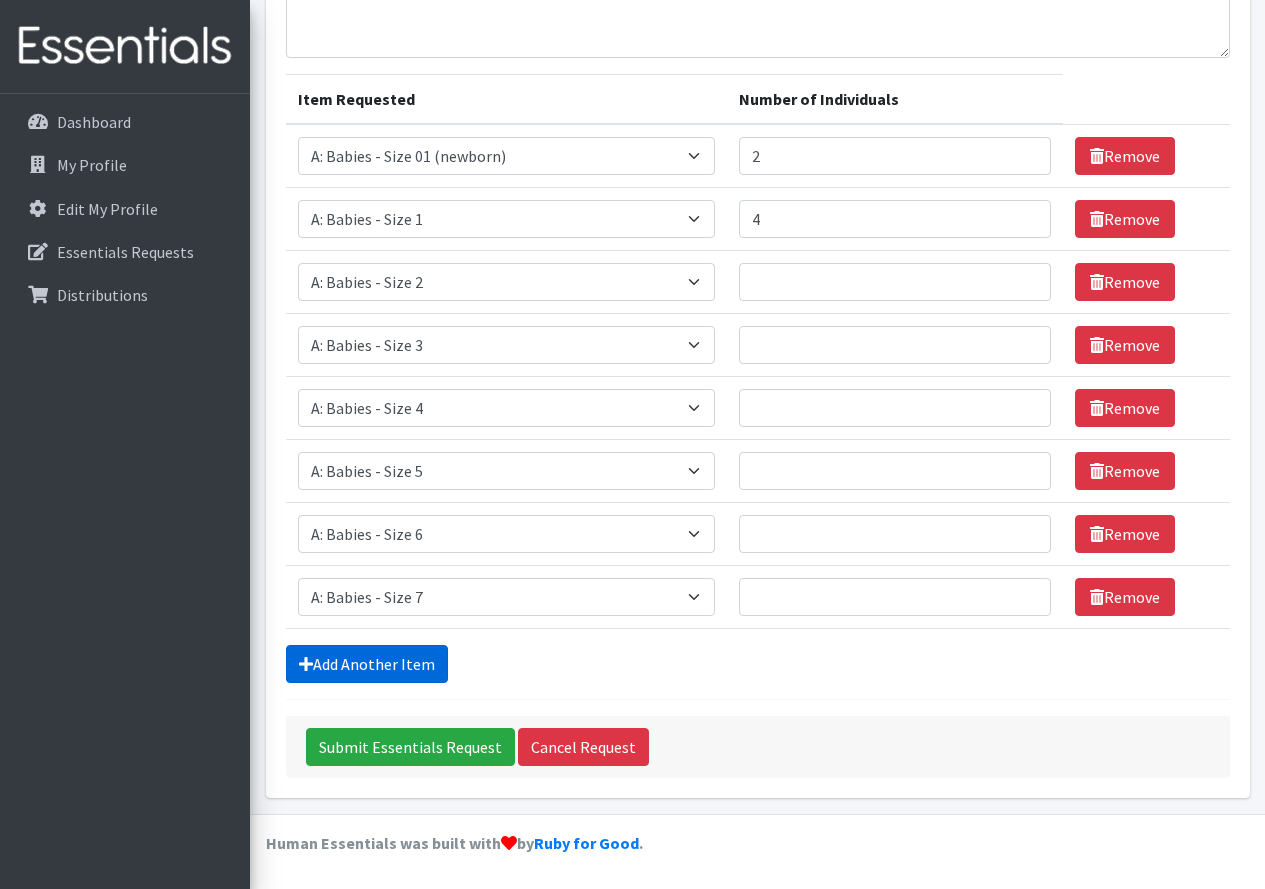 click on "Add Another Item" at bounding box center [367, 664] 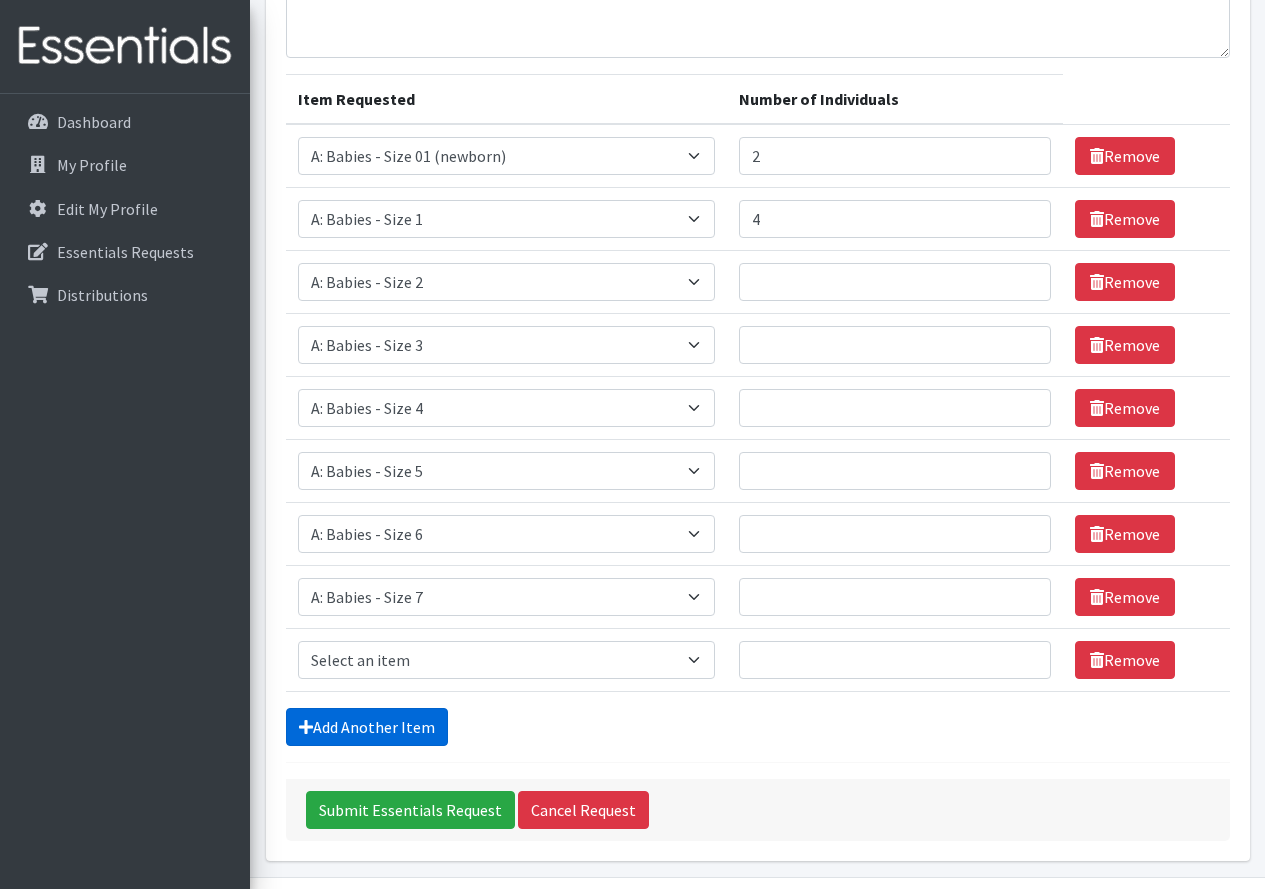 scroll, scrollTop: 283, scrollLeft: 0, axis: vertical 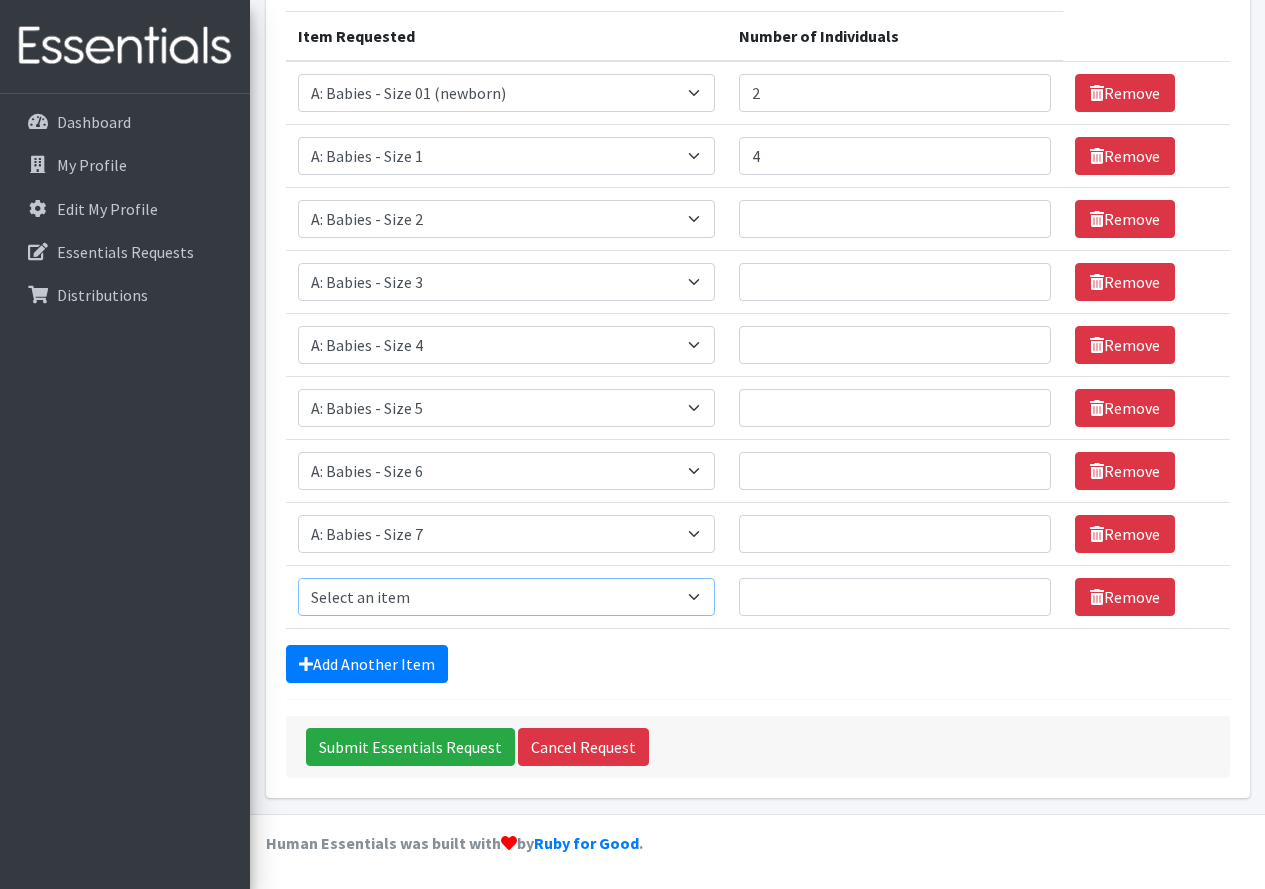 click on "Select an item
A: Babies - Size 0 (Preemie)
A: Babies - Size 01 (newborn)
A: Babies - Size 1
A: Babies - Size 2
A: Babies - Size 3
A: Babies - Size 4
A: Babies - Size 5
A: Babies - Size 6
A: Babies - Size 7
B: Toddlers - Pull-Ups1 (Medium - 2T-3T)
B: Toddlers - Pull-Ups2 (Large -3T-4T)
B: Toddlers - Pull-Ups3 (XL - 4T-5T)
C: Youth - Overnights1 - S/M (38-65 lbs)
C: Youth - Overnights2 - L/XL ( 65-140 lbs)
E: Swimmers1 - S (16-26 lbs)
E: Swimmers2 - M (24-34 lbs)
E: Swimmers3 - L (32+ lbs)" at bounding box center [507, 597] 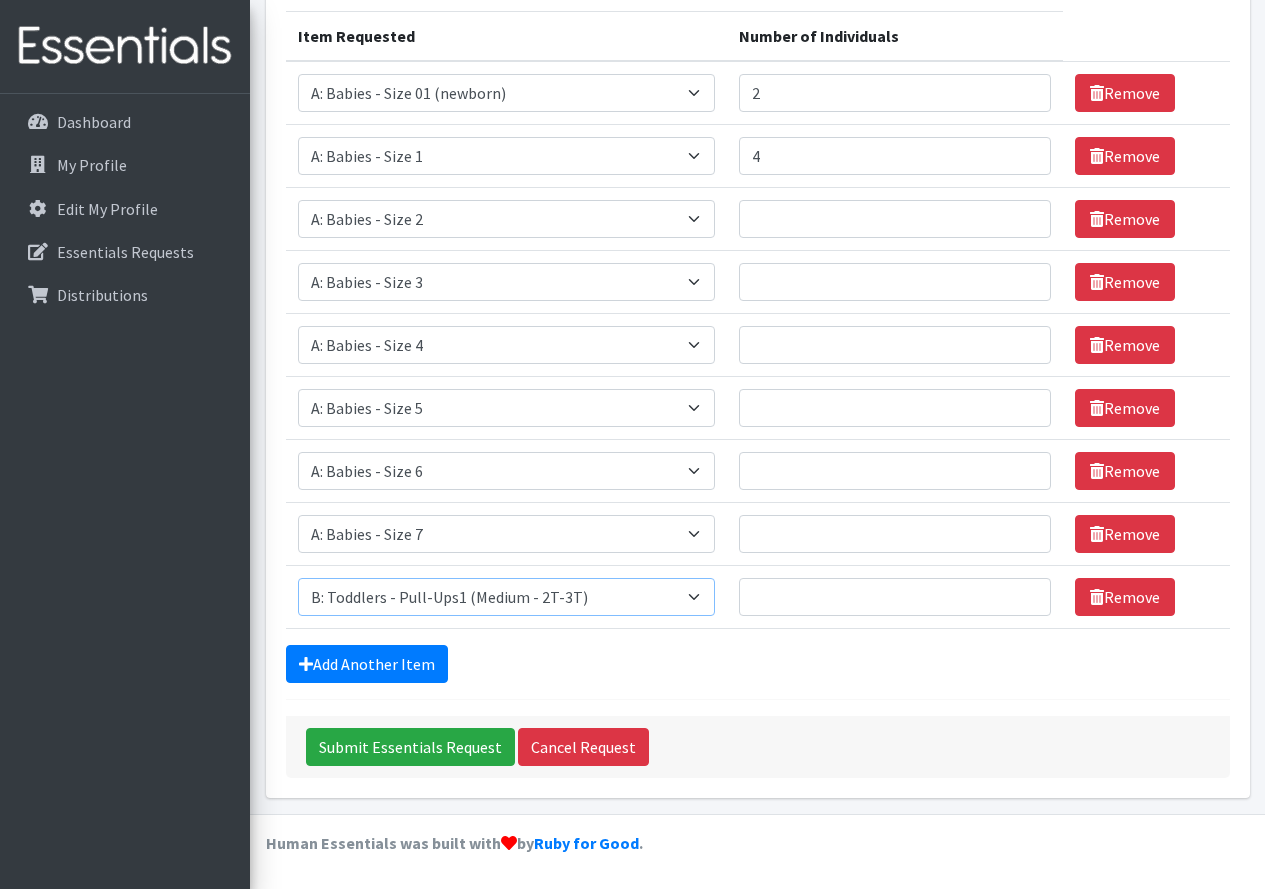 click on "Select an item
A: Babies - Size 0 (Preemie)
A: Babies - Size 01 (newborn)
A: Babies - Size 1
A: Babies - Size 2
A: Babies - Size 3
A: Babies - Size 4
A: Babies - Size 5
A: Babies - Size 6
A: Babies - Size 7
B: Toddlers - Pull-Ups1 (Medium - 2T-3T)
B: Toddlers - Pull-Ups2 (Large -3T-4T)
B: Toddlers - Pull-Ups3 (XL - 4T-5T)
C: Youth - Overnights1 - S/M (38-65 lbs)
C: Youth - Overnights2 - L/XL ( 65-140 lbs)
E: Swimmers1 - S (16-26 lbs)
E: Swimmers2 - M (24-34 lbs)
E: Swimmers3 - L (32+ lbs)" at bounding box center [507, 597] 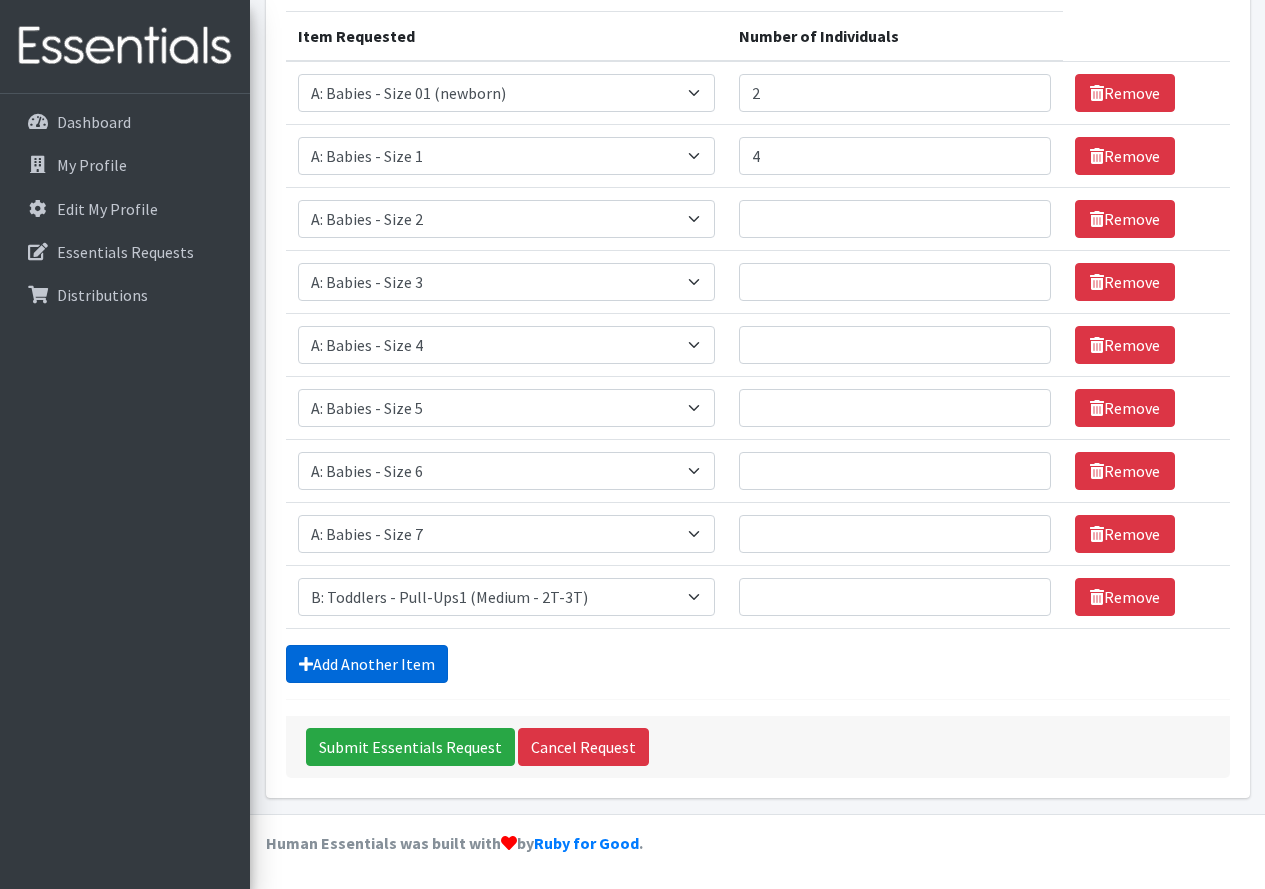 drag, startPoint x: 413, startPoint y: 660, endPoint x: 432, endPoint y: 645, distance: 24.207438 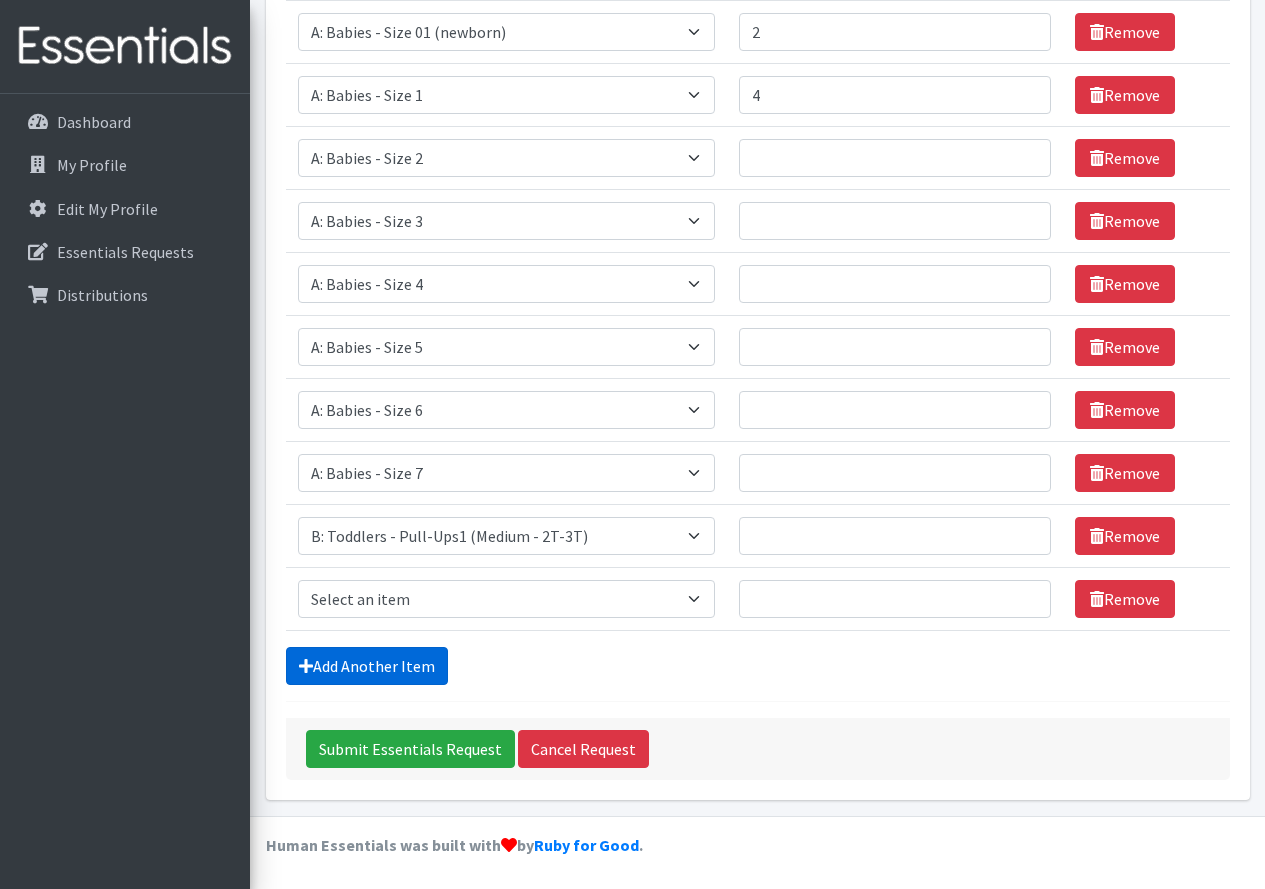 scroll, scrollTop: 346, scrollLeft: 0, axis: vertical 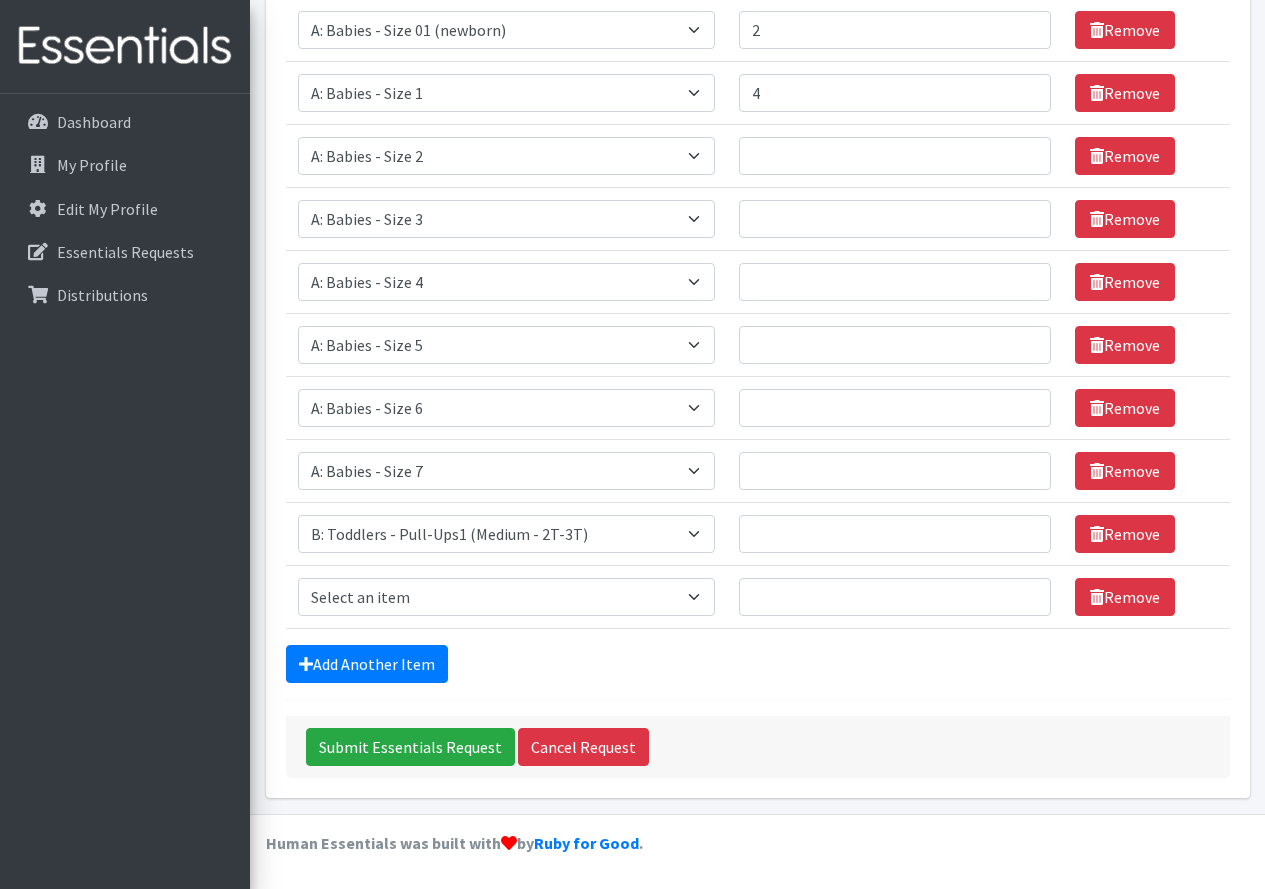 click on "Item Requested
Select an item
A: Babies - Size 0 (Preemie)
A: Babies - Size 01 (newborn)
A: Babies - Size 1
A: Babies - Size 2
A: Babies - Size 3
A: Babies - Size 4
A: Babies - Size 5
A: Babies - Size 6
A: Babies - Size 7
B: Toddlers - Pull-Ups1 (Medium - 2T-3T)
B: Toddlers - Pull-Ups2 (Large -3T-4T)
B: Toddlers - Pull-Ups3 (XL - 4T-5T)
C: Youth - Overnights1 - S/M (38-65 lbs)
C: Youth - Overnights2 - L/XL ( 65-140 lbs)
E: Swimmers1 - S (16-26 lbs)
E: Swimmers2 - M (24-34 lbs)
E: Swimmers3 - L (32+ lbs)" at bounding box center [507, 597] 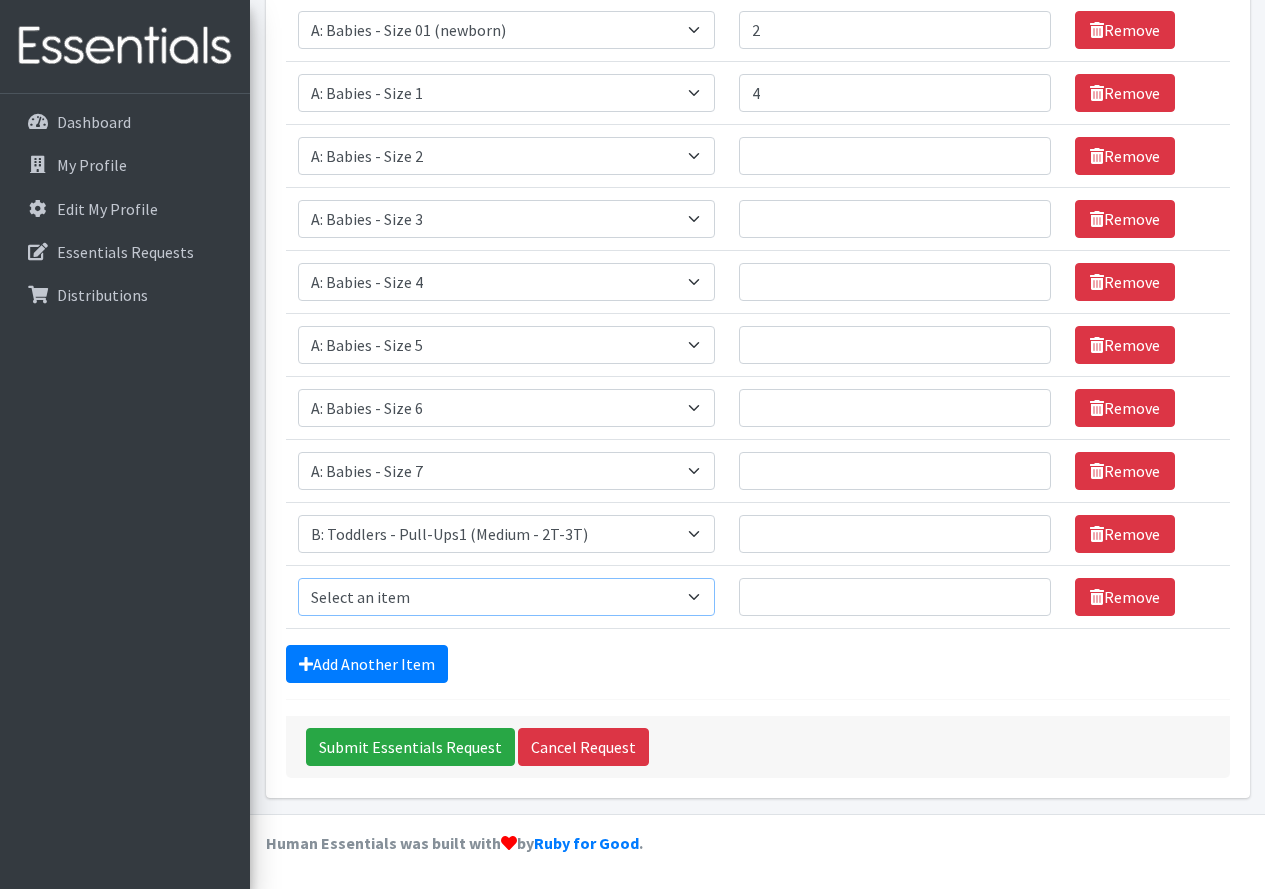 click on "Select an item
A: Babies - Size 0 (Preemie)
A: Babies - Size 01 (newborn)
A: Babies - Size 1
A: Babies - Size 2
A: Babies - Size 3
A: Babies - Size 4
A: Babies - Size 5
A: Babies - Size 6
A: Babies - Size 7
B: Toddlers - Pull-Ups1 (Medium - 2T-3T)
B: Toddlers - Pull-Ups2 (Large -3T-4T)
B: Toddlers - Pull-Ups3 (XL - 4T-5T)
C: Youth - Overnights1 - S/M (38-65 lbs)
C: Youth - Overnights2 - L/XL ( 65-140 lbs)
E: Swimmers1 - S (16-26 lbs)
E: Swimmers2 - M (24-34 lbs)
E: Swimmers3 - L (32+ lbs)" at bounding box center [507, 597] 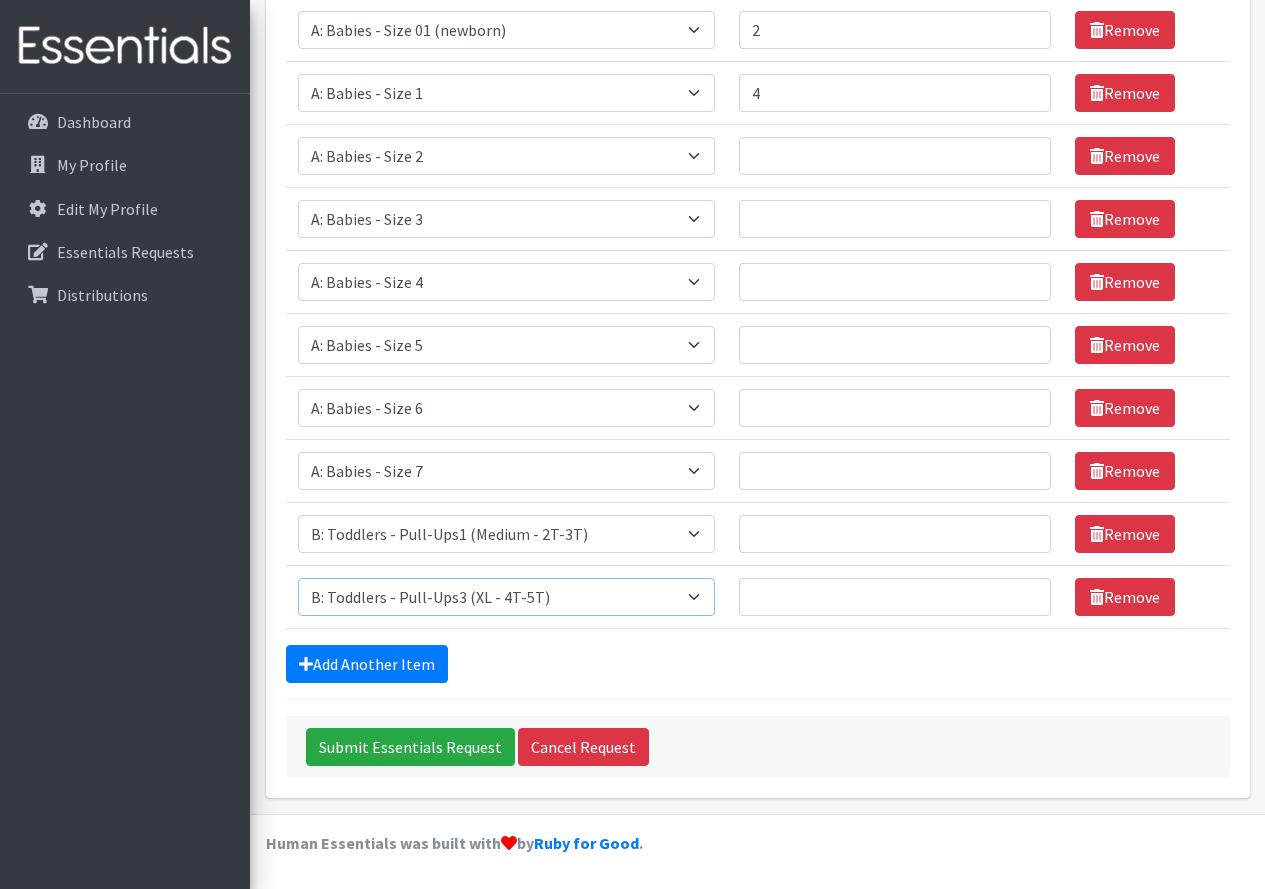 click on "Select an item
A: Babies - Size 0 (Preemie)
A: Babies - Size 01 (newborn)
A: Babies - Size 1
A: Babies - Size 2
A: Babies - Size 3
A: Babies - Size 4
A: Babies - Size 5
A: Babies - Size 6
A: Babies - Size 7
B: Toddlers - Pull-Ups1 (Medium - 2T-3T)
B: Toddlers - Pull-Ups2 (Large -3T-4T)
B: Toddlers - Pull-Ups3 (XL - 4T-5T)
C: Youth - Overnights1 - S/M (38-65 lbs)
C: Youth - Overnights2 - L/XL ( 65-140 lbs)
E: Swimmers1 - S (16-26 lbs)
E: Swimmers2 - M (24-34 lbs)
E: Swimmers3 - L (32+ lbs)" at bounding box center [507, 597] 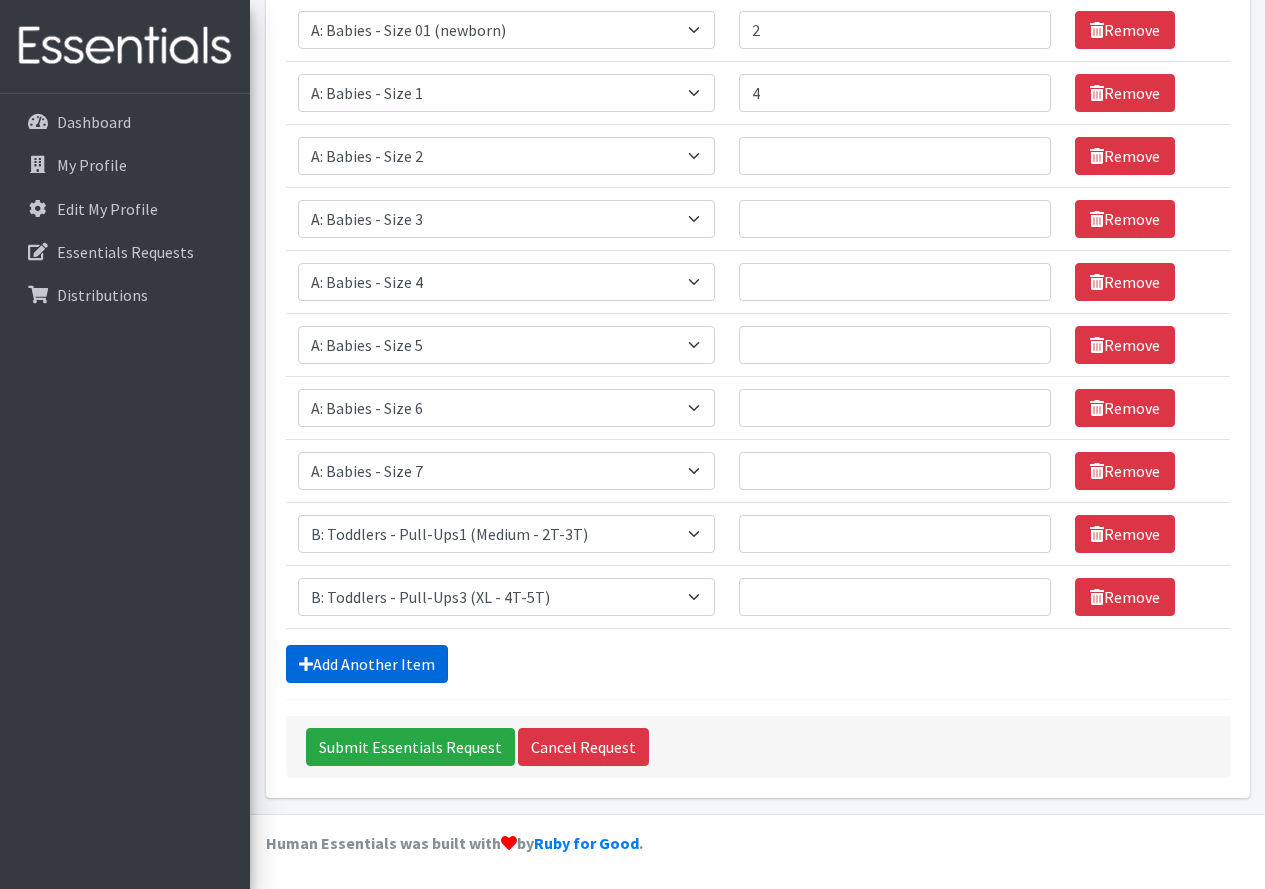 click on "Add Another Item" at bounding box center [367, 664] 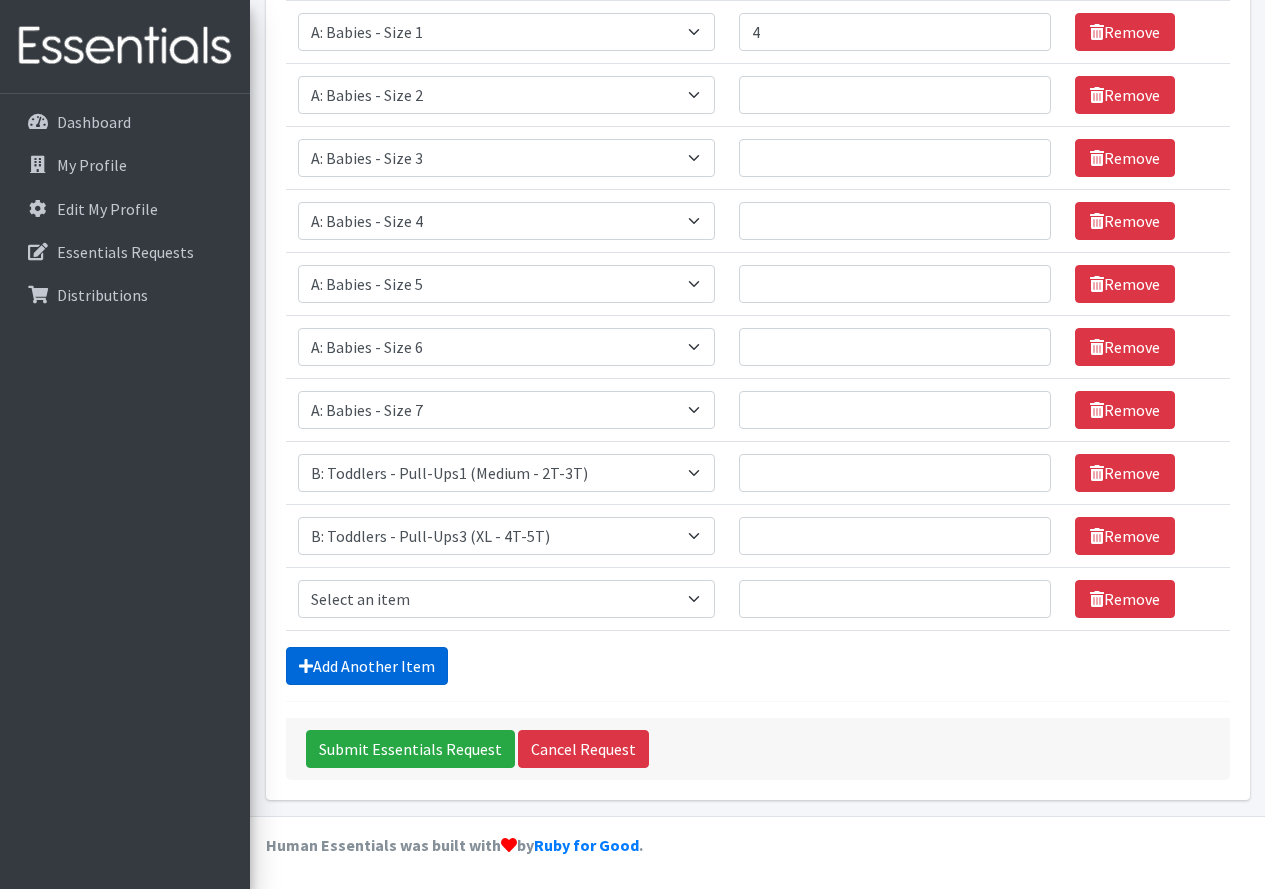 scroll, scrollTop: 409, scrollLeft: 0, axis: vertical 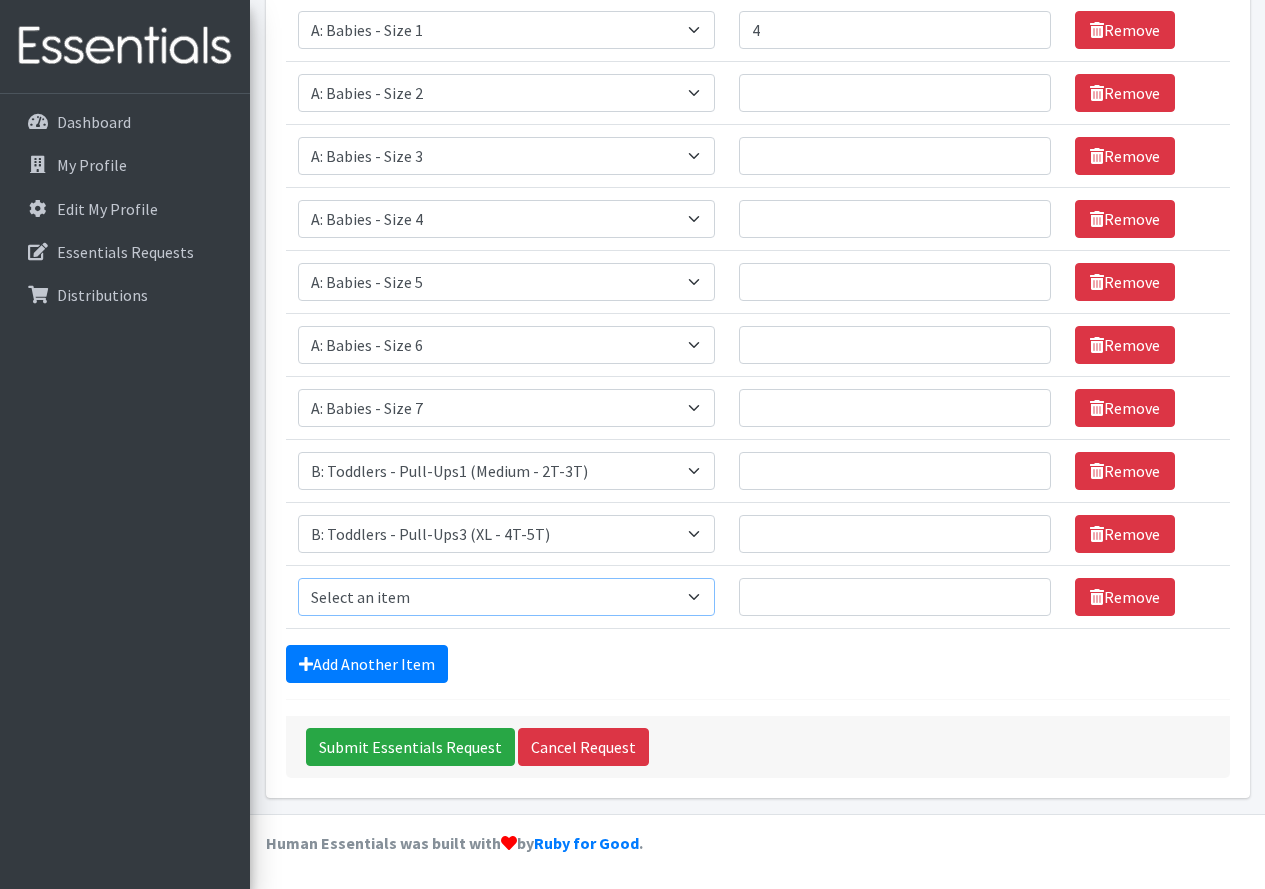 click on "Select an item
A: Babies - Size 0 (Preemie)
A: Babies - Size 01 (newborn)
A: Babies - Size 1
A: Babies - Size 2
A: Babies - Size 3
A: Babies - Size 4
A: Babies - Size 5
A: Babies - Size 6
A: Babies - Size 7
B: Toddlers - Pull-Ups1 (Medium - 2T-3T)
B: Toddlers - Pull-Ups2 (Large -3T-4T)
B: Toddlers - Pull-Ups3 (XL - 4T-5T)
C: Youth - Overnights1 - S/M (38-65 lbs)
C: Youth - Overnights2 - L/XL ( 65-140 lbs)
E: Swimmers1 - S (16-26 lbs)
E: Swimmers2 - M (24-34 lbs)
E: Swimmers3 - L (32+ lbs)" at bounding box center [507, 597] 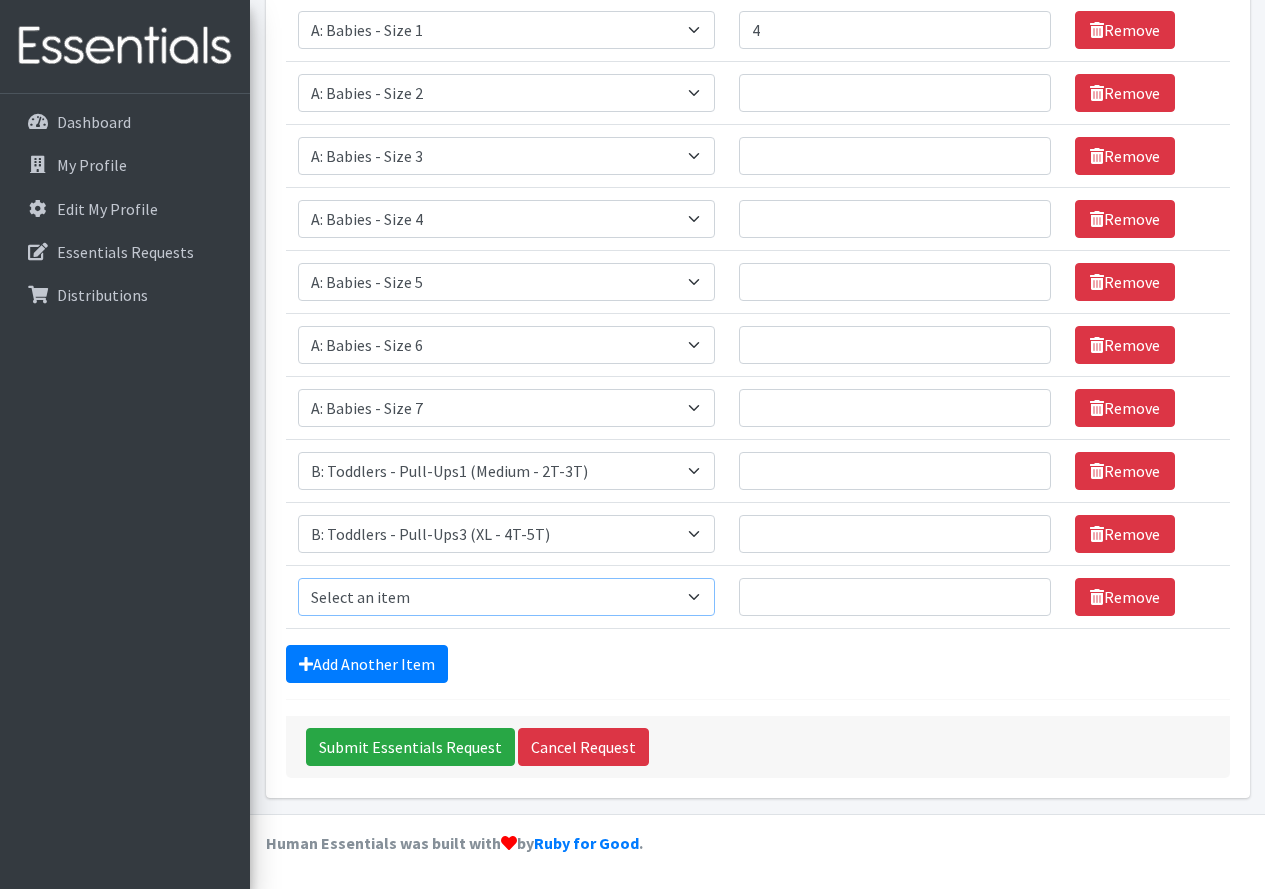 select on "5599" 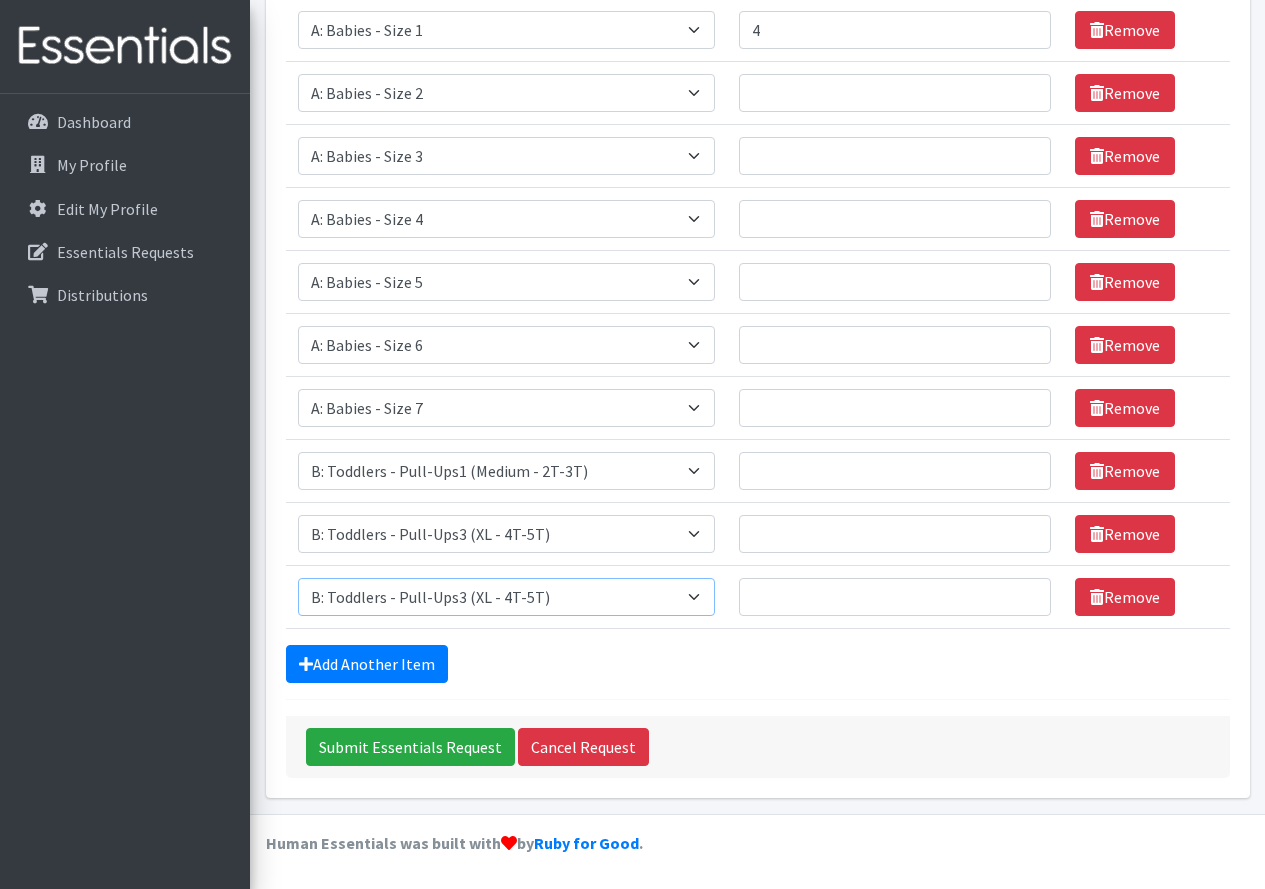 click on "Select an item
A: Babies - Size 0 (Preemie)
A: Babies - Size 01 (newborn)
A: Babies - Size 1
A: Babies - Size 2
A: Babies - Size 3
A: Babies - Size 4
A: Babies - Size 5
A: Babies - Size 6
A: Babies - Size 7
B: Toddlers - Pull-Ups1 (Medium - 2T-3T)
B: Toddlers - Pull-Ups2 (Large -3T-4T)
B: Toddlers - Pull-Ups3 (XL - 4T-5T)
C: Youth - Overnights1 - S/M (38-65 lbs)
C: Youth - Overnights2 - L/XL ( 65-140 lbs)
E: Swimmers1 - S (16-26 lbs)
E: Swimmers2 - M (24-34 lbs)
E: Swimmers3 - L (32+ lbs)" at bounding box center [507, 597] 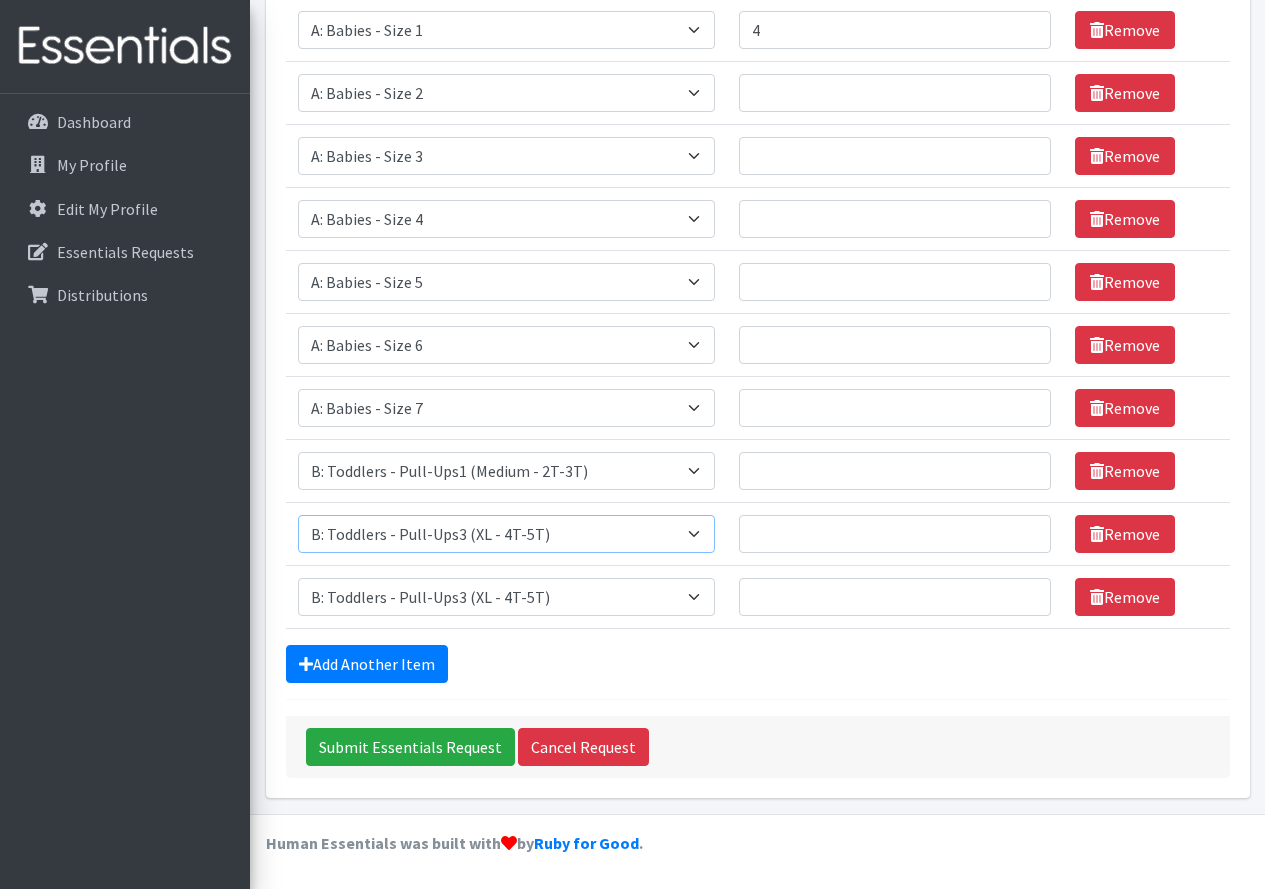 click on "Select an item
A: Babies - Size 0 (Preemie)
A: Babies - Size 01 (newborn)
A: Babies - Size 1
A: Babies - Size 2
A: Babies - Size 3
A: Babies - Size 4
A: Babies - Size 5
A: Babies - Size 6
A: Babies - Size 7
B: Toddlers - Pull-Ups1 (Medium - 2T-3T)
B: Toddlers - Pull-Ups2 (Large -3T-4T)
B: Toddlers - Pull-Ups3 (XL - 4T-5T)
C: Youth - Overnights1 - S/M (38-65 lbs)
C: Youth - Overnights2 - L/XL ( 65-140 lbs)
E: Swimmers1 - S (16-26 lbs)
E: Swimmers2 - M (24-34 lbs)
E: Swimmers3 - L (32+ lbs)" at bounding box center (507, 534) 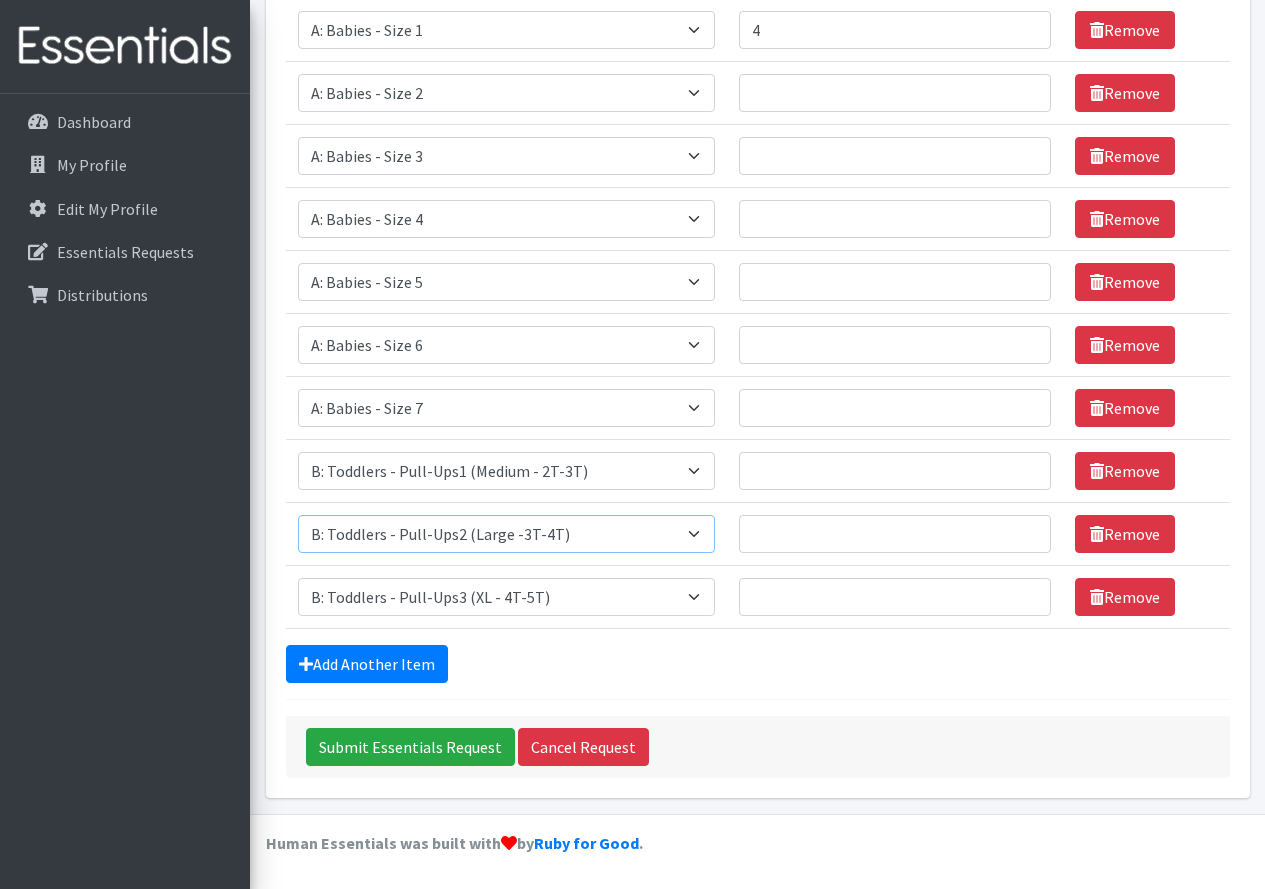 click on "Select an item
A: Babies - Size 0 (Preemie)
A: Babies - Size 01 (newborn)
A: Babies - Size 1
A: Babies - Size 2
A: Babies - Size 3
A: Babies - Size 4
A: Babies - Size 5
A: Babies - Size 6
A: Babies - Size 7
B: Toddlers - Pull-Ups1 (Medium - 2T-3T)
B: Toddlers - Pull-Ups2 (Large -3T-4T)
B: Toddlers - Pull-Ups3 (XL - 4T-5T)
C: Youth - Overnights1 - S/M (38-65 lbs)
C: Youth - Overnights2 - L/XL ( 65-140 lbs)
E: Swimmers1 - S (16-26 lbs)
E: Swimmers2 - M (24-34 lbs)
E: Swimmers3 - L (32+ lbs)" at bounding box center [507, 534] 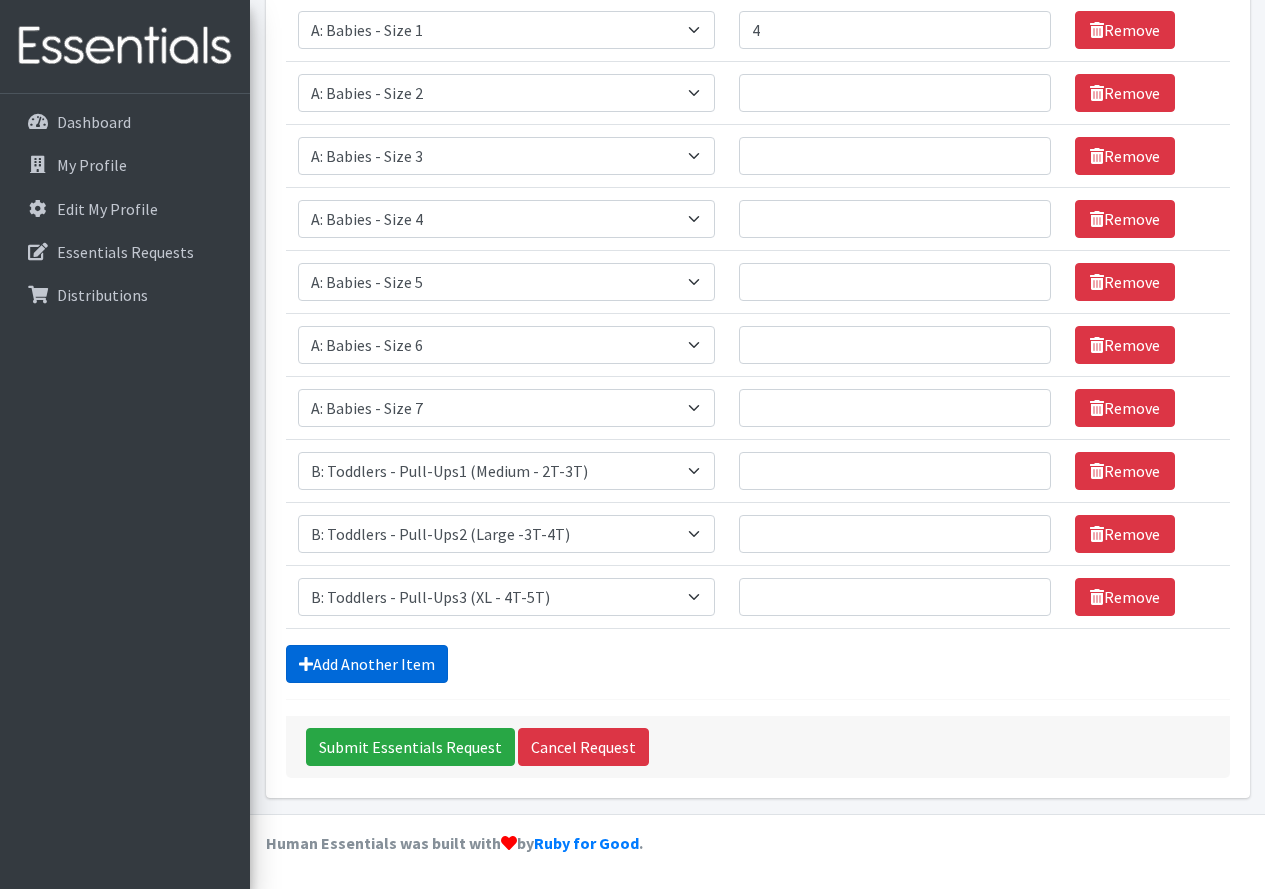 click on "Add Another Item" at bounding box center (367, 664) 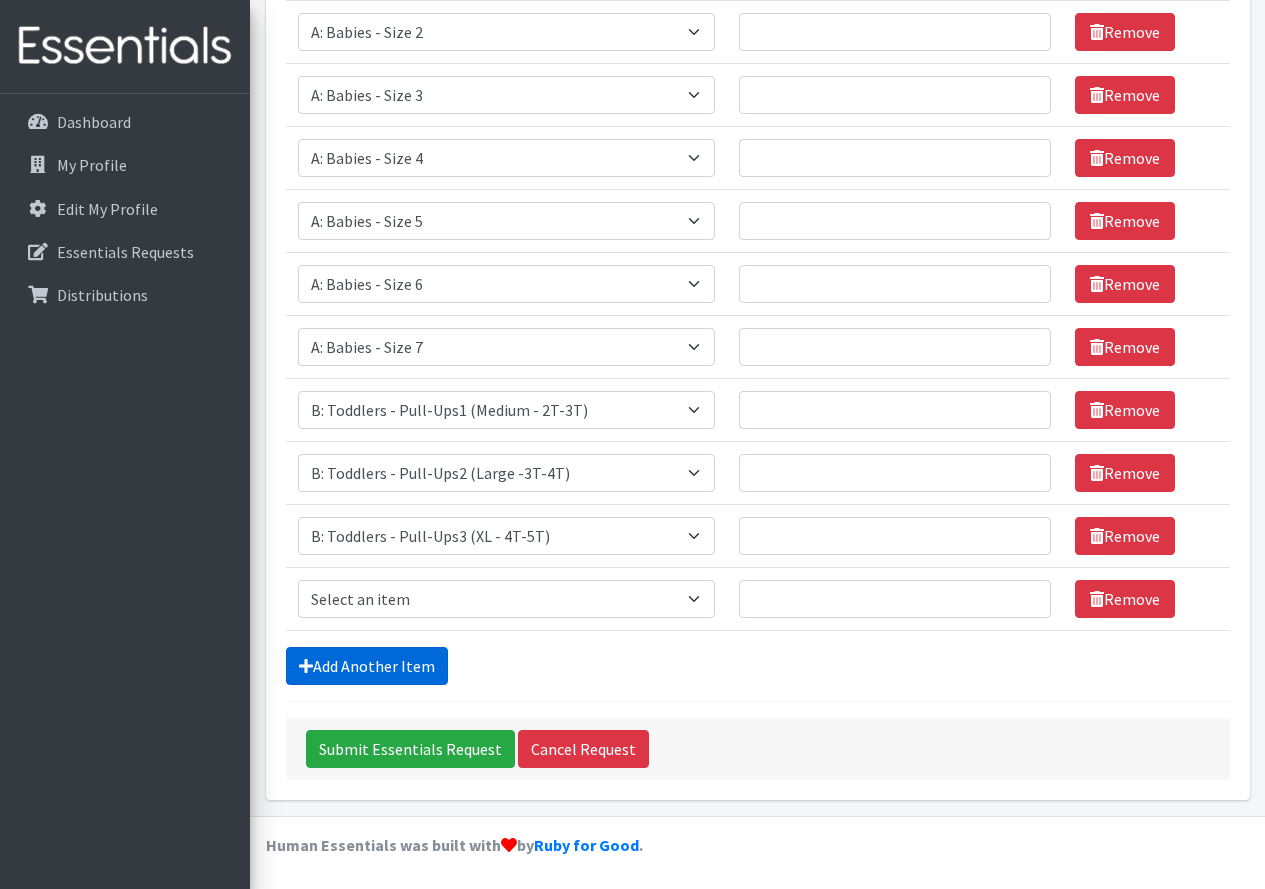 scroll, scrollTop: 472, scrollLeft: 0, axis: vertical 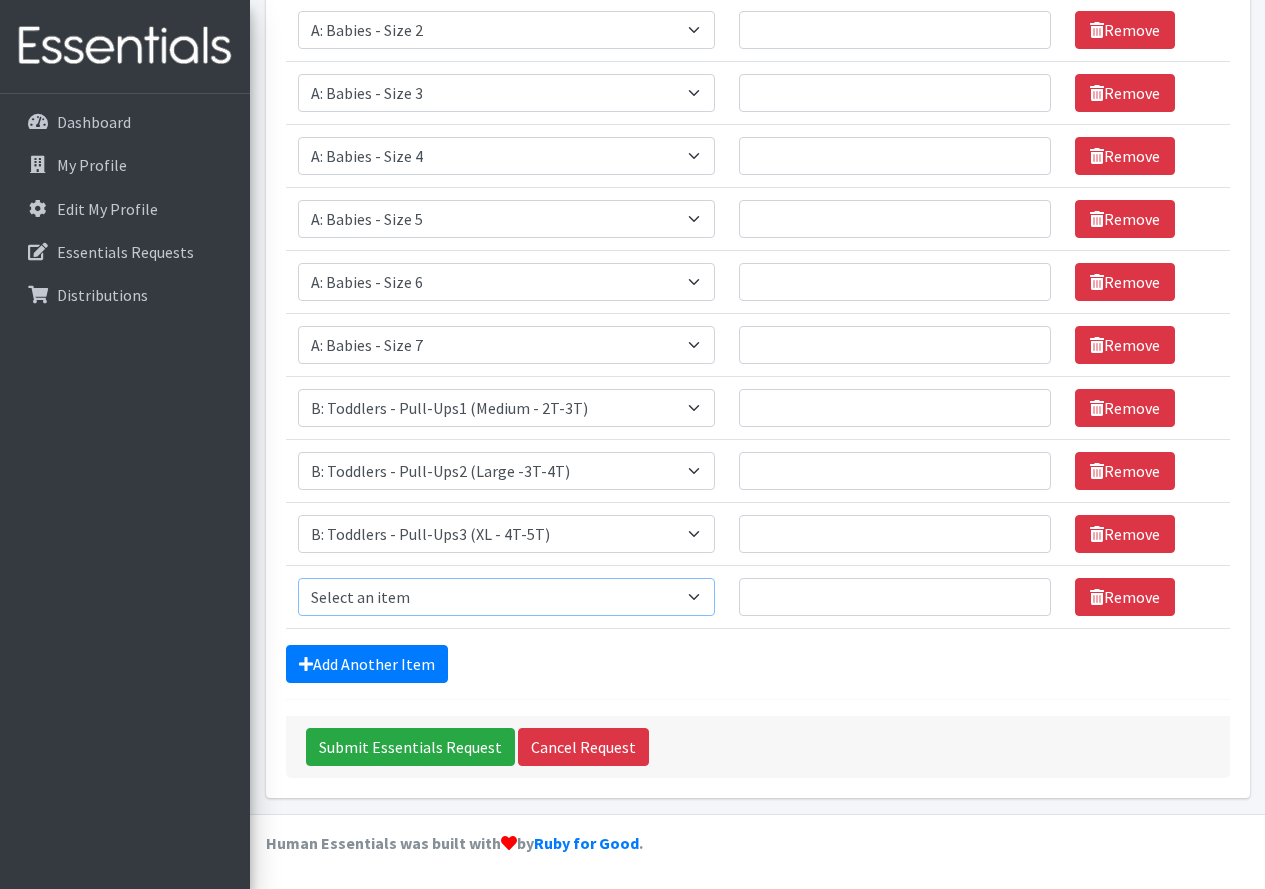 click on "Select an item
A: Babies - Size 0 (Preemie)
A: Babies - Size 01 (newborn)
A: Babies - Size 1
A: Babies - Size 2
A: Babies - Size 3
A: Babies - Size 4
A: Babies - Size 5
A: Babies - Size 6
A: Babies - Size 7
B: Toddlers - Pull-Ups1 (Medium - 2T-3T)
B: Toddlers - Pull-Ups2 (Large -3T-4T)
B: Toddlers - Pull-Ups3 (XL - 4T-5T)
C: Youth - Overnights1 - S/M (38-65 lbs)
C: Youth - Overnights2 - L/XL ( 65-140 lbs)
E: Swimmers1 - S (16-26 lbs)
E: Swimmers2 - M (24-34 lbs)
E: Swimmers3 - L (32+ lbs)" at bounding box center (507, 597) 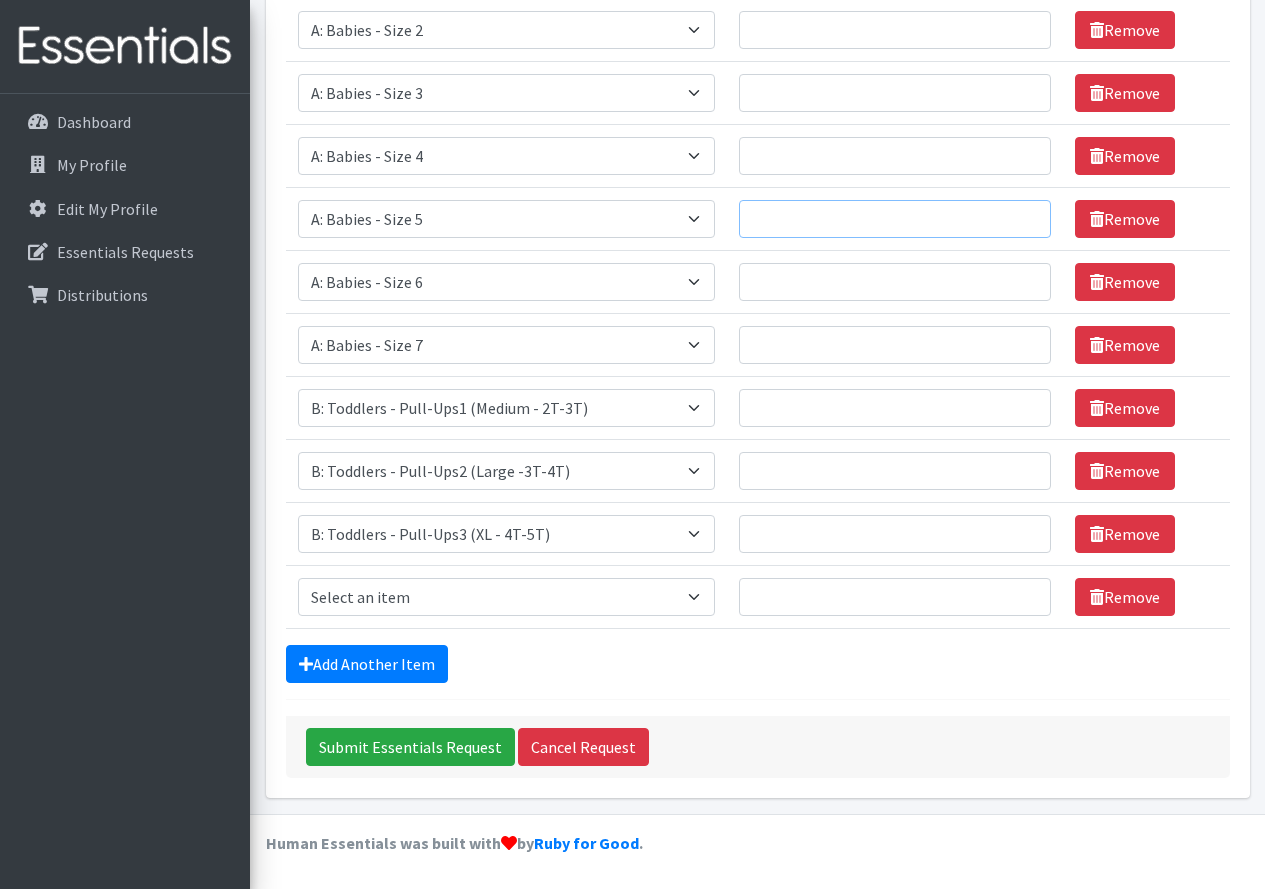 click on "Number of Individuals" at bounding box center [895, 219] 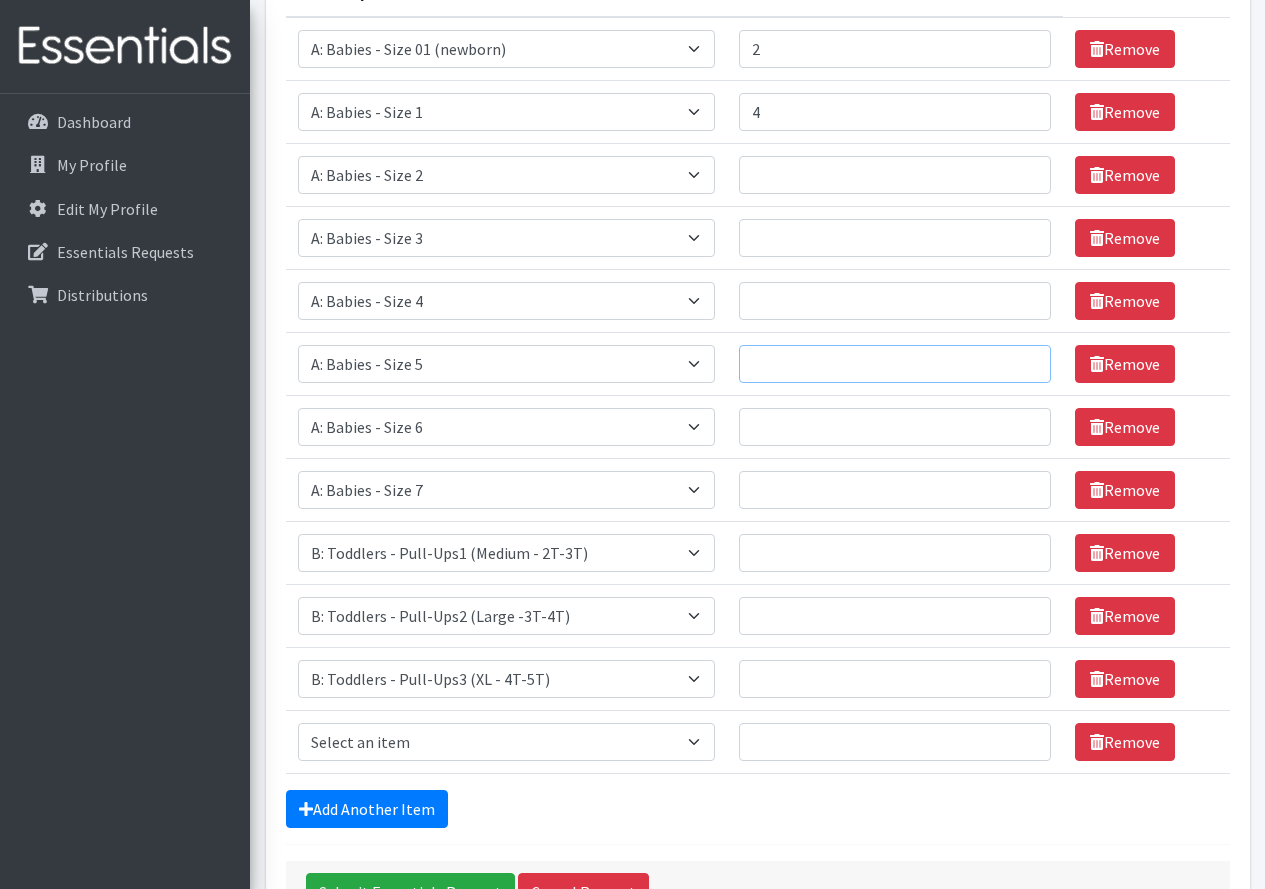 scroll, scrollTop: 172, scrollLeft: 0, axis: vertical 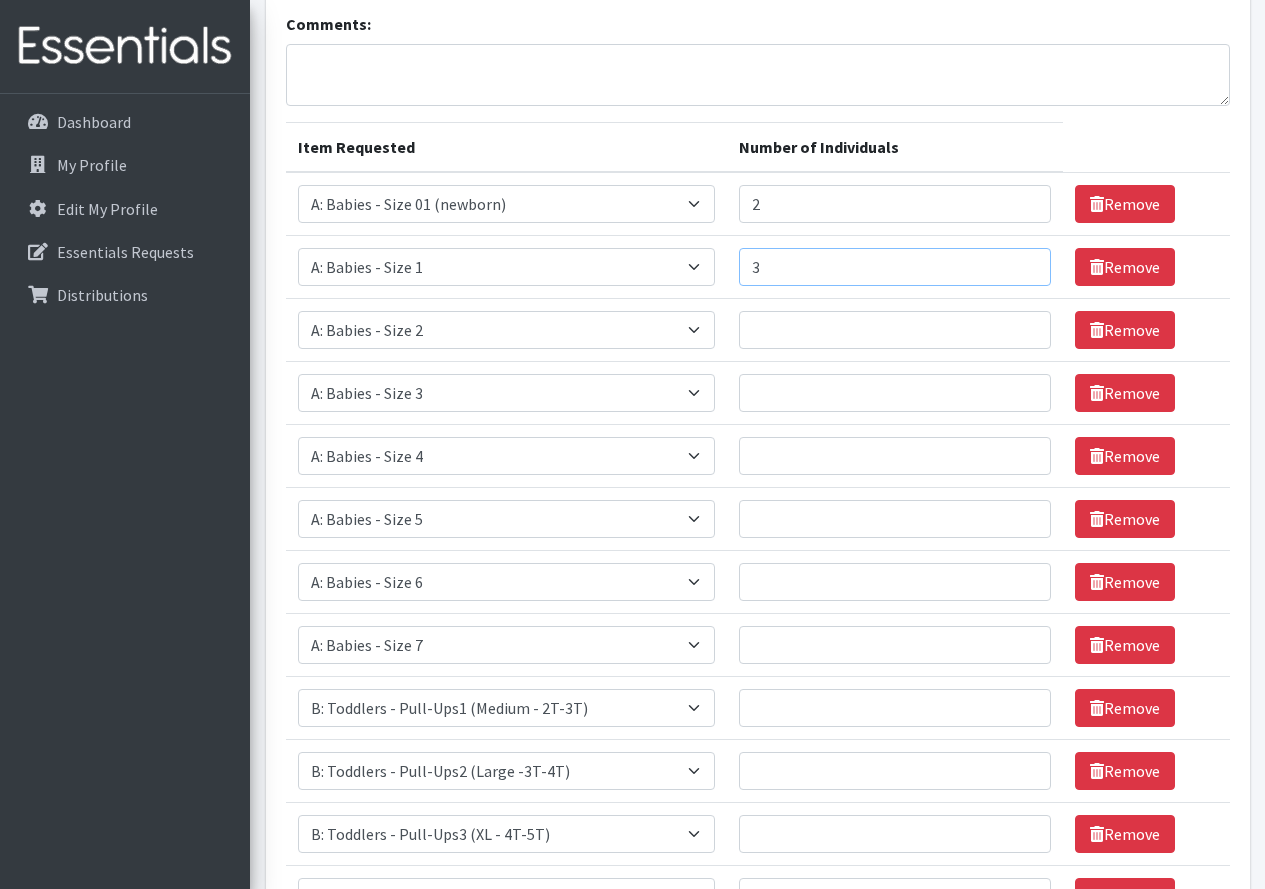 click on "3" at bounding box center (895, 267) 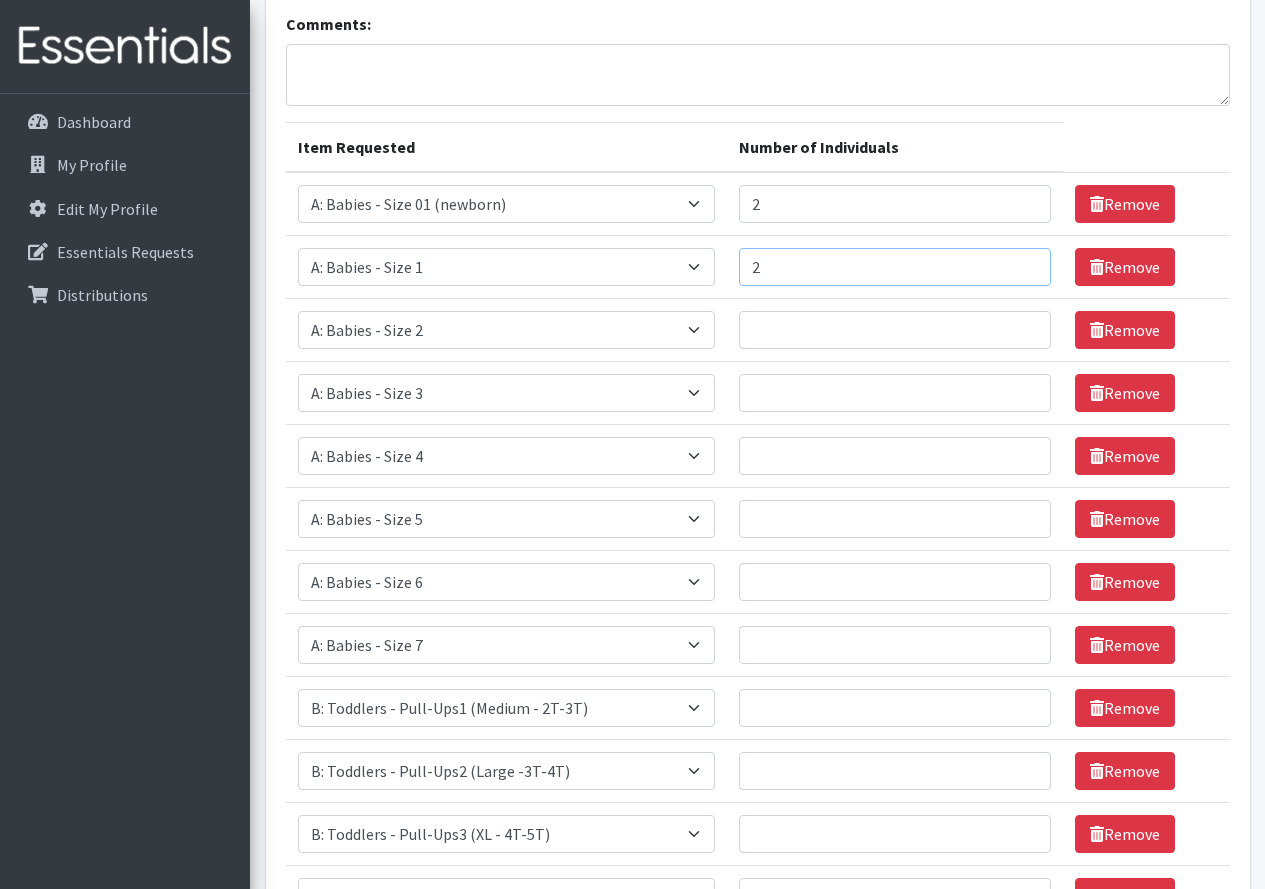 type on "2" 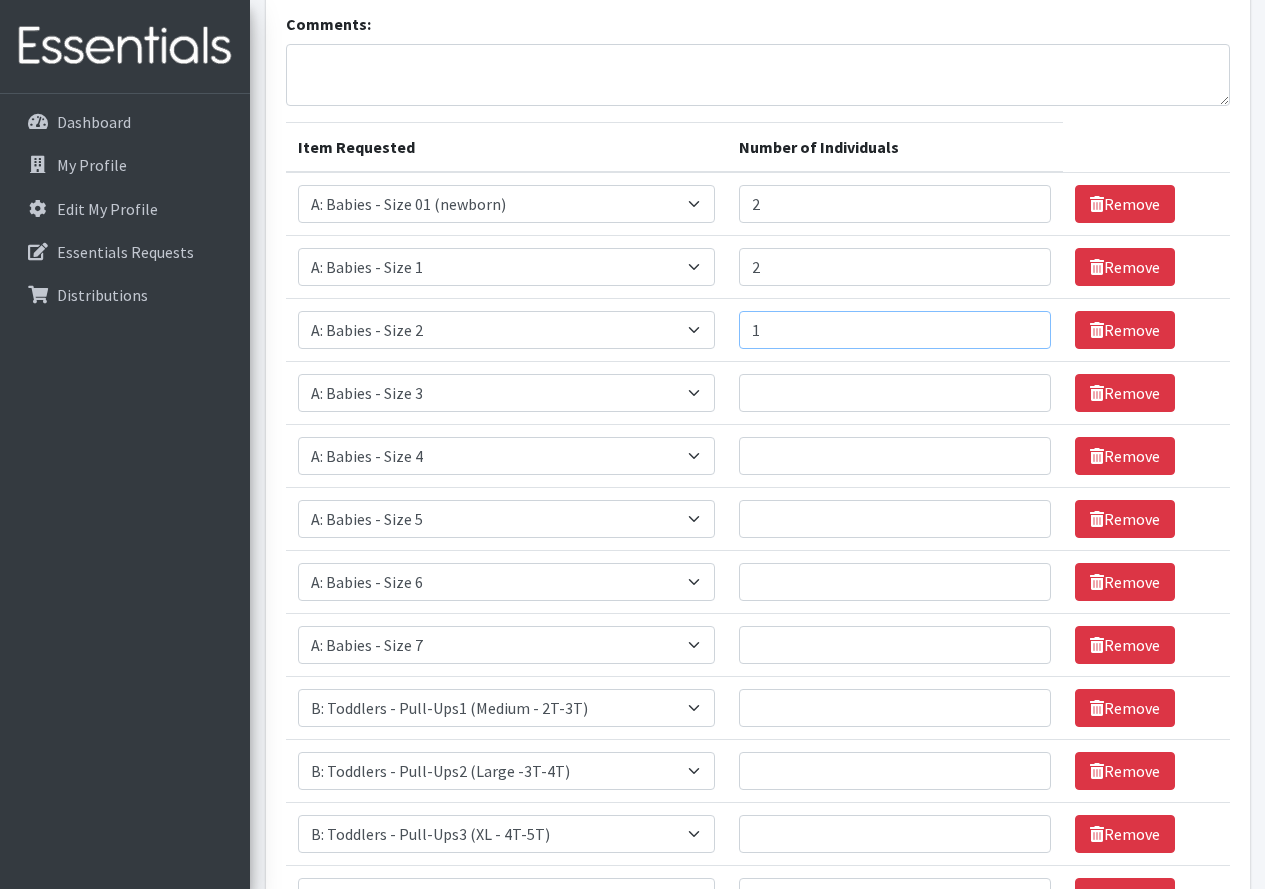 click on "1" at bounding box center (895, 330) 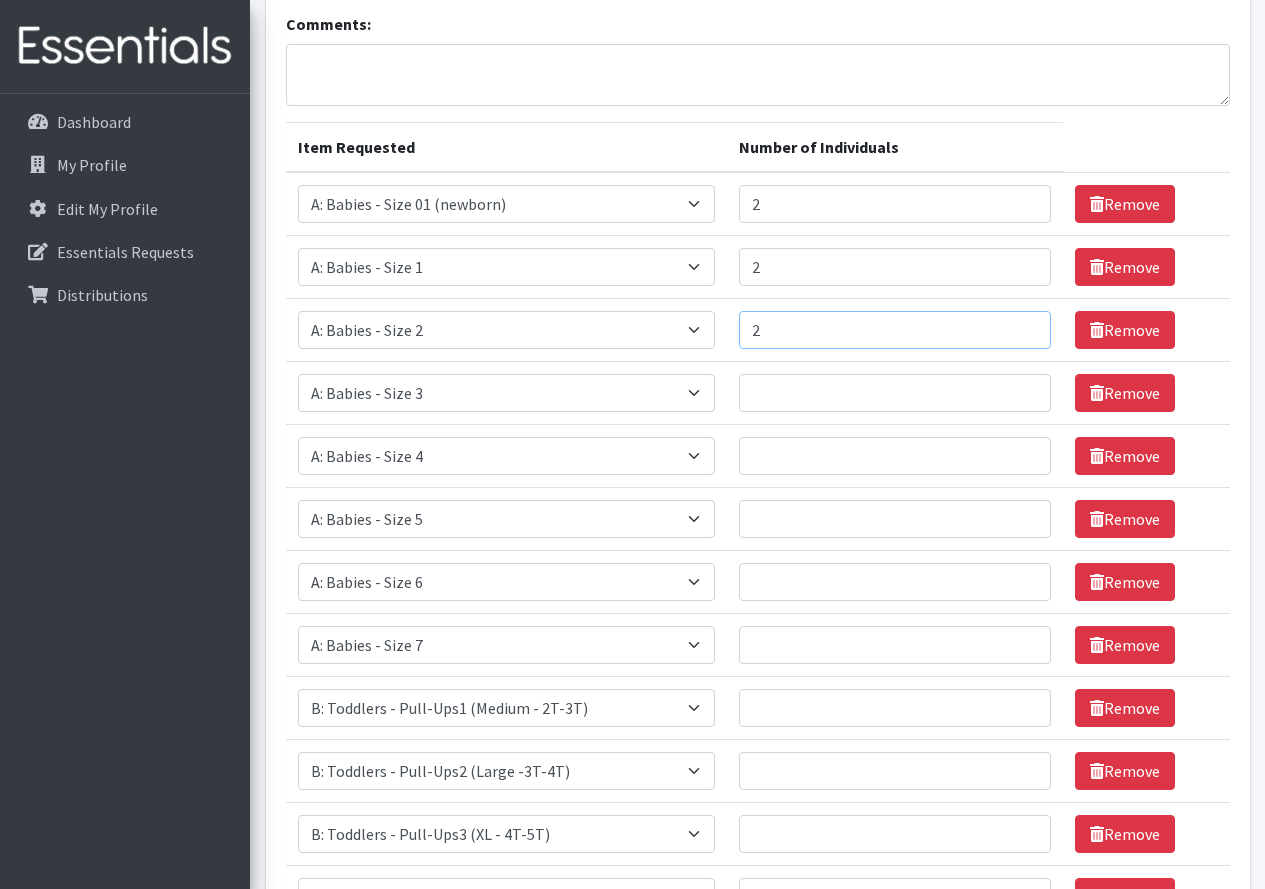 type on "2" 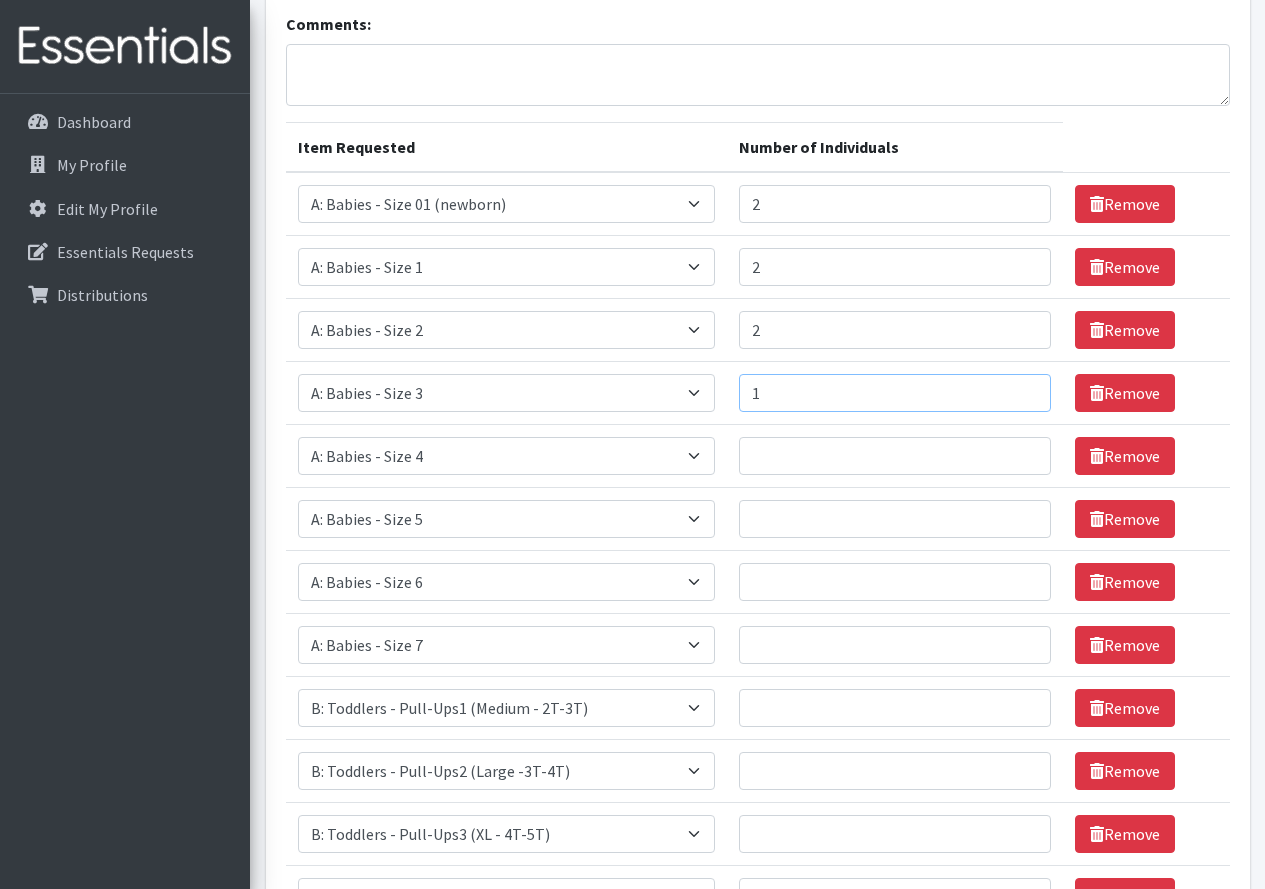 click on "1" at bounding box center (895, 393) 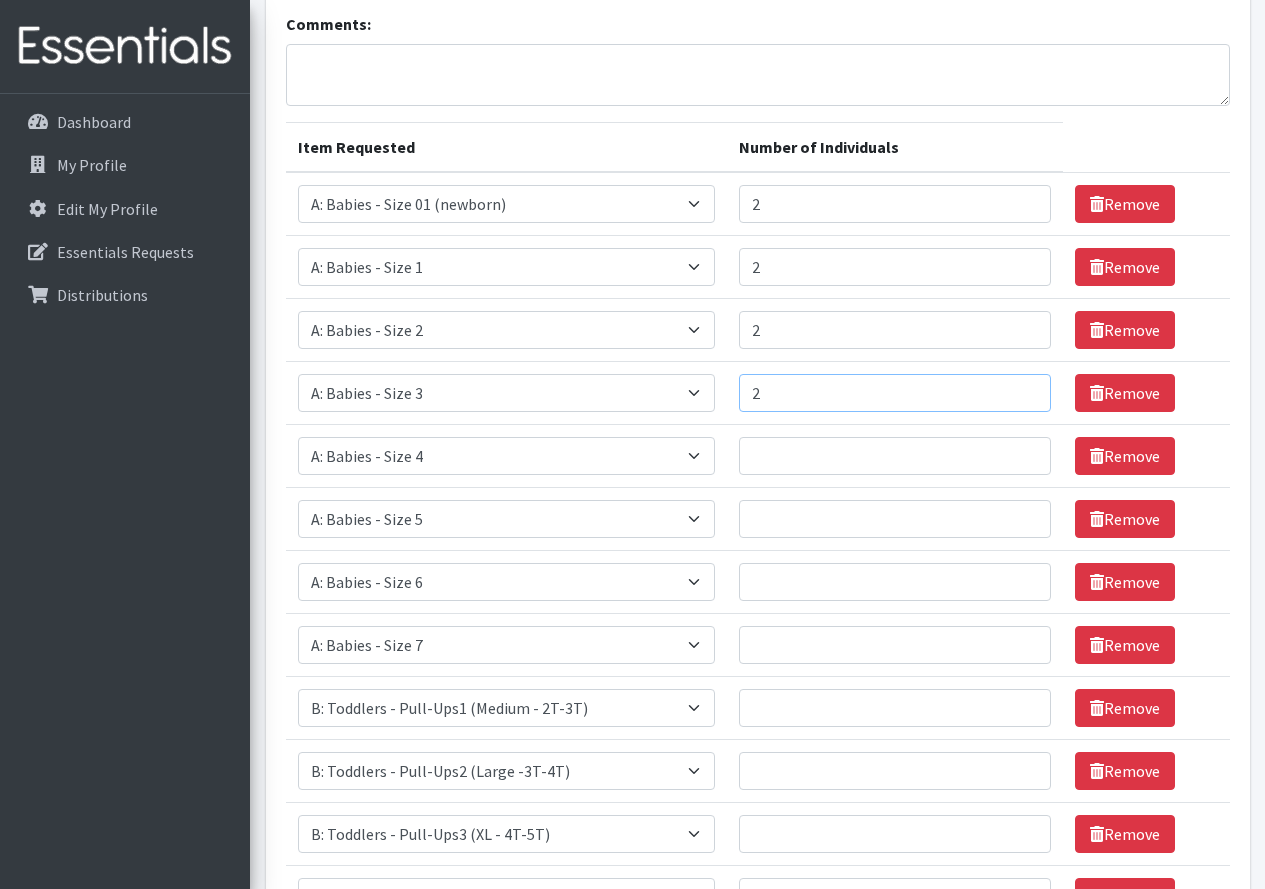 click on "2" at bounding box center [895, 393] 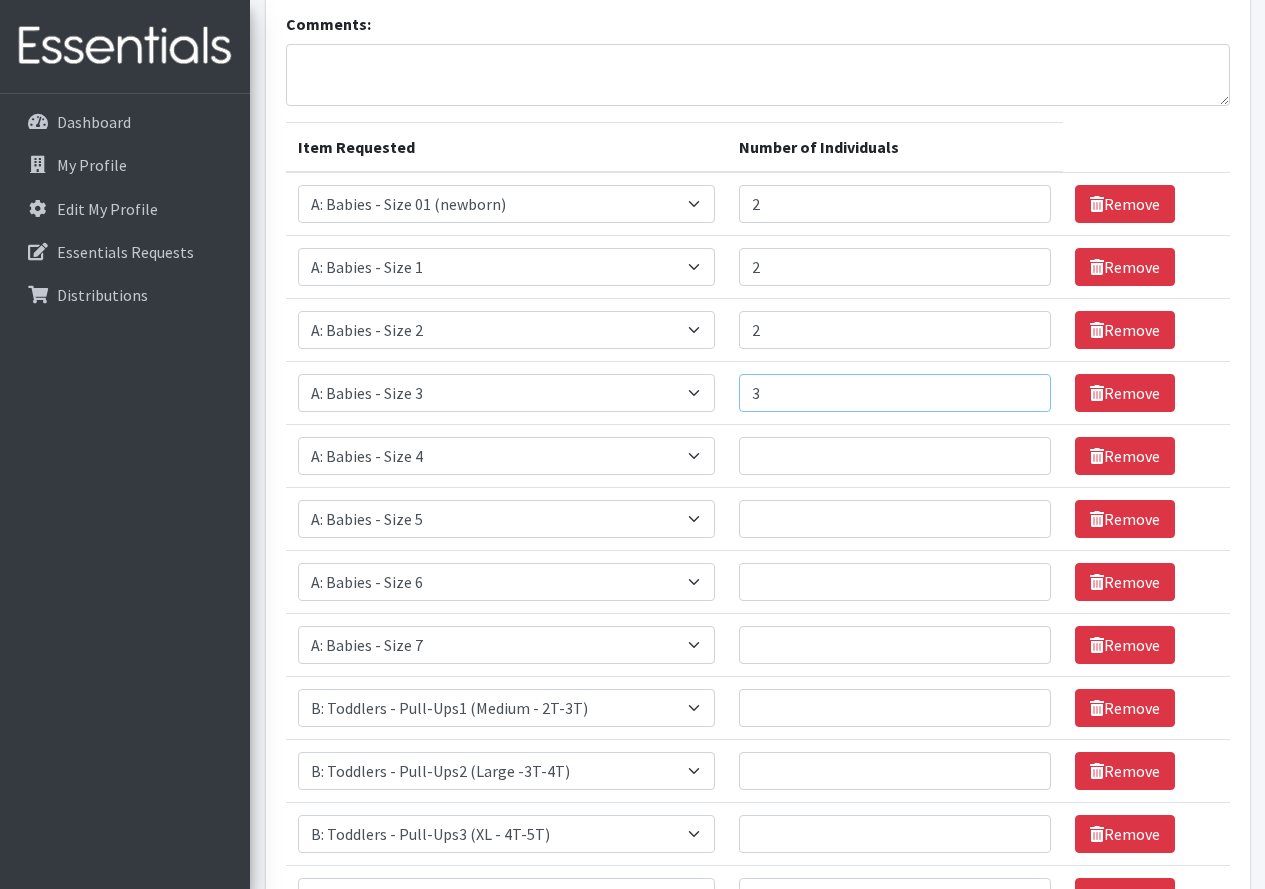 click on "3" at bounding box center (895, 393) 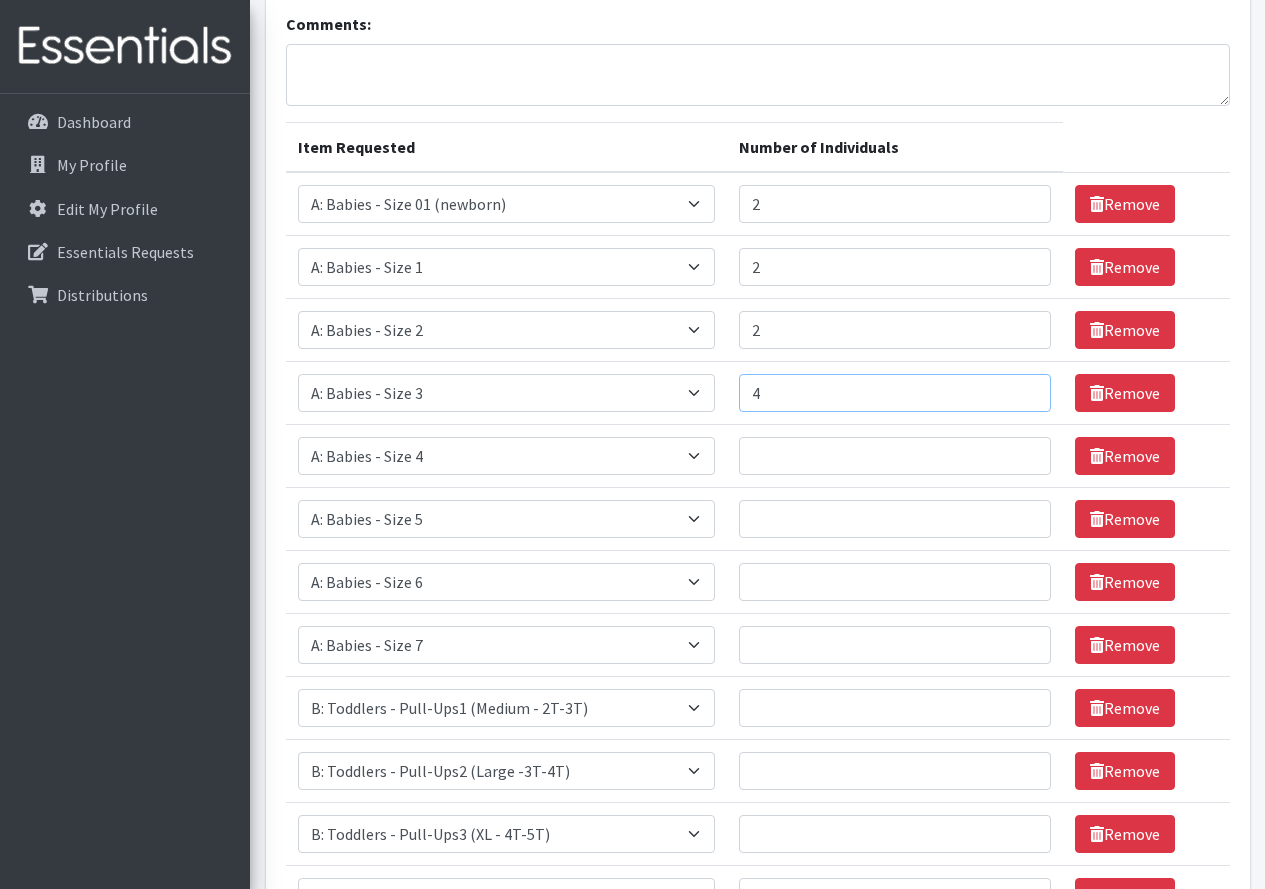 type on "4" 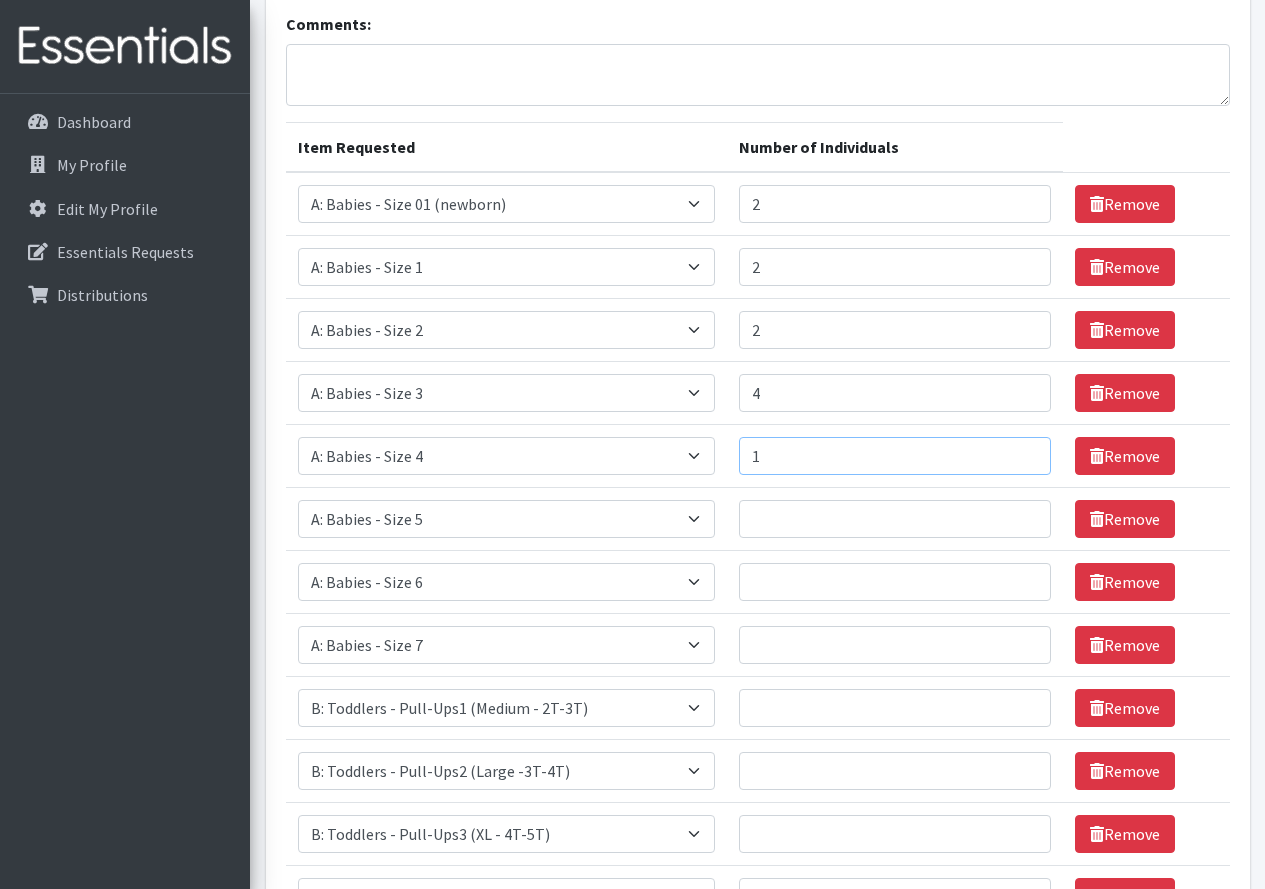 click on "1" at bounding box center (895, 456) 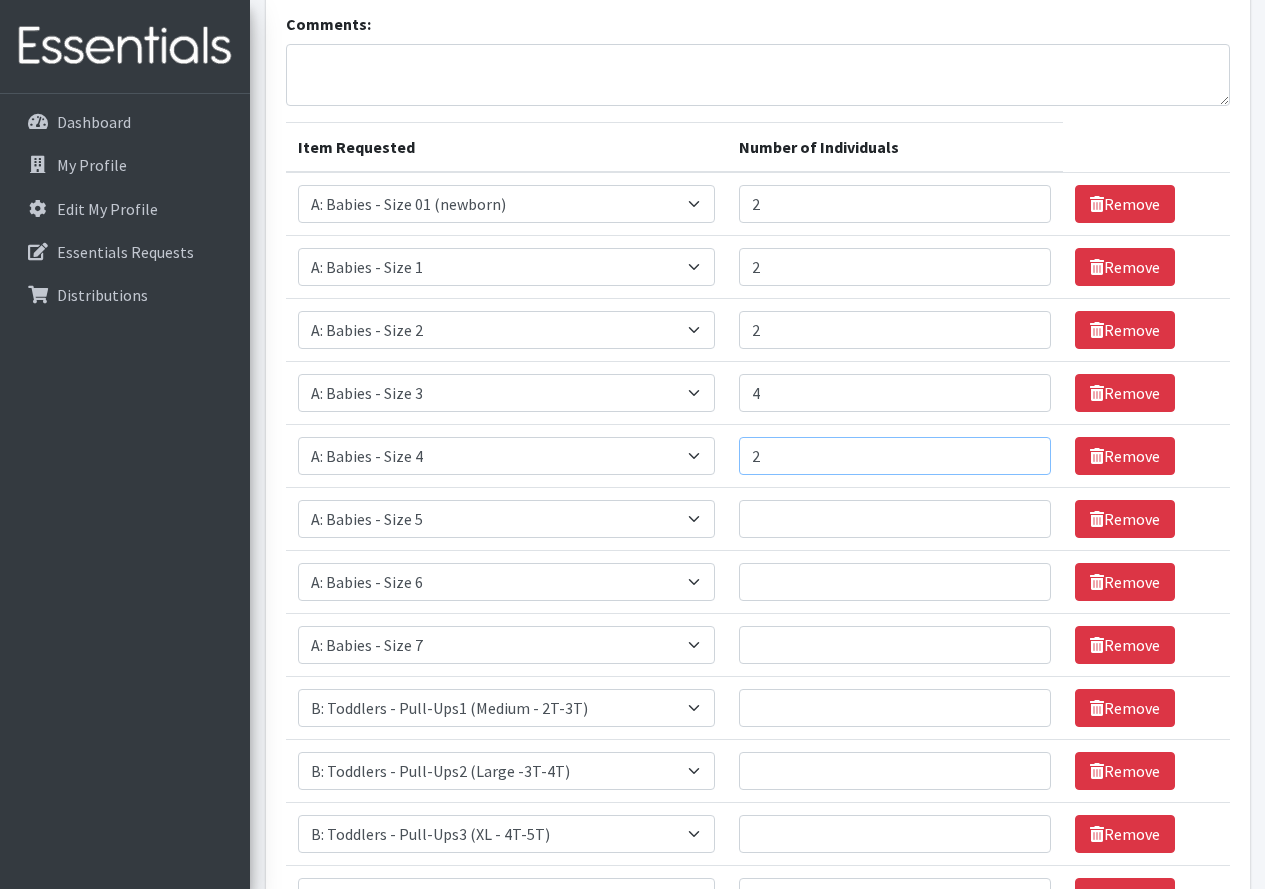 click on "2" at bounding box center (895, 456) 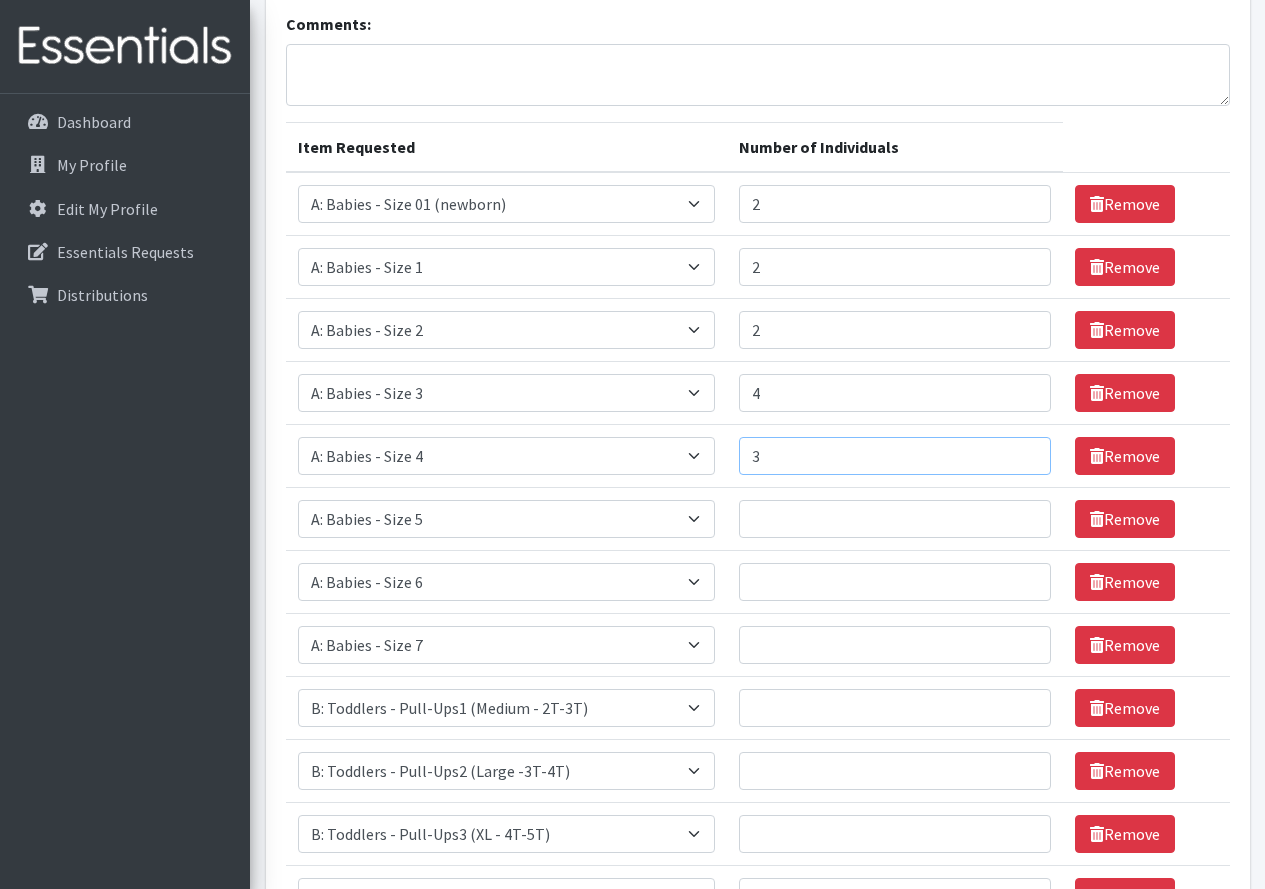 click on "3" at bounding box center [895, 456] 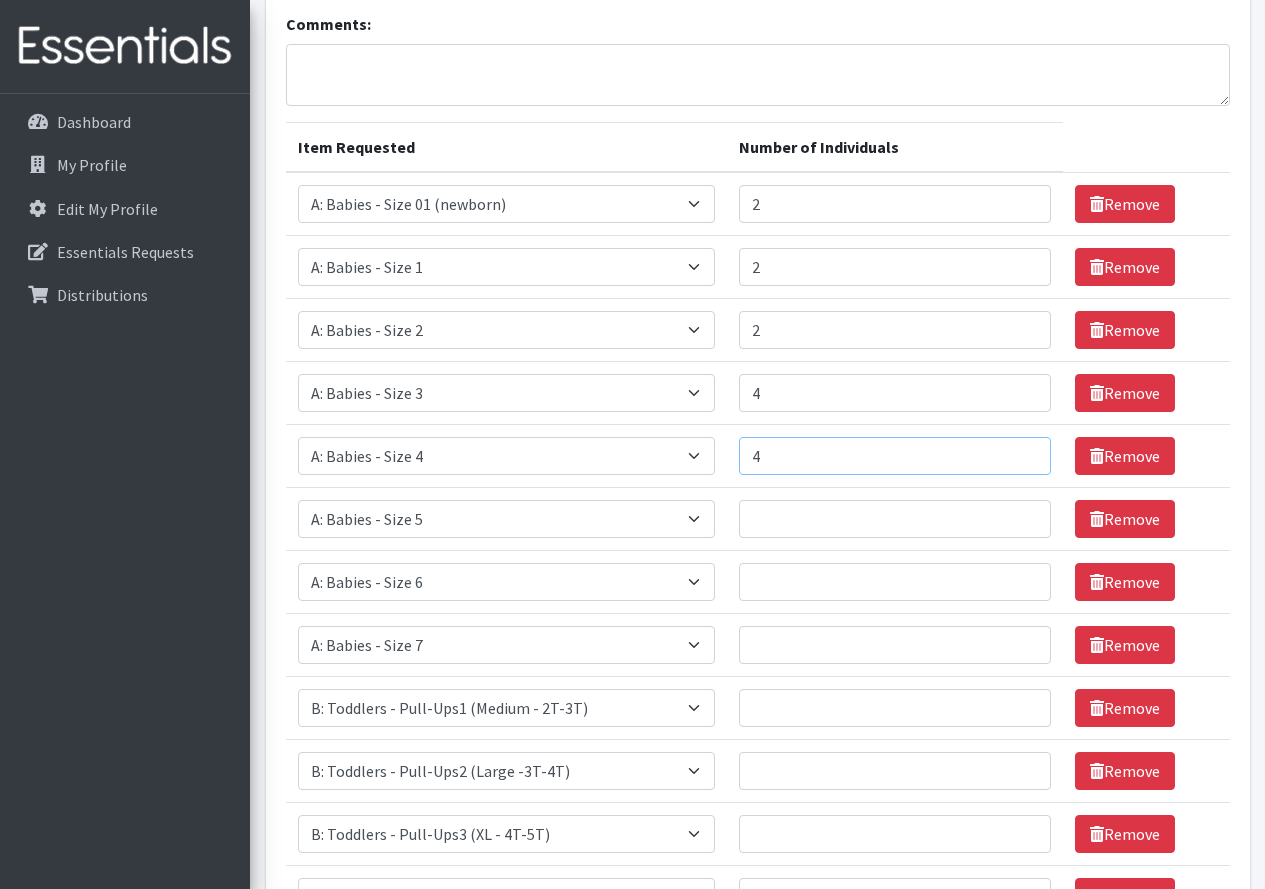 type on "4" 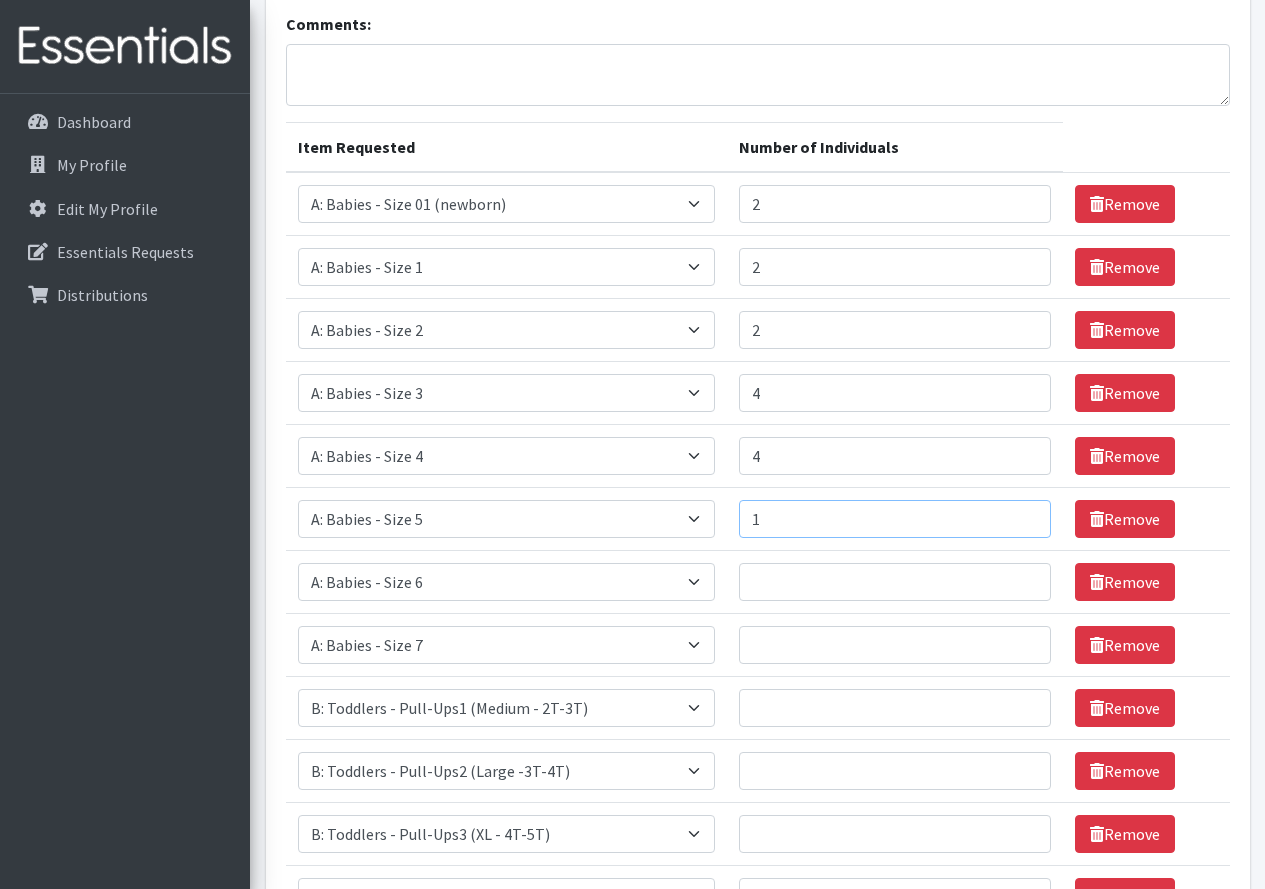 click on "1" at bounding box center [895, 519] 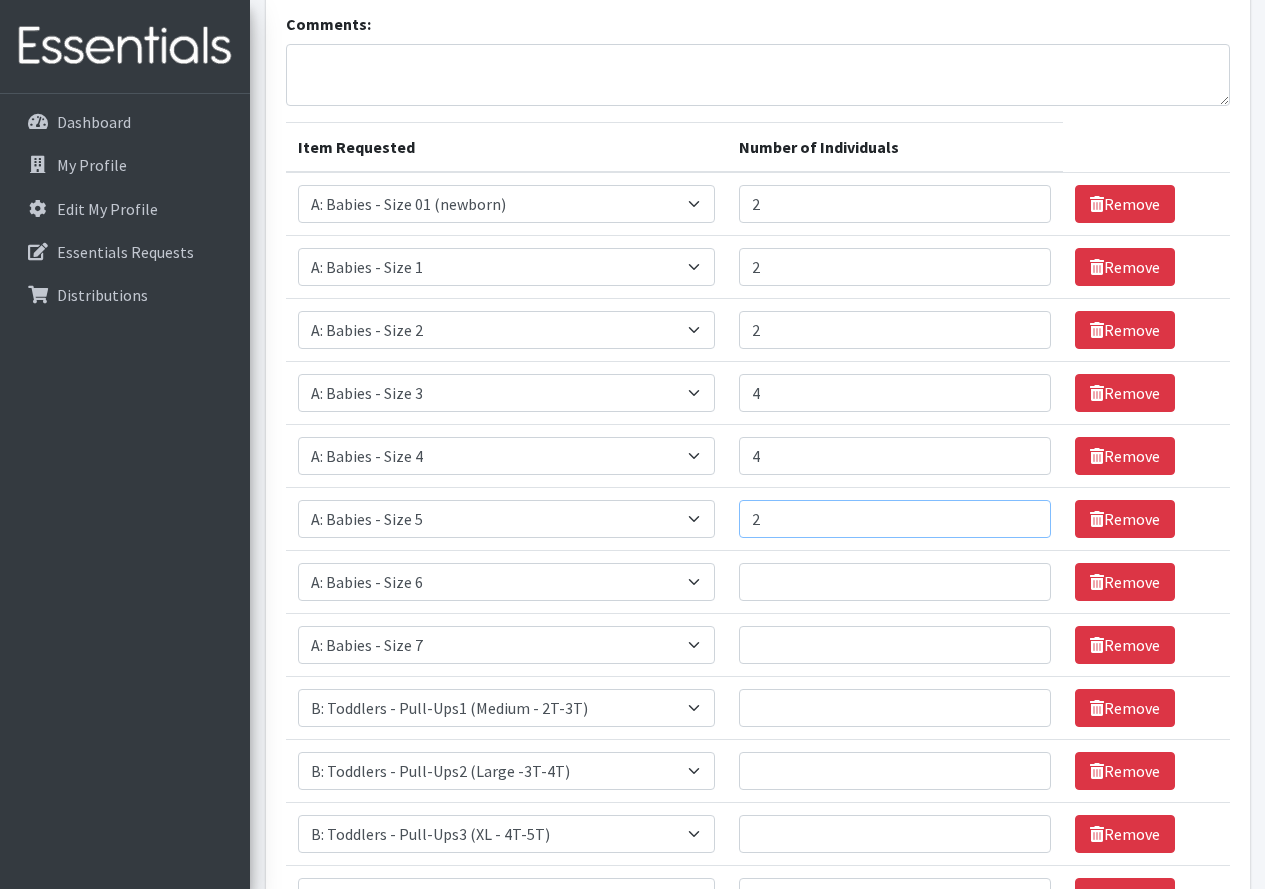 click on "2" at bounding box center (895, 519) 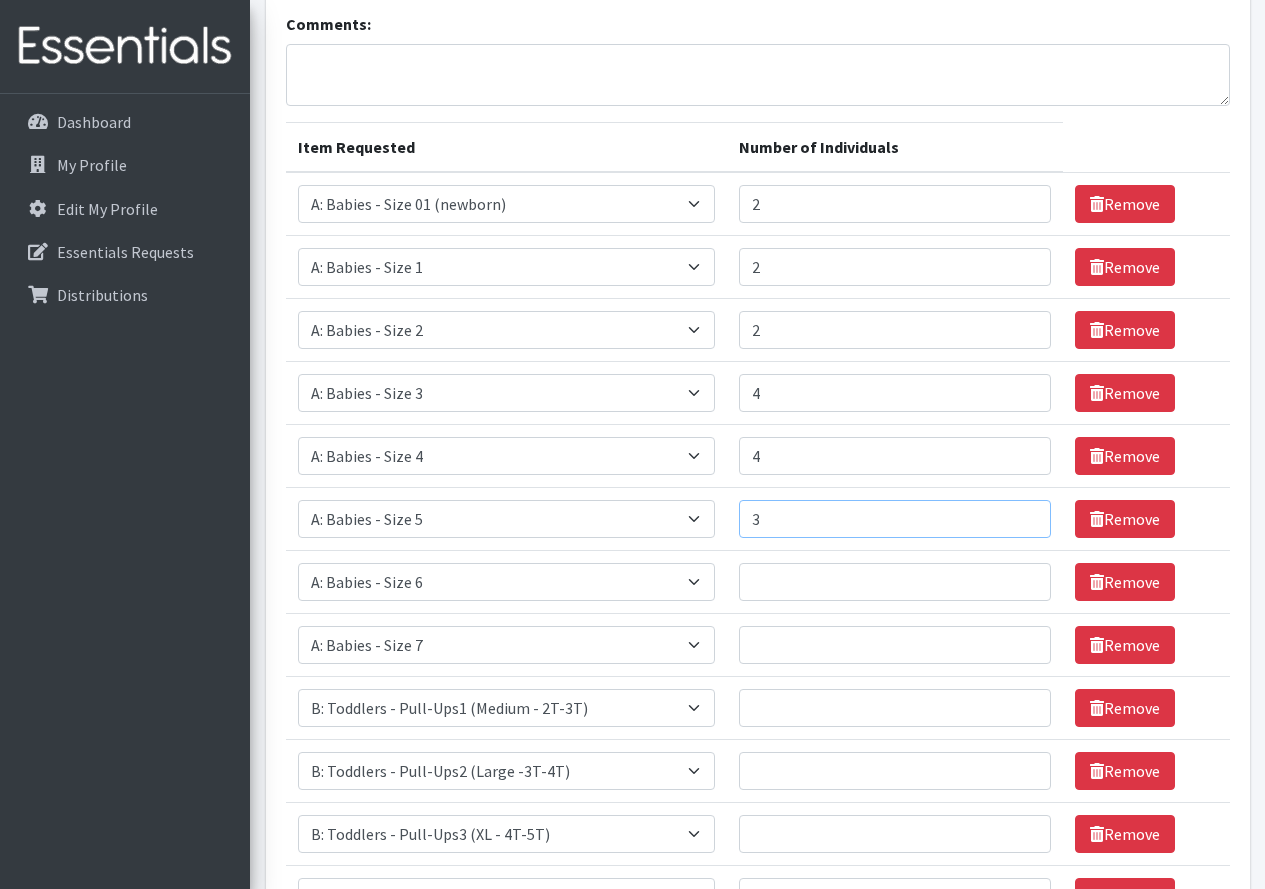 click on "3" at bounding box center [895, 519] 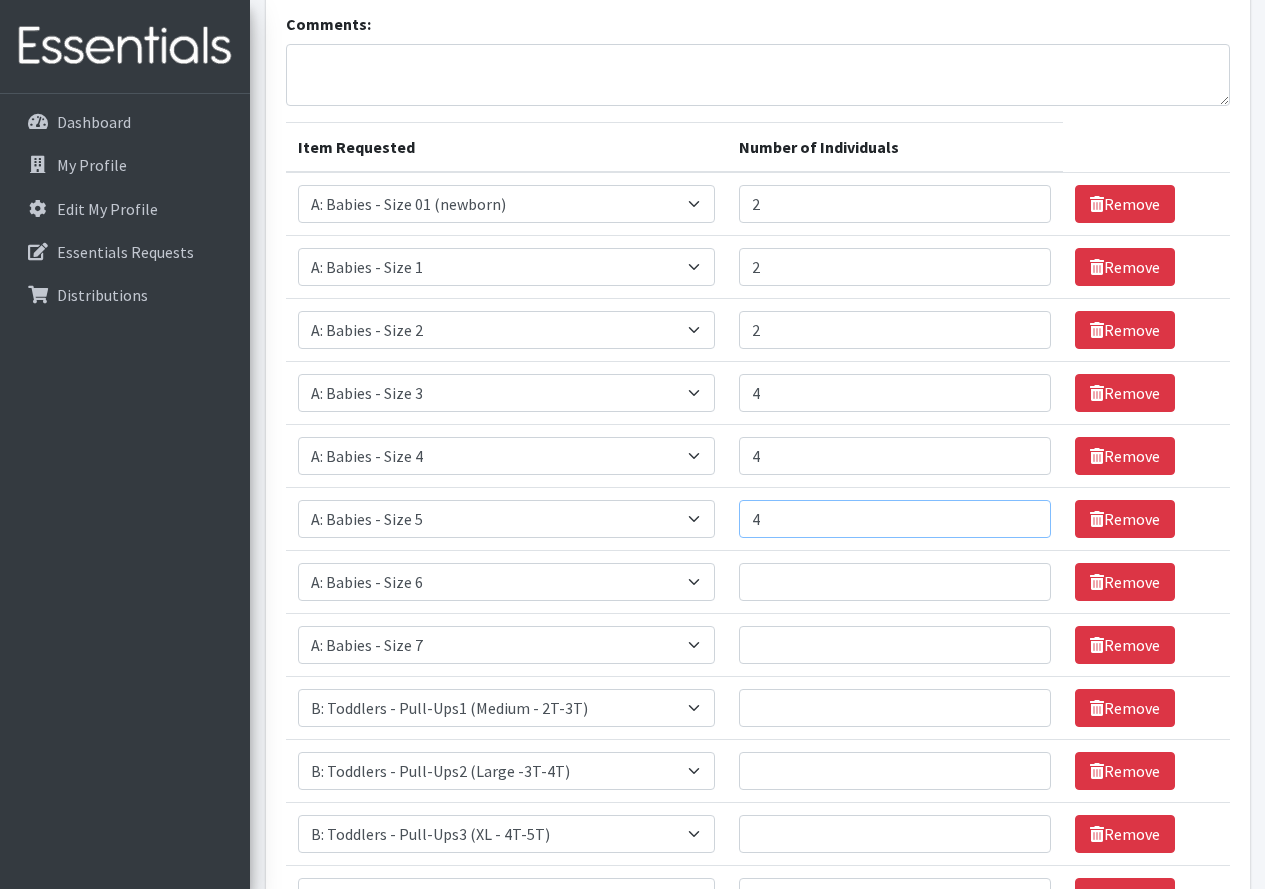 type on "4" 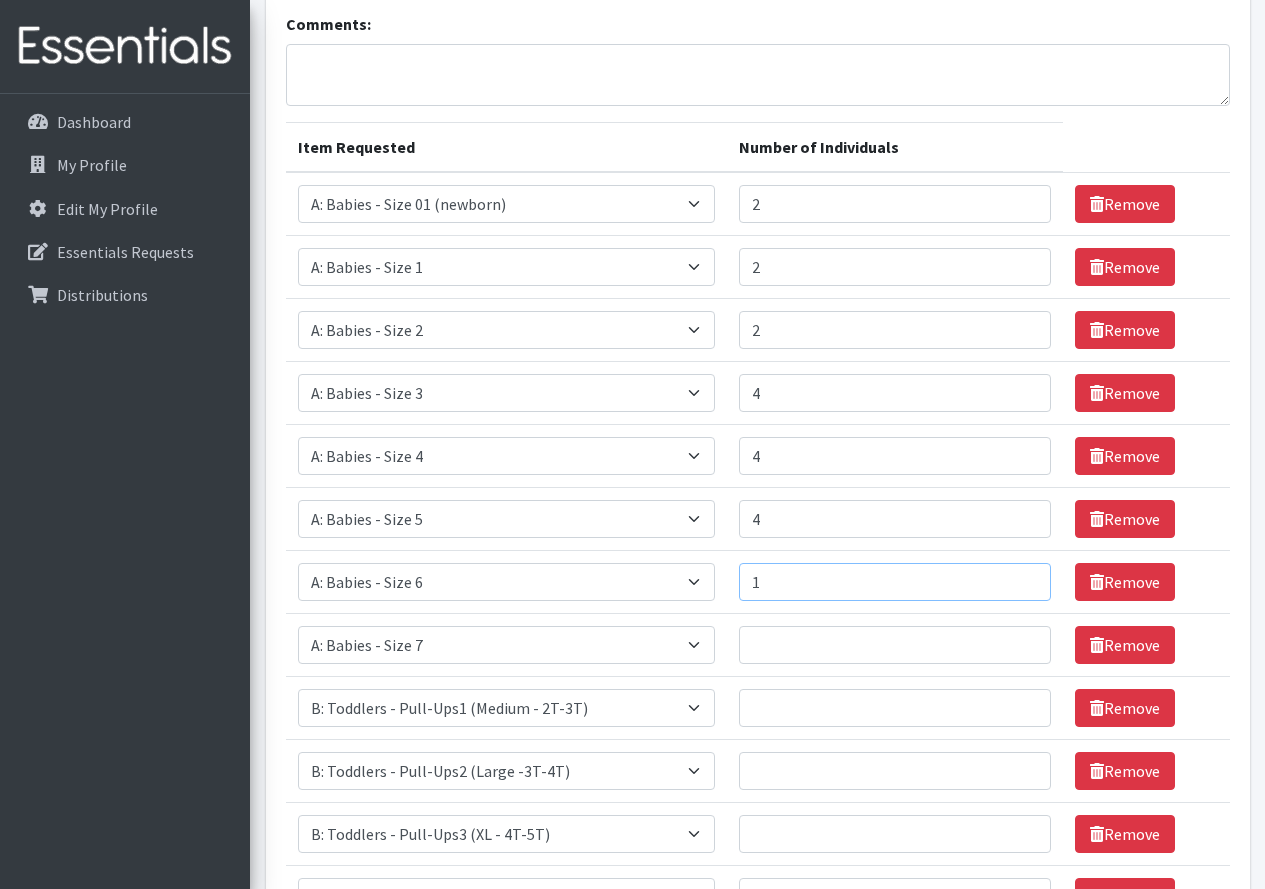 click on "1" at bounding box center [895, 582] 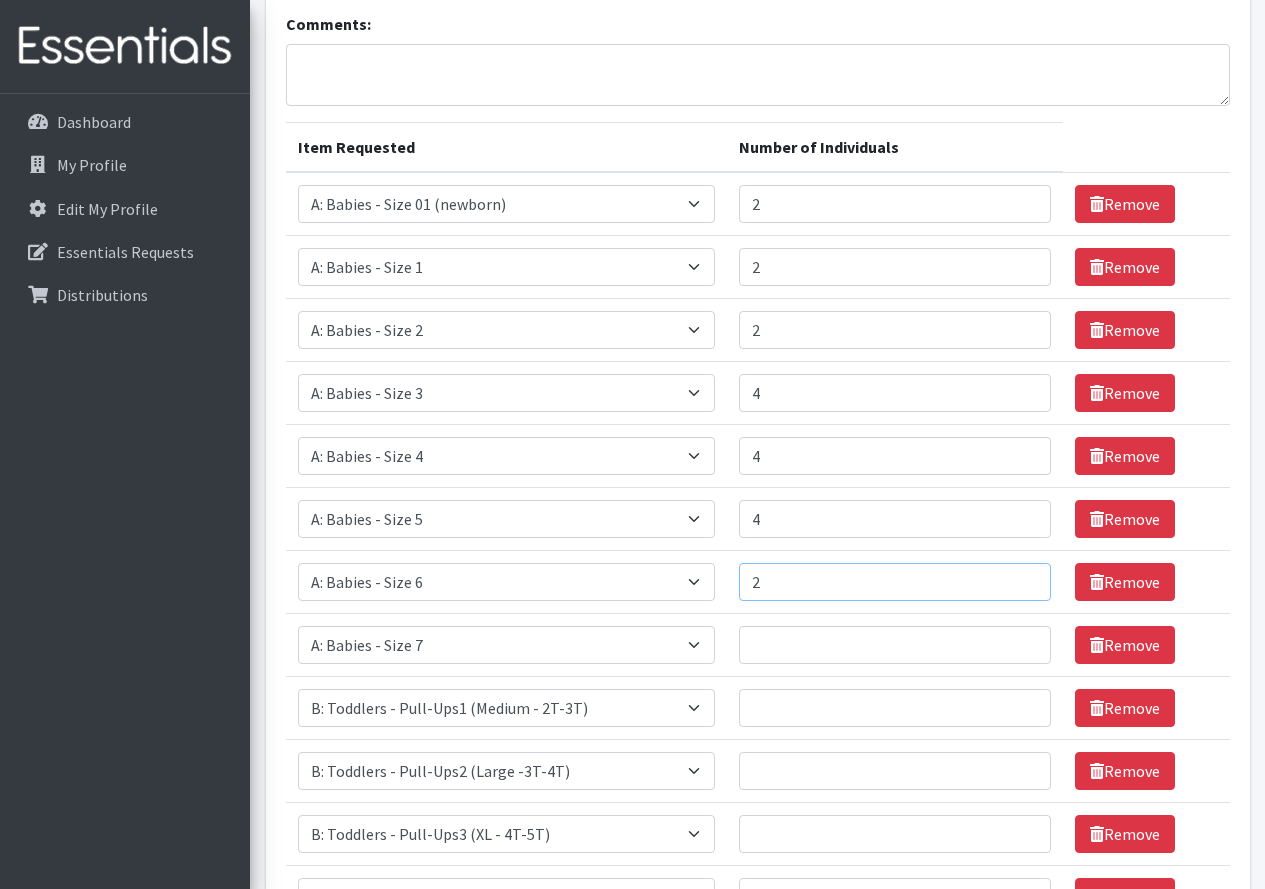 click on "2" at bounding box center (895, 582) 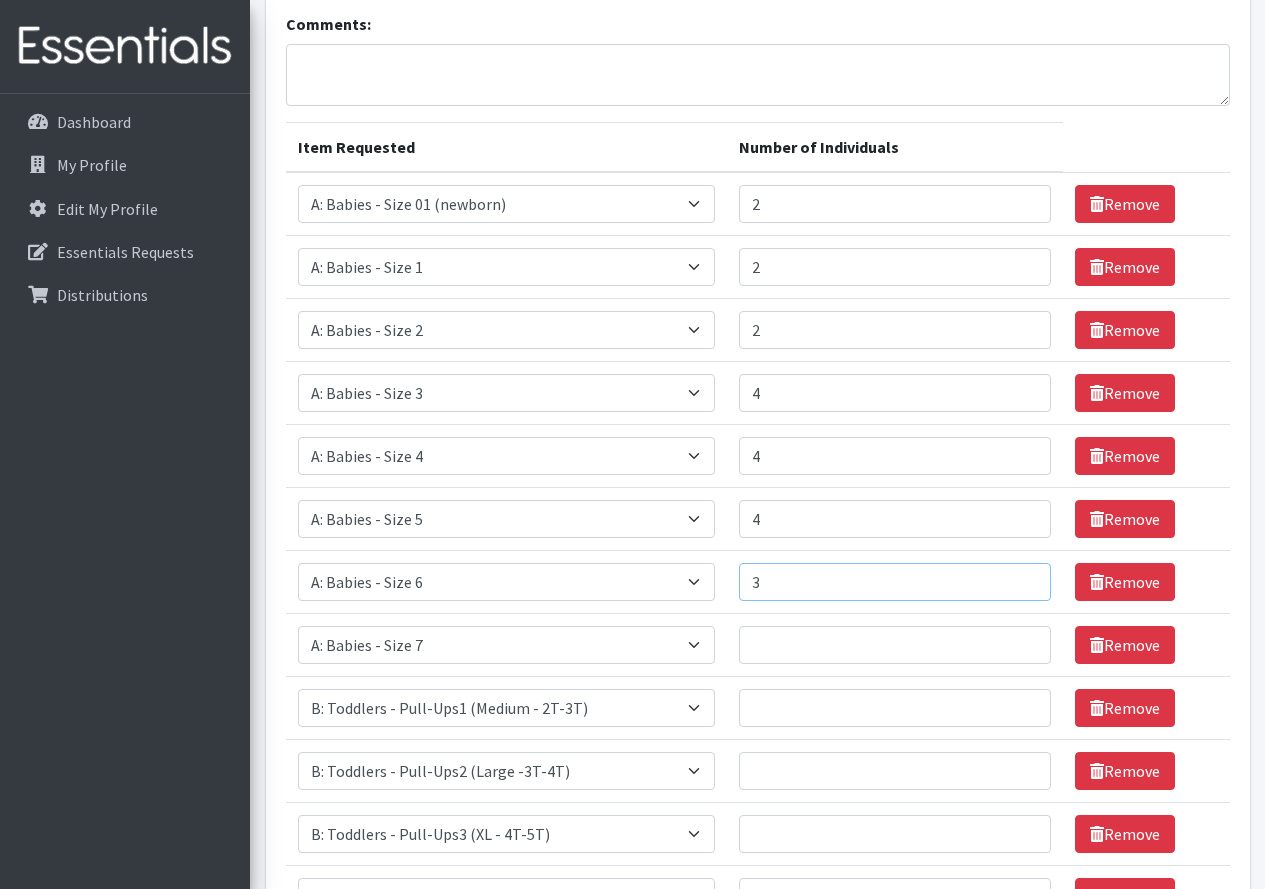 click on "3" at bounding box center (895, 582) 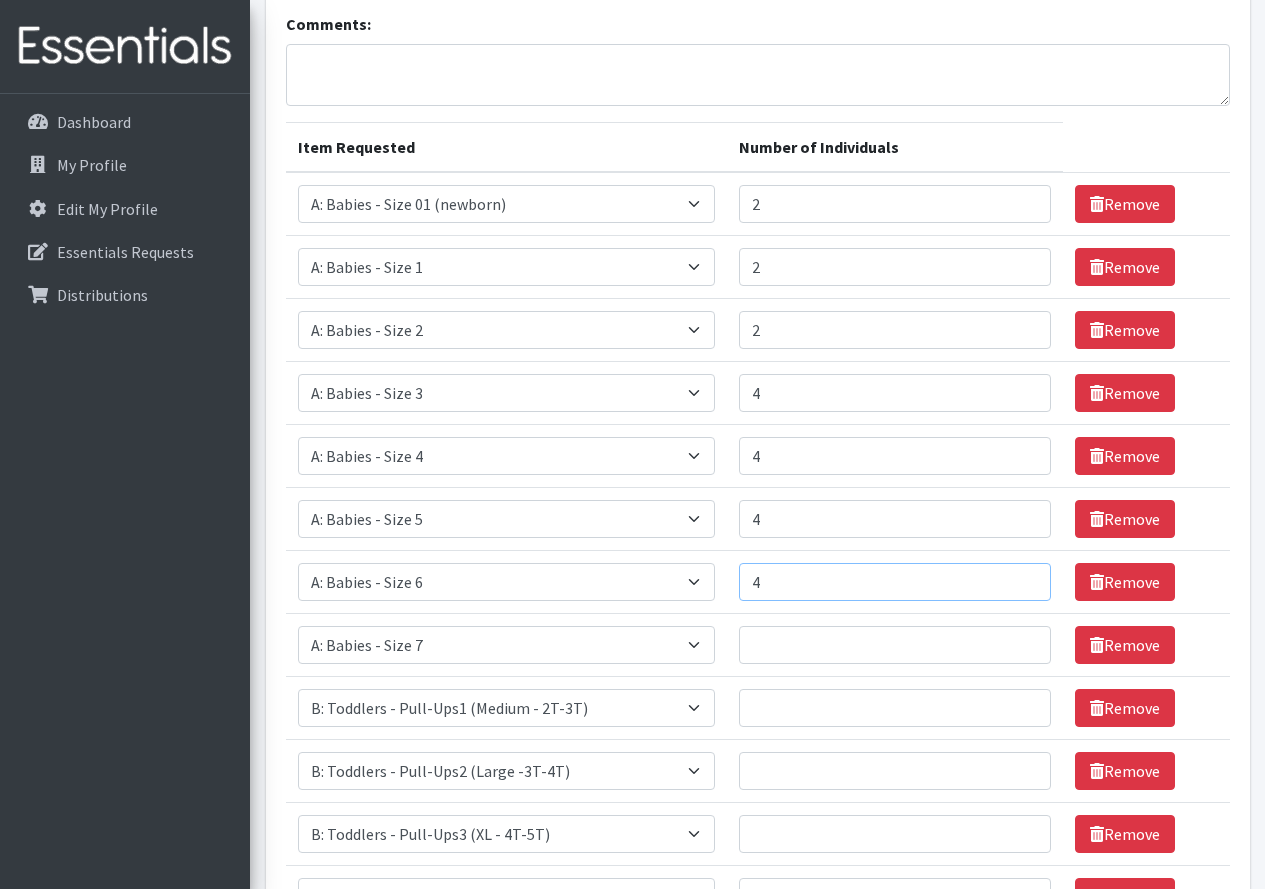 type on "4" 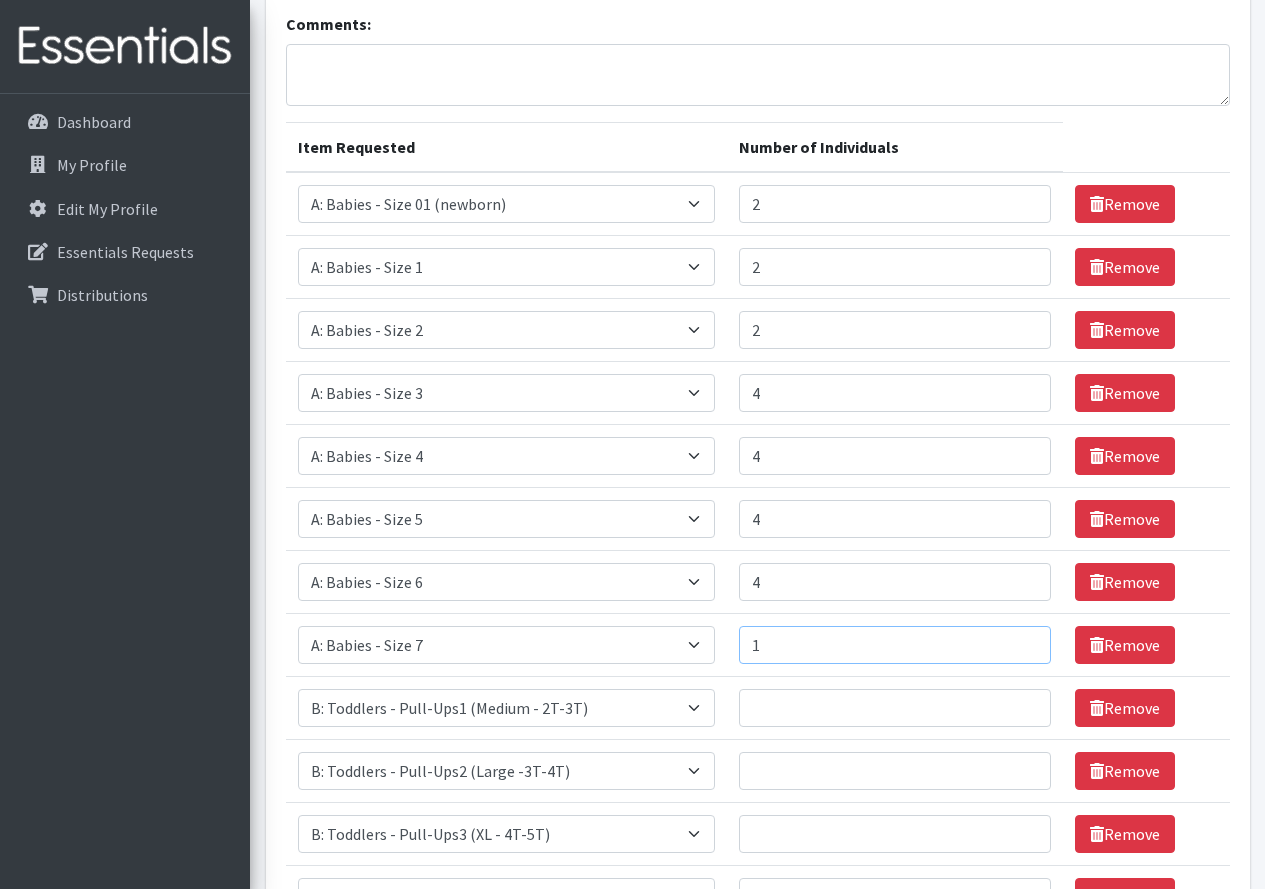 click on "1" at bounding box center [895, 645] 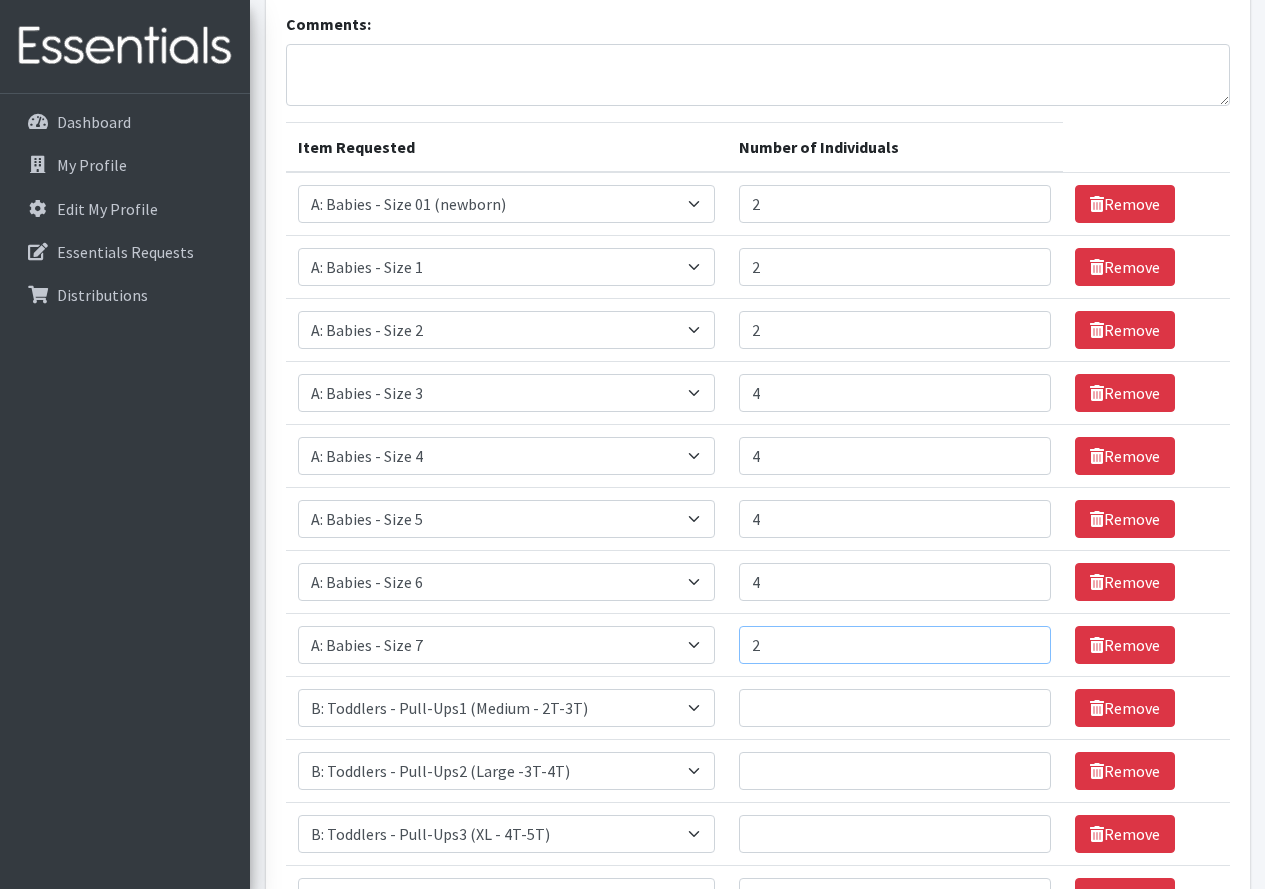 click on "2" at bounding box center (895, 645) 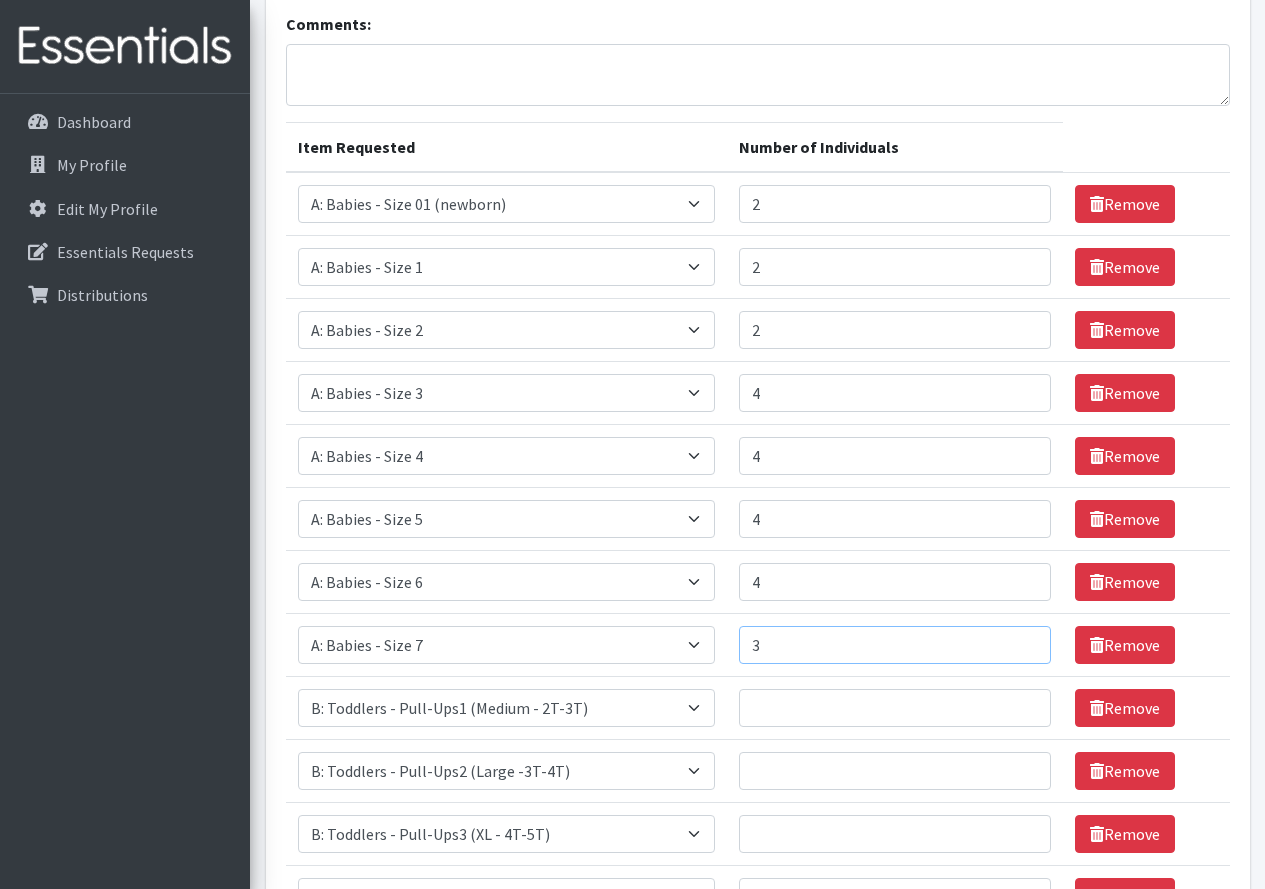 click on "3" at bounding box center (895, 645) 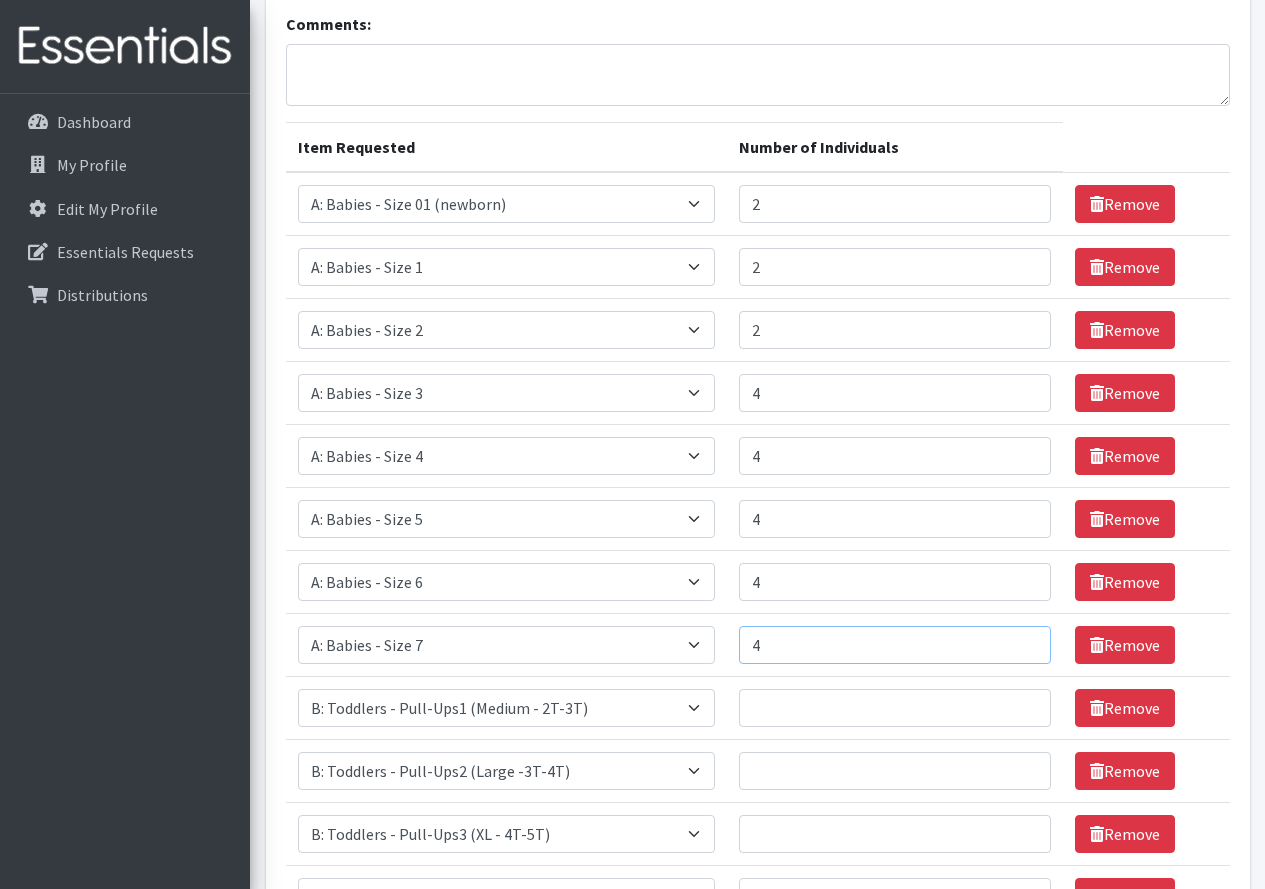type on "4" 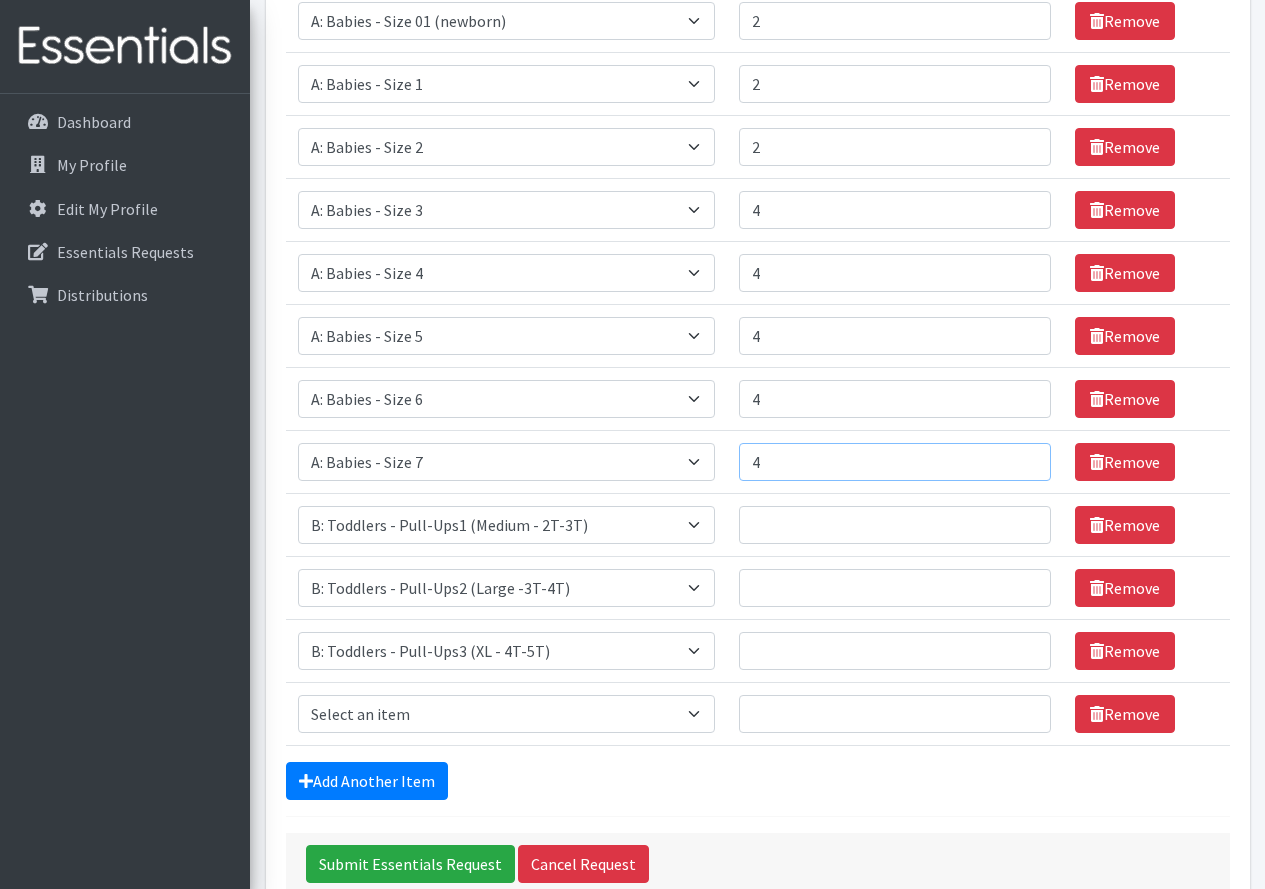 scroll, scrollTop: 372, scrollLeft: 0, axis: vertical 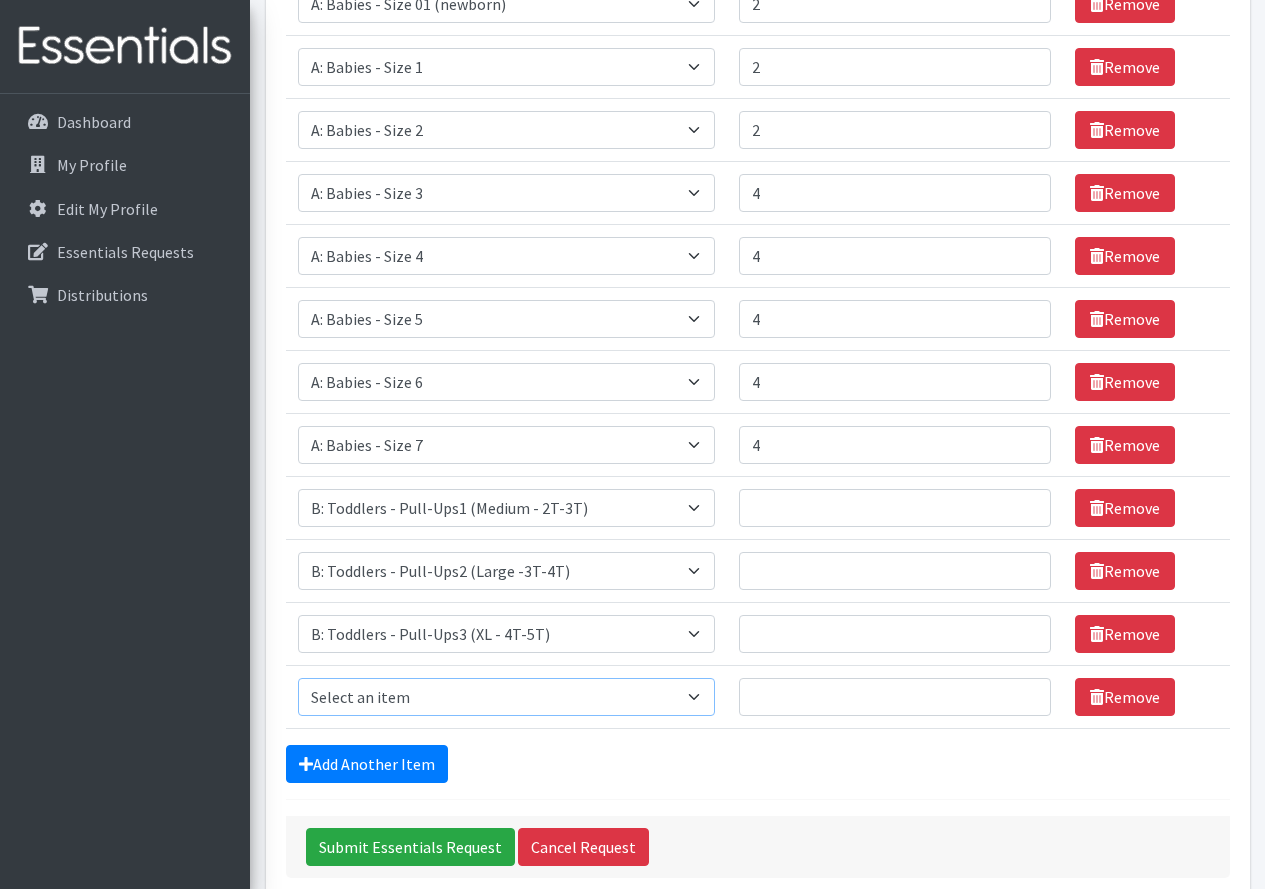 click on "Select an item
A: Babies - Size 0 (Preemie)
A: Babies - Size 01 (newborn)
A: Babies - Size 1
A: Babies - Size 2
A: Babies - Size 3
A: Babies - Size 4
A: Babies - Size 5
A: Babies - Size 6
A: Babies - Size 7
B: Toddlers - Pull-Ups1 (Medium - 2T-3T)
B: Toddlers - Pull-Ups2 (Large -3T-4T)
B: Toddlers - Pull-Ups3 (XL - 4T-5T)
C: Youth - Overnights1 - S/M (38-65 lbs)
C: Youth - Overnights2 - L/XL ( 65-140 lbs)
E: Swimmers1 - S (16-26 lbs)
E: Swimmers2 - M (24-34 lbs)
E: Swimmers3 - L (32+ lbs)" at bounding box center [507, 697] 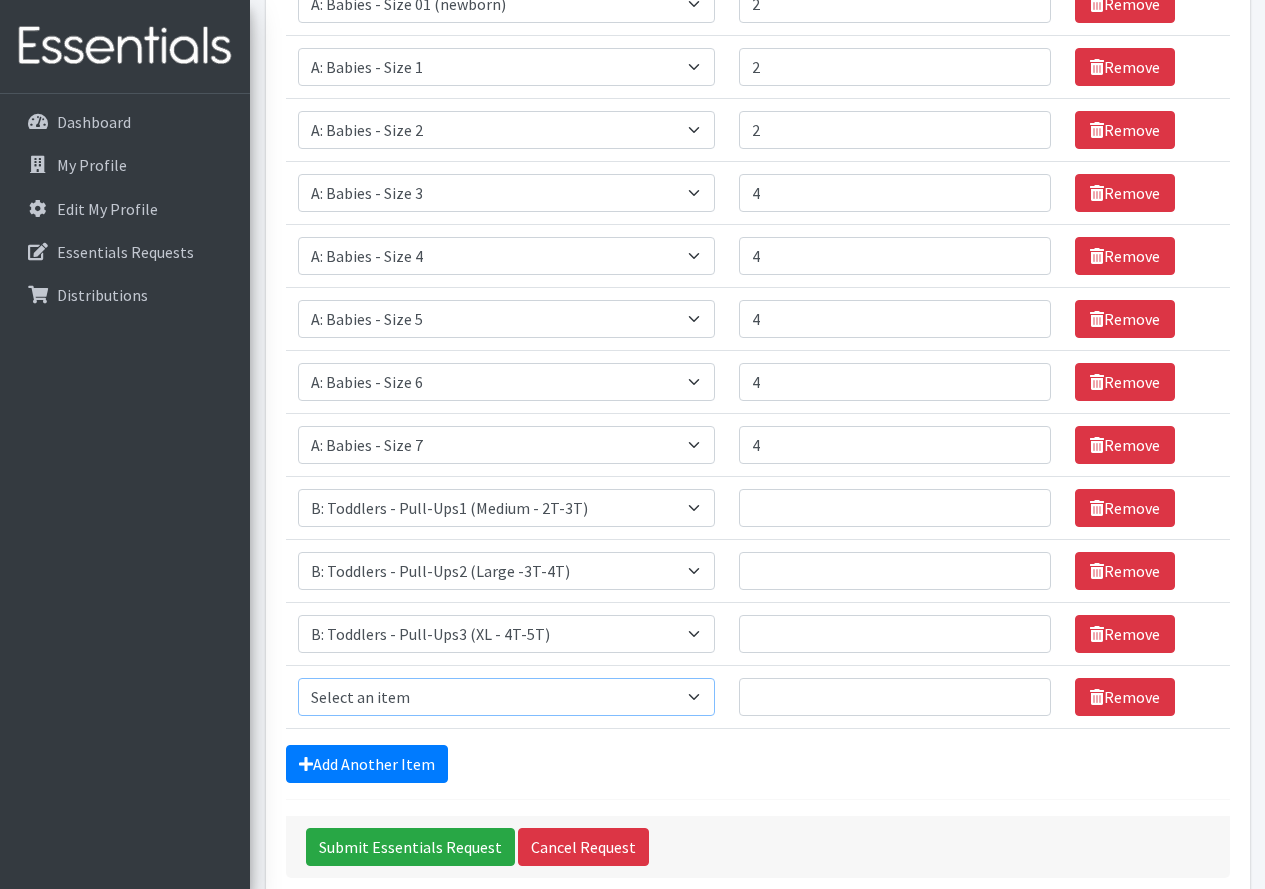 select on "5594" 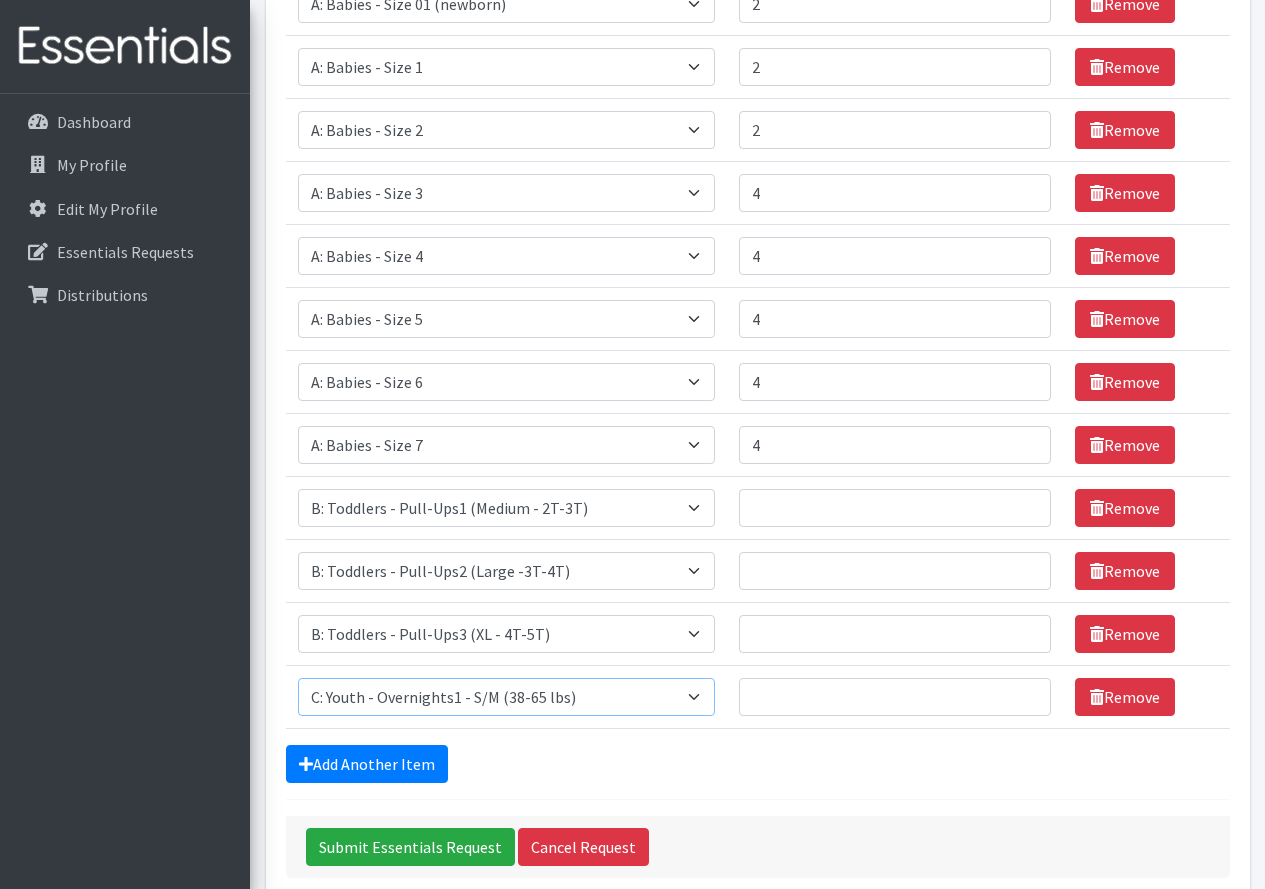 click on "Select an item
A: Babies - Size 0 (Preemie)
A: Babies - Size 01 (newborn)
A: Babies - Size 1
A: Babies - Size 2
A: Babies - Size 3
A: Babies - Size 4
A: Babies - Size 5
A: Babies - Size 6
A: Babies - Size 7
B: Toddlers - Pull-Ups1 (Medium - 2T-3T)
B: Toddlers - Pull-Ups2 (Large -3T-4T)
B: Toddlers - Pull-Ups3 (XL - 4T-5T)
C: Youth - Overnights1 - S/M (38-65 lbs)
C: Youth - Overnights2 - L/XL ( 65-140 lbs)
E: Swimmers1 - S (16-26 lbs)
E: Swimmers2 - M (24-34 lbs)
E: Swimmers3 - L (32+ lbs)" at bounding box center [507, 697] 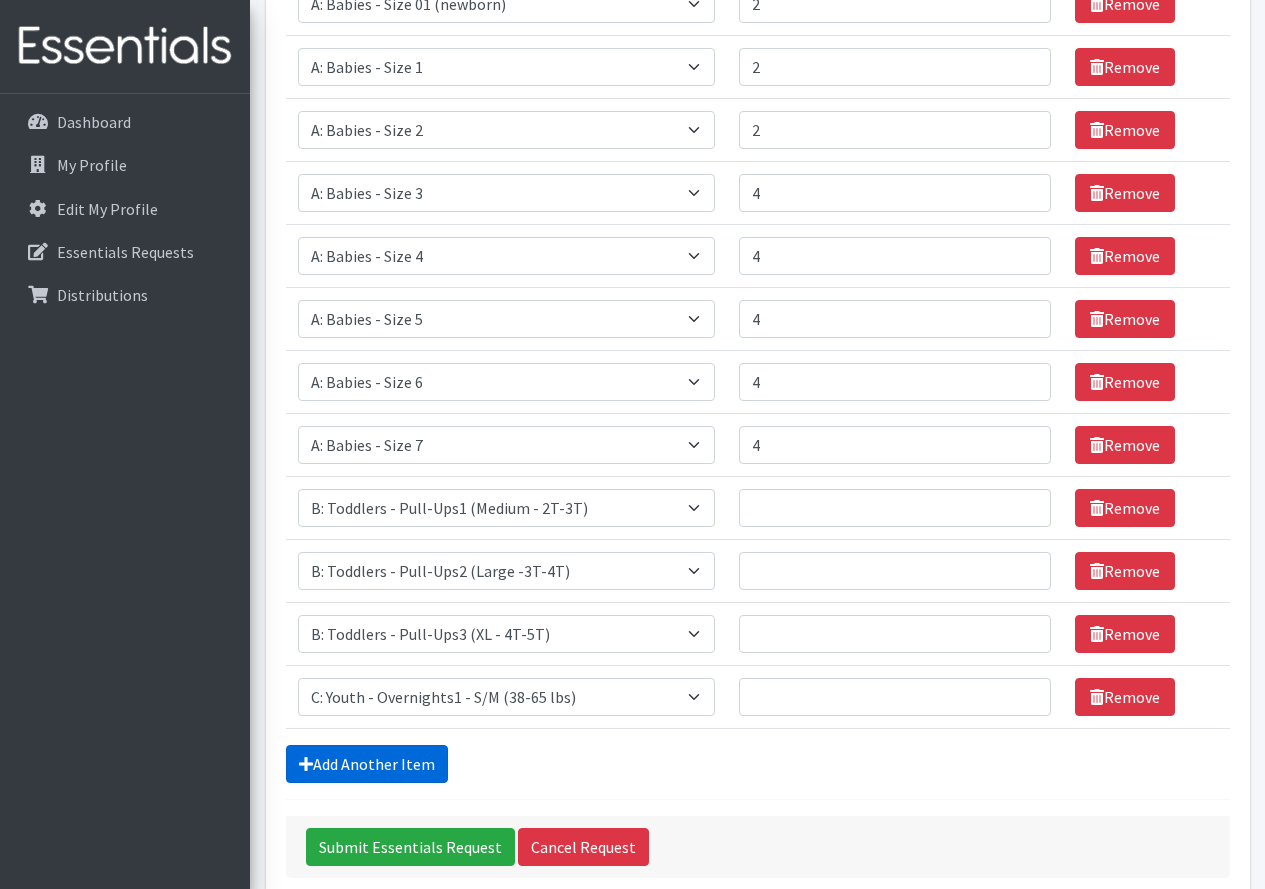 click on "Add Another Item" at bounding box center [367, 764] 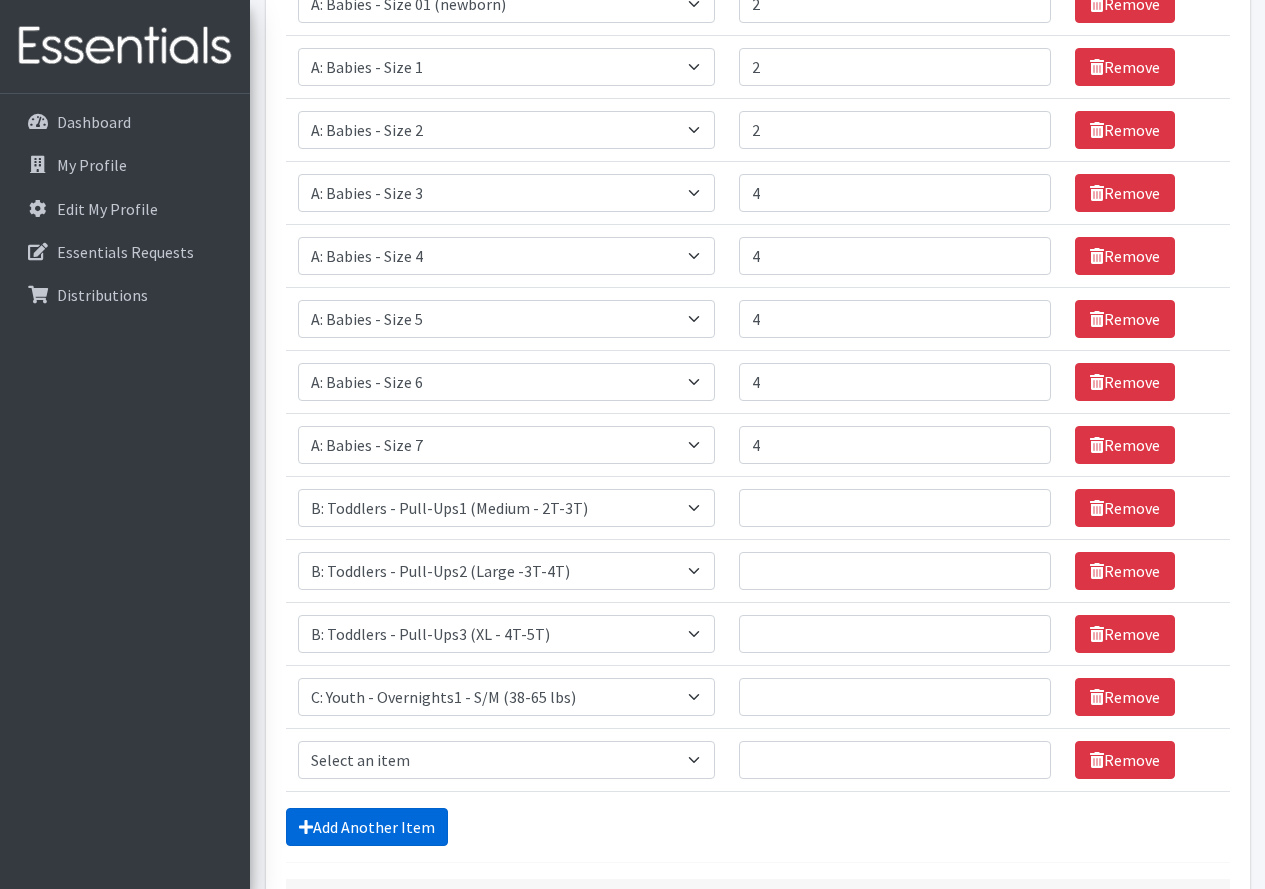 scroll, scrollTop: 535, scrollLeft: 0, axis: vertical 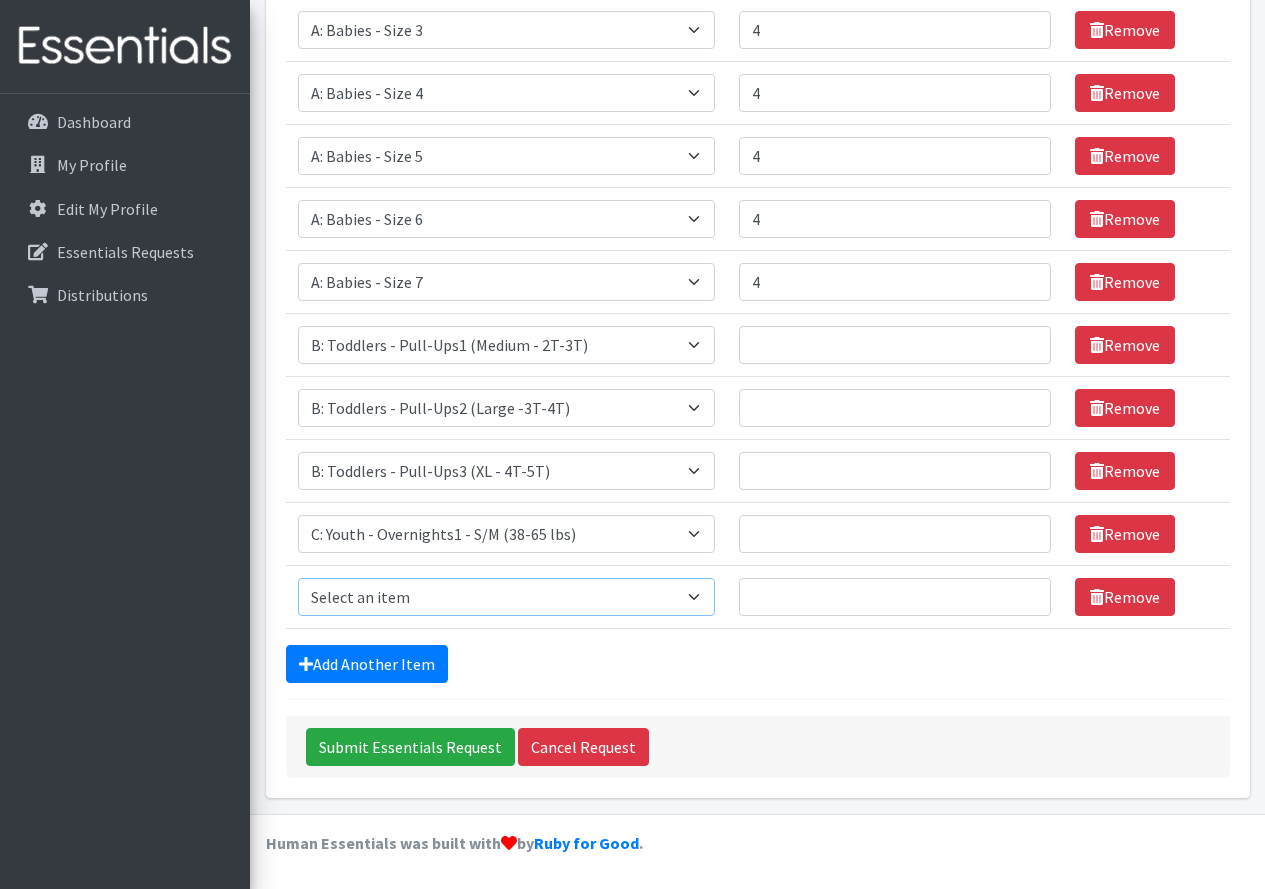 click on "Select an item
A: Babies - Size 0 (Preemie)
A: Babies - Size 01 (newborn)
A: Babies - Size 1
A: Babies - Size 2
A: Babies - Size 3
A: Babies - Size 4
A: Babies - Size 5
A: Babies - Size 6
A: Babies - Size 7
B: Toddlers - Pull-Ups1 (Medium - 2T-3T)
B: Toddlers - Pull-Ups2 (Large -3T-4T)
B: Toddlers - Pull-Ups3 (XL - 4T-5T)
C: Youth - Overnights1 - S/M (38-65 lbs)
C: Youth - Overnights2 - L/XL ( 65-140 lbs)
E: Swimmers1 - S (16-26 lbs)
E: Swimmers2 - M (24-34 lbs)
E: Swimmers3 - L (32+ lbs)" at bounding box center [507, 597] 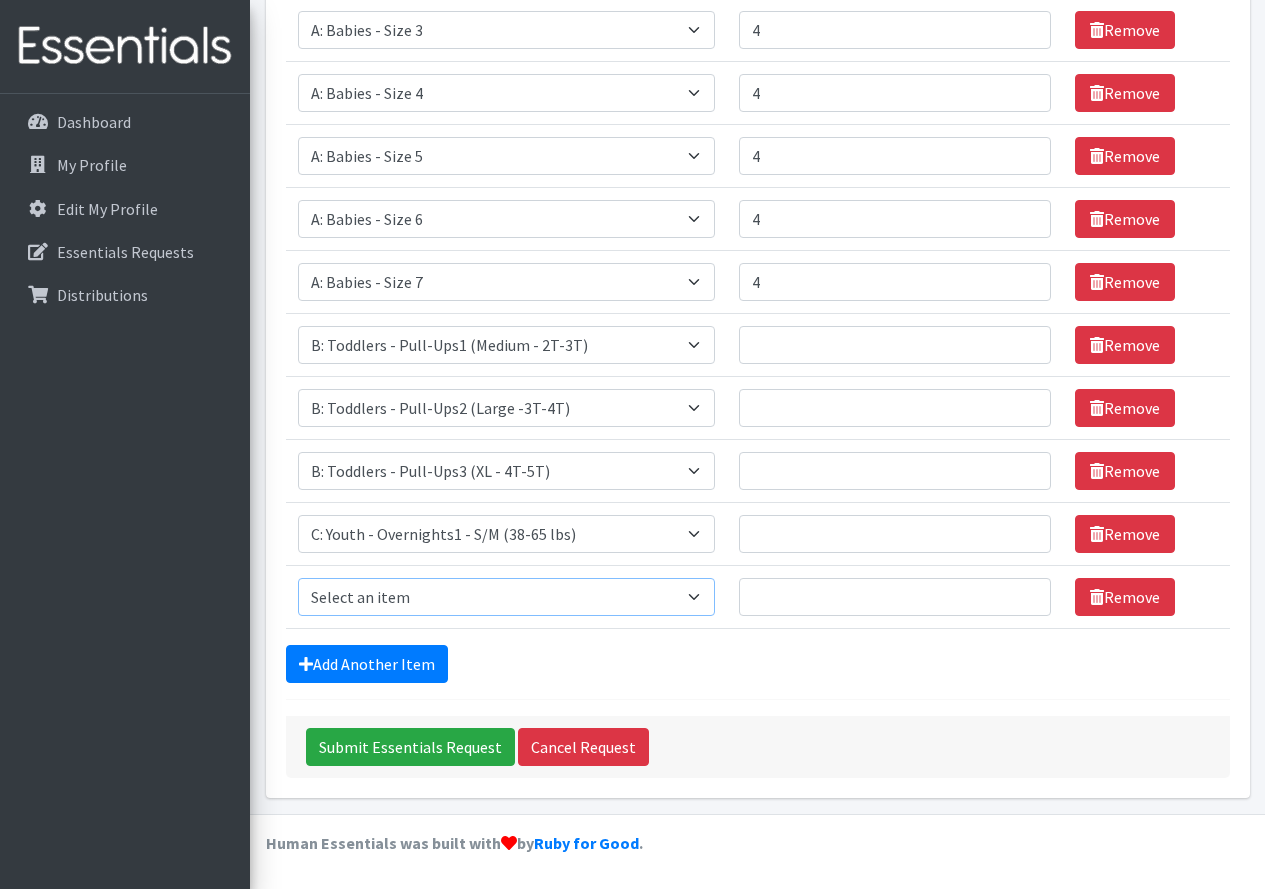 select on "8889" 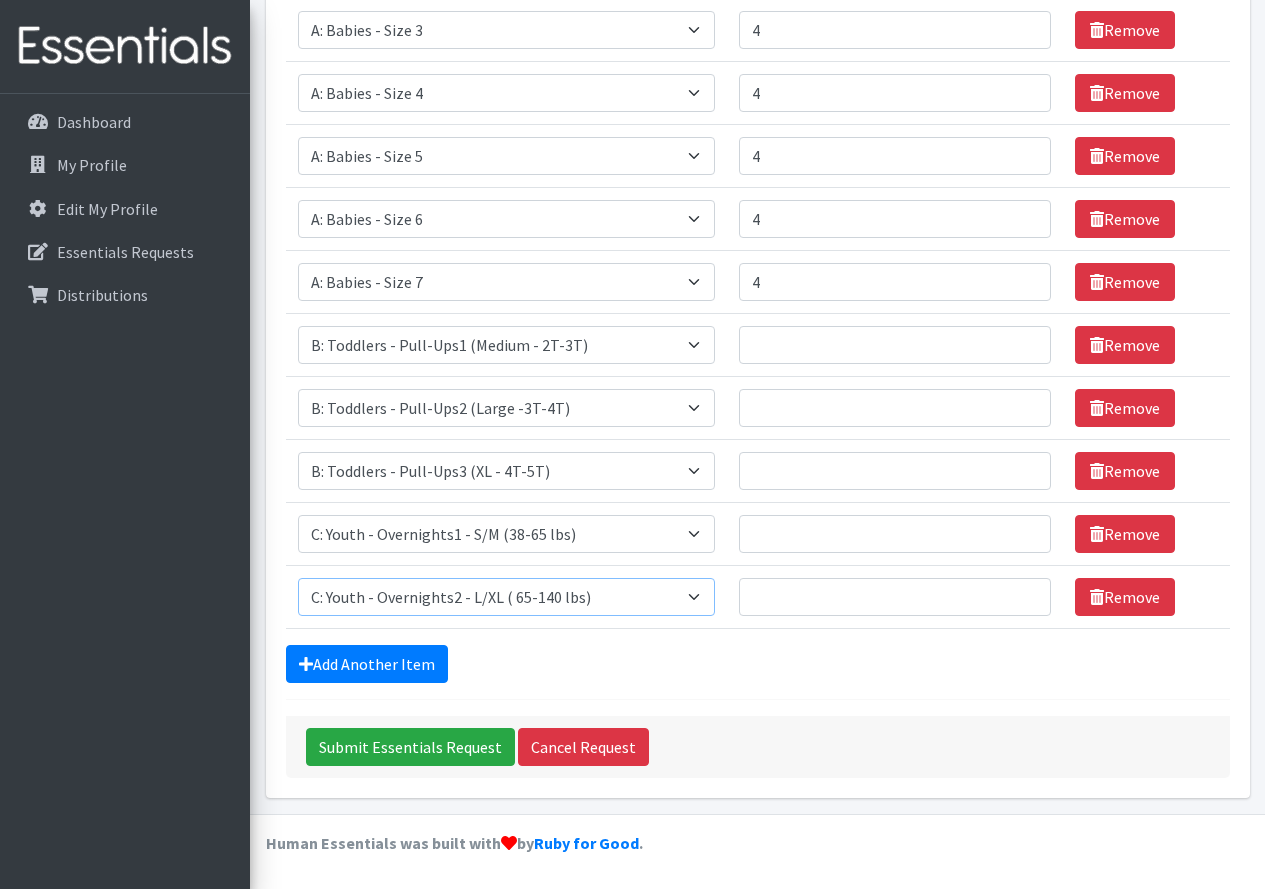 click on "Select an item
A: Babies - Size 0 (Preemie)
A: Babies - Size 01 (newborn)
A: Babies - Size 1
A: Babies - Size 2
A: Babies - Size 3
A: Babies - Size 4
A: Babies - Size 5
A: Babies - Size 6
A: Babies - Size 7
B: Toddlers - Pull-Ups1 (Medium - 2T-3T)
B: Toddlers - Pull-Ups2 (Large -3T-4T)
B: Toddlers - Pull-Ups3 (XL - 4T-5T)
C: Youth - Overnights1 - S/M (38-65 lbs)
C: Youth - Overnights2 - L/XL ( 65-140 lbs)
E: Swimmers1 - S (16-26 lbs)
E: Swimmers2 - M (24-34 lbs)
E: Swimmers3 - L (32+ lbs)" at bounding box center (507, 597) 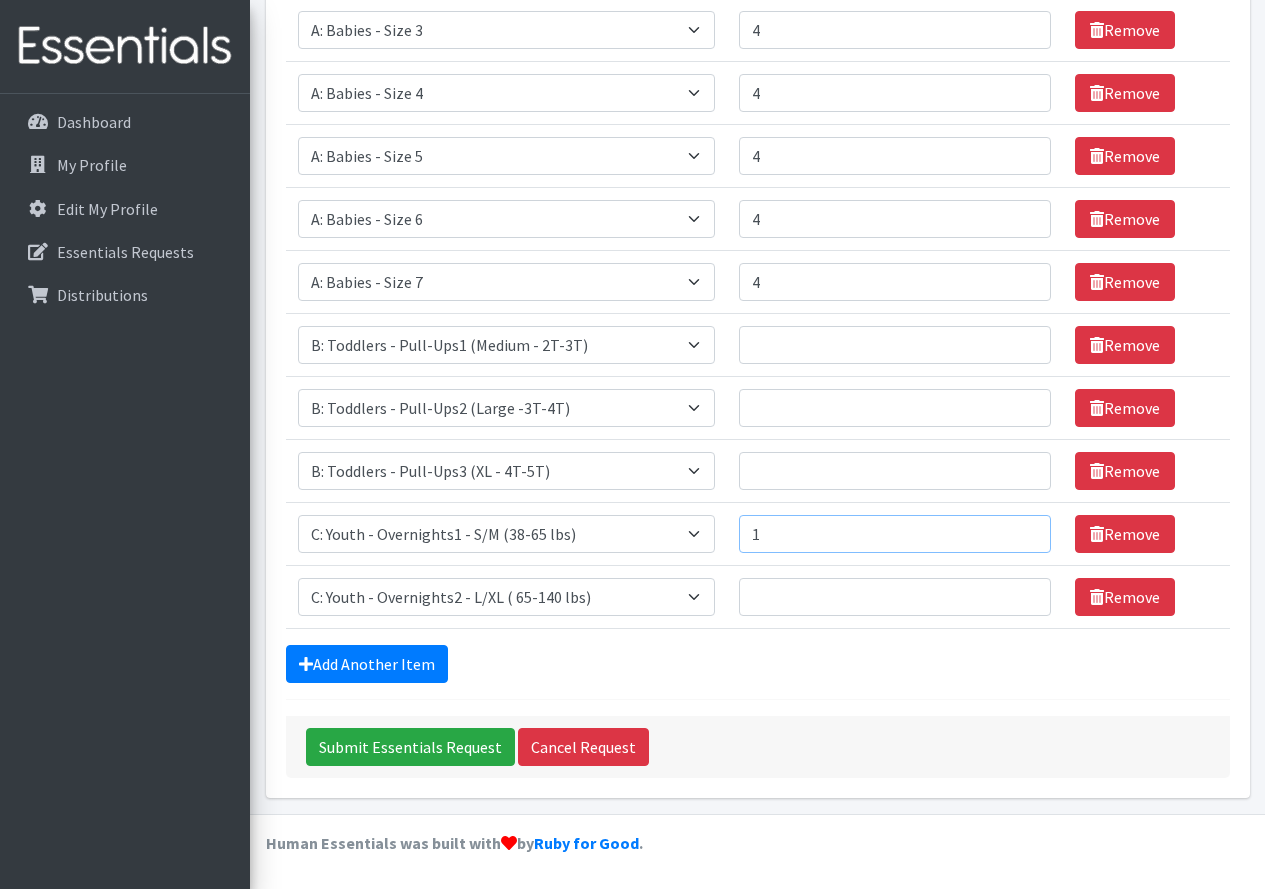 click on "1" at bounding box center (895, 534) 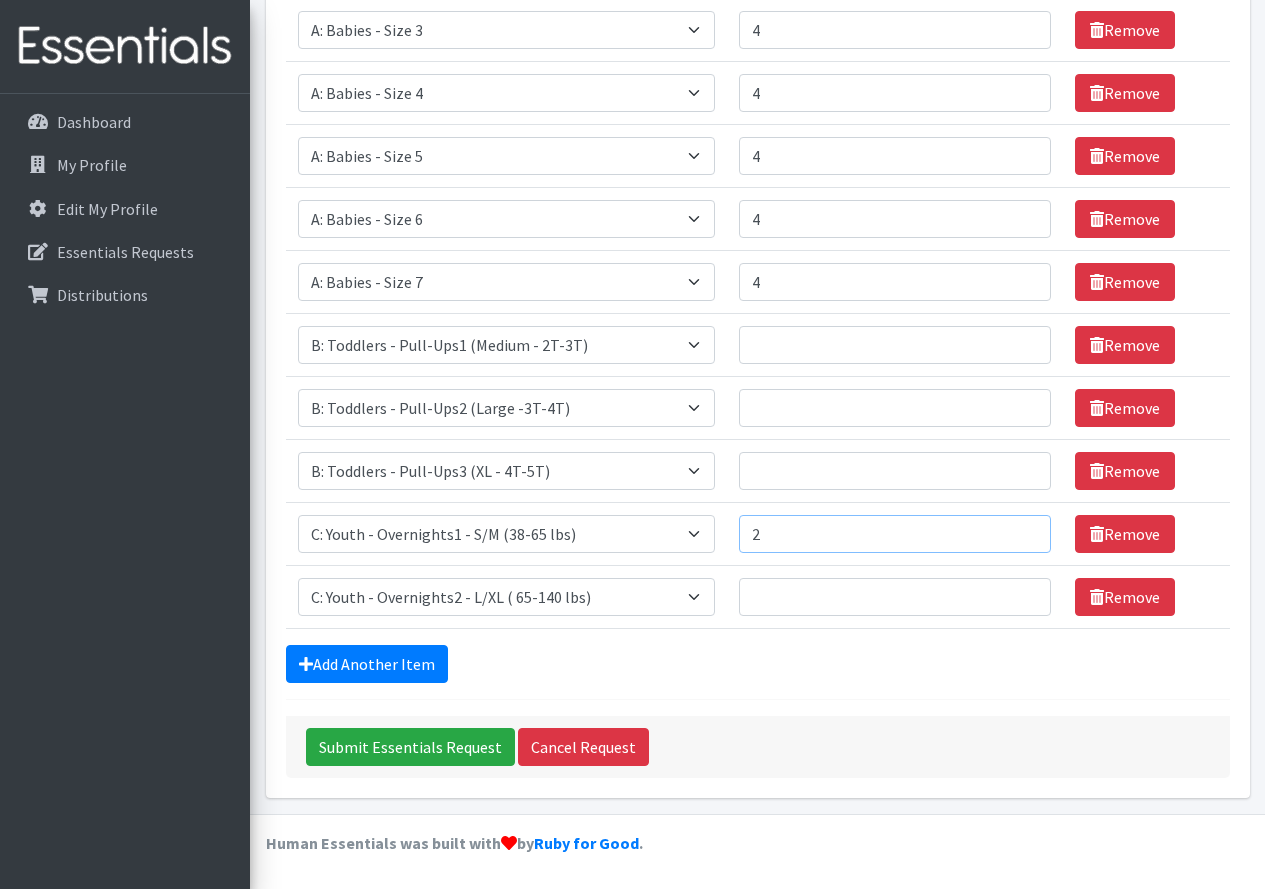 type on "2" 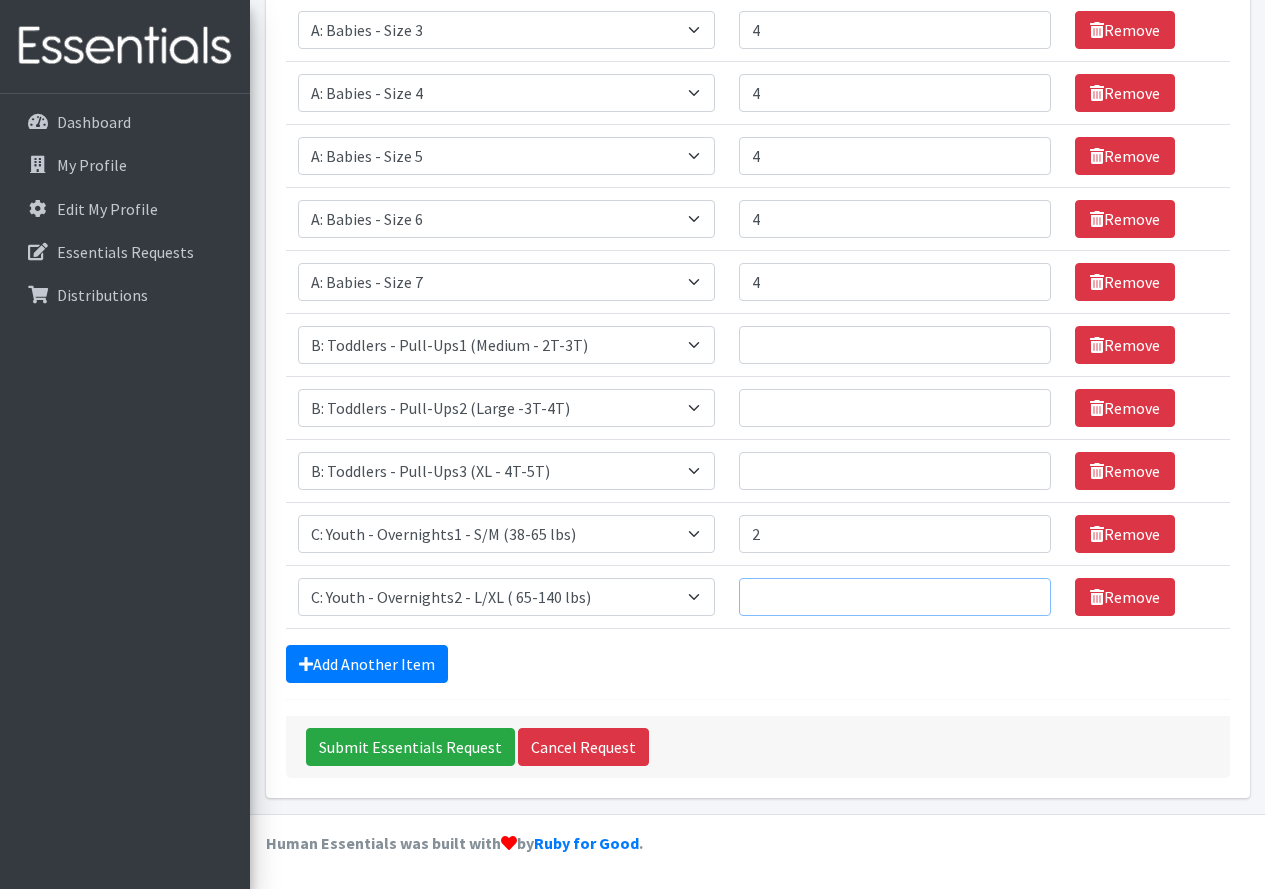 click on "Number of Individuals" at bounding box center [895, 597] 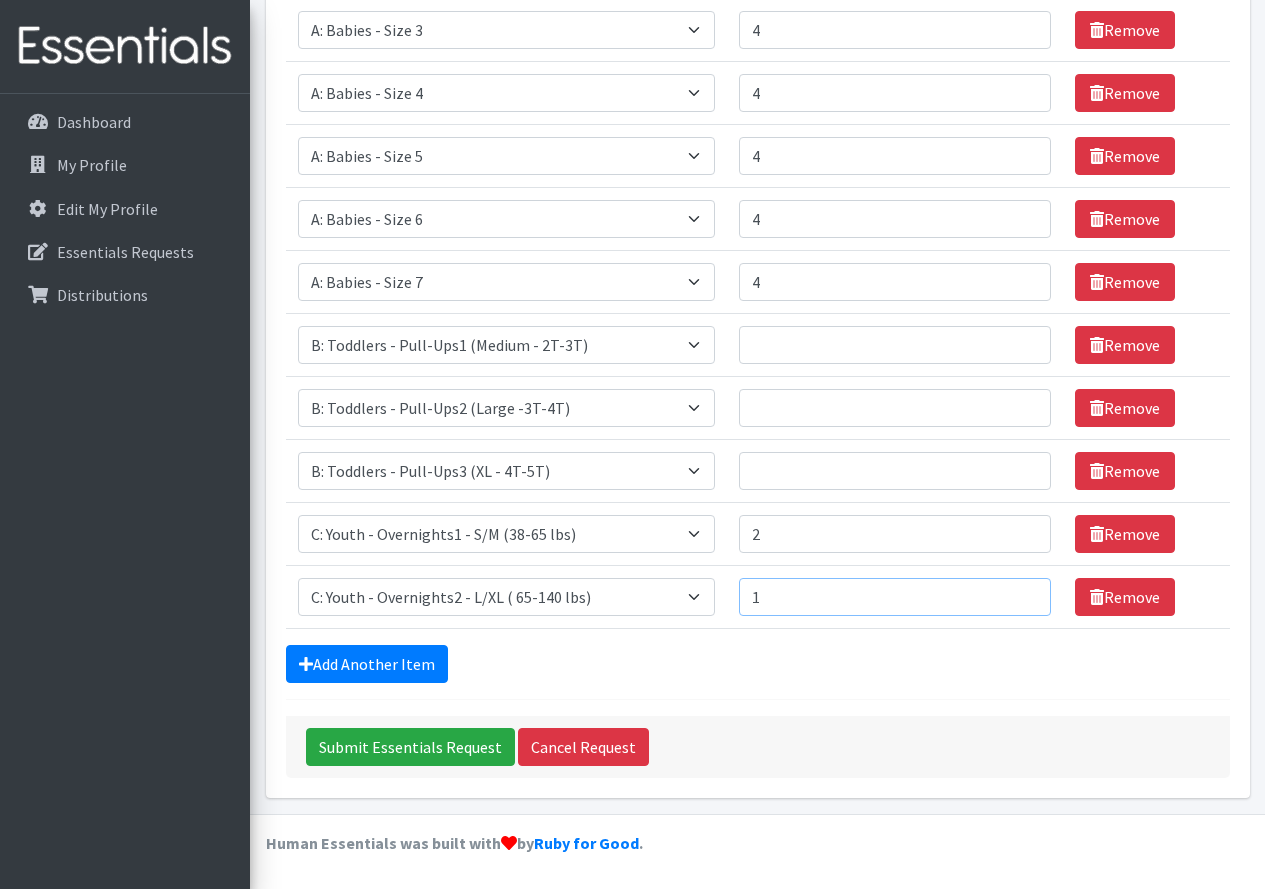 type on "1" 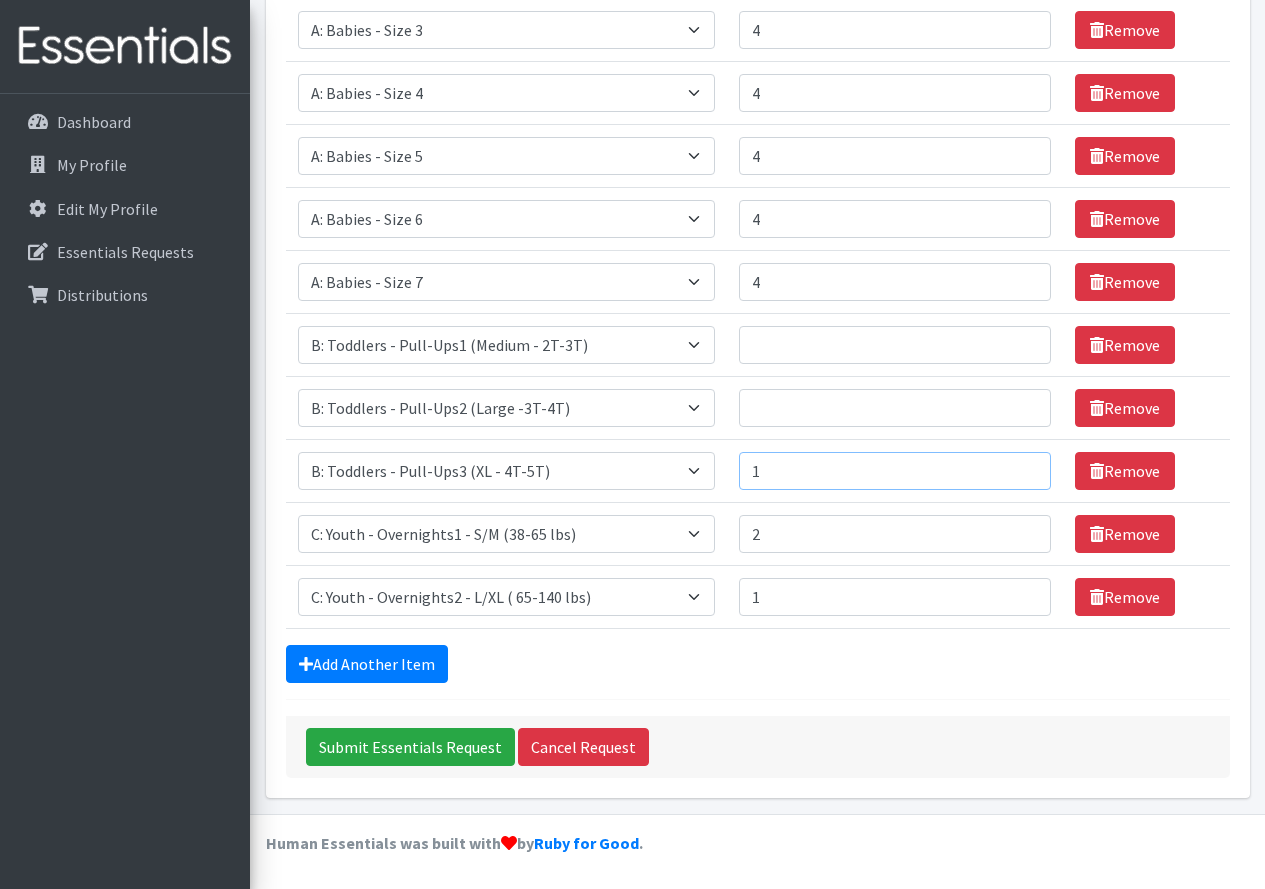 click on "1" at bounding box center [895, 471] 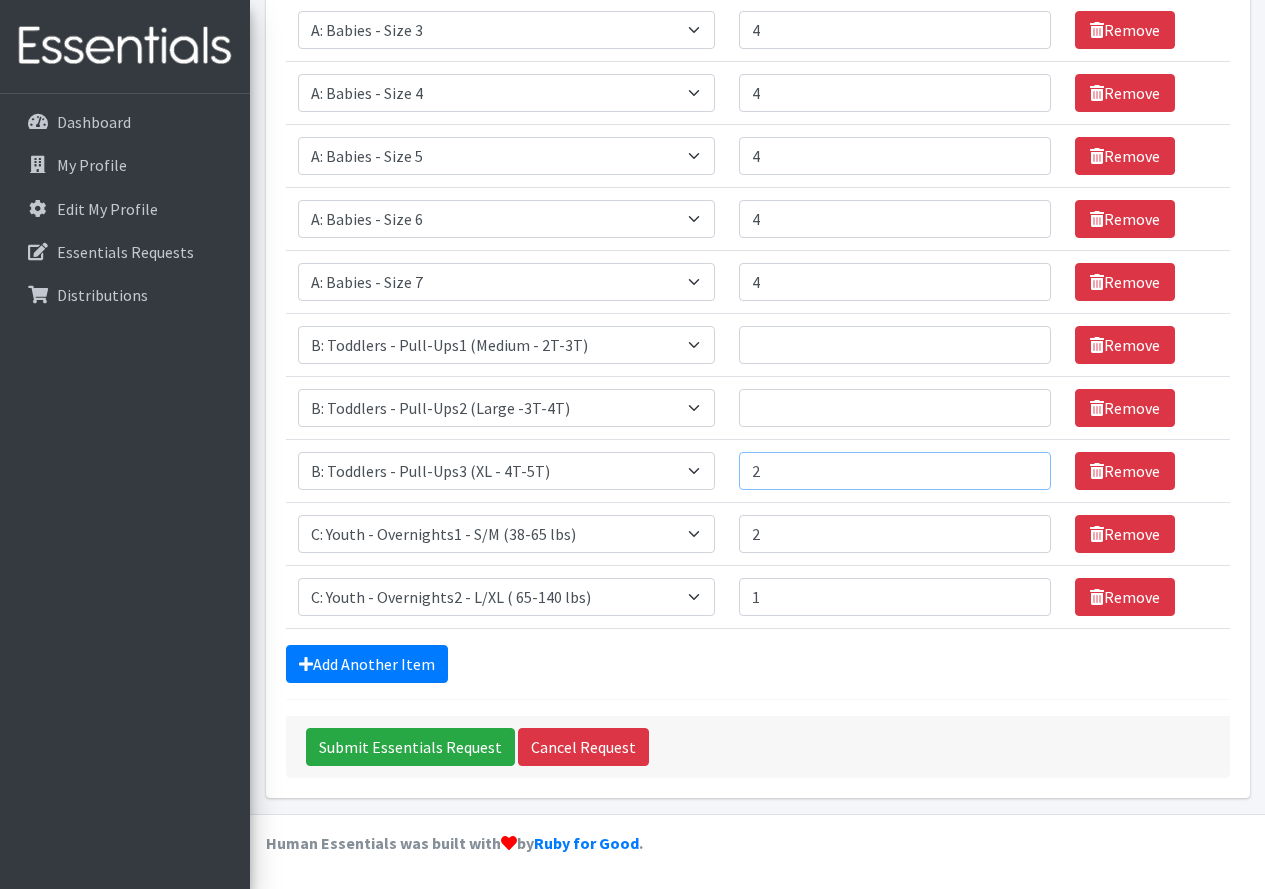 click on "2" at bounding box center (895, 471) 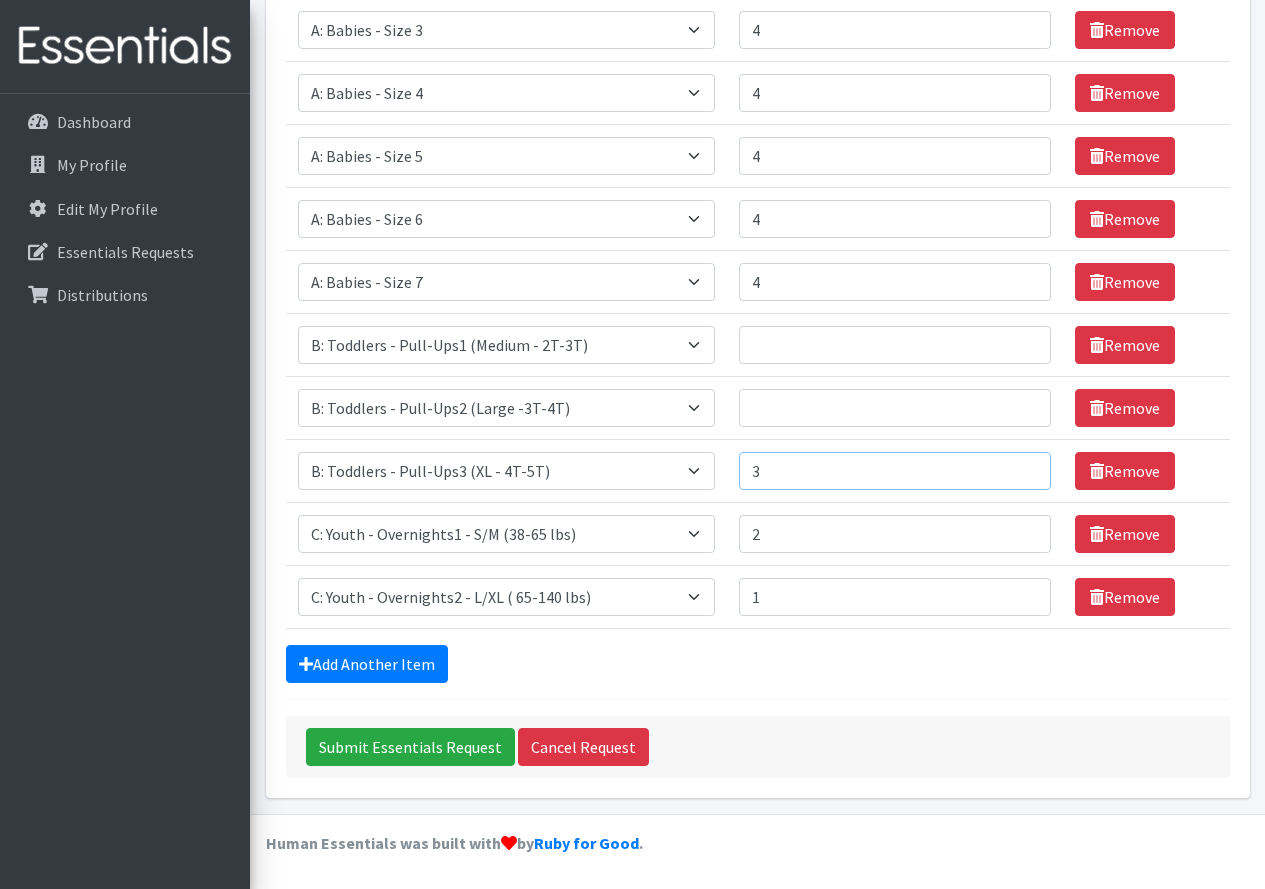 click on "3" at bounding box center [895, 471] 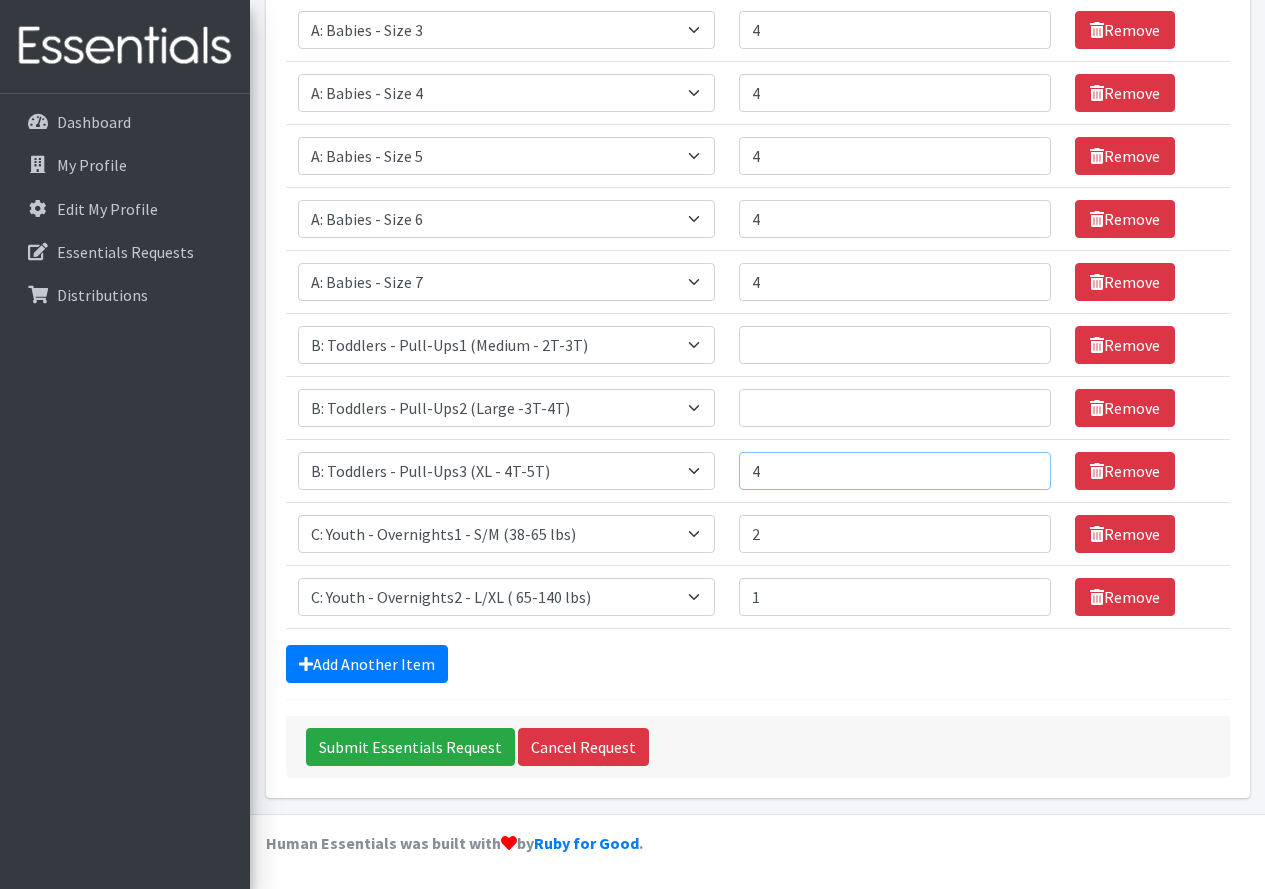 type on "4" 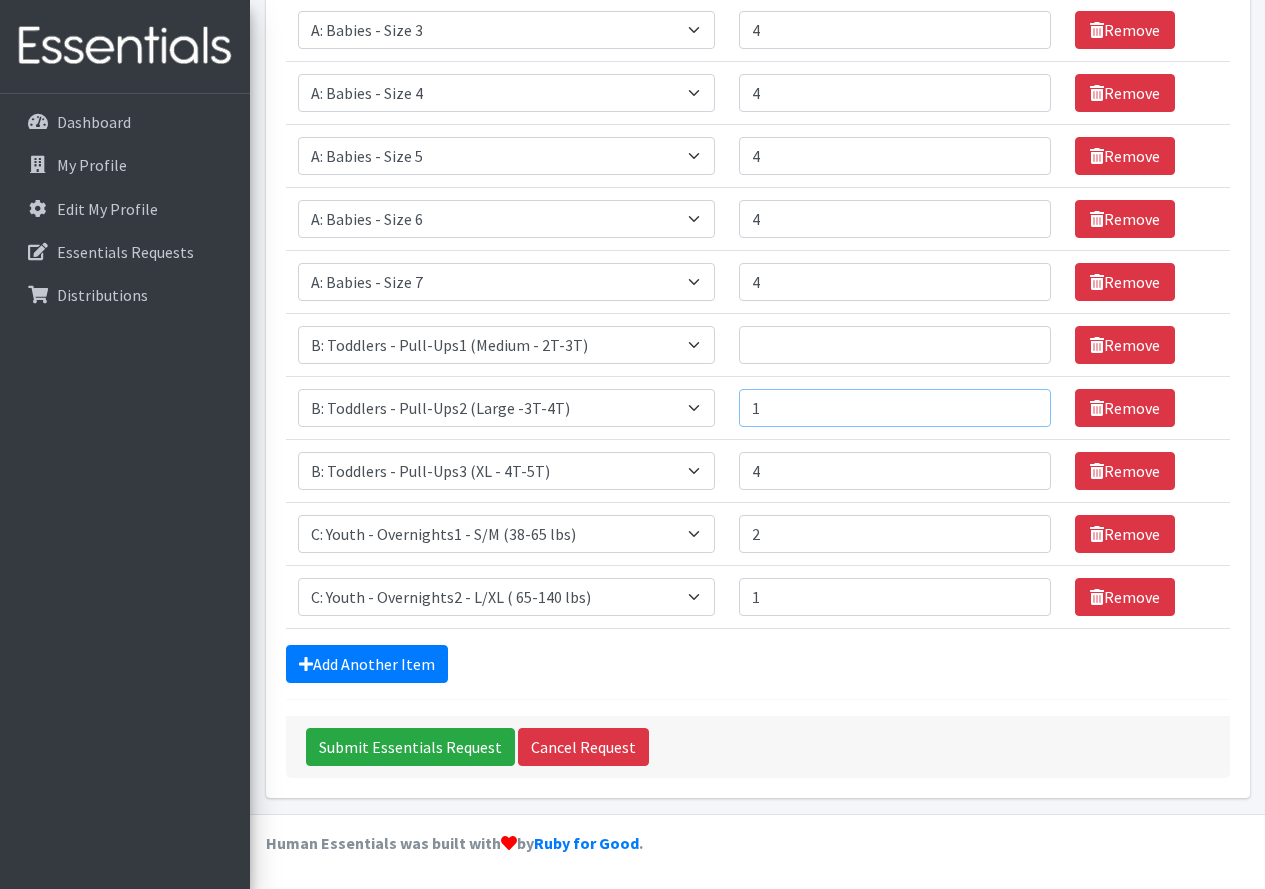 click on "1" at bounding box center (895, 408) 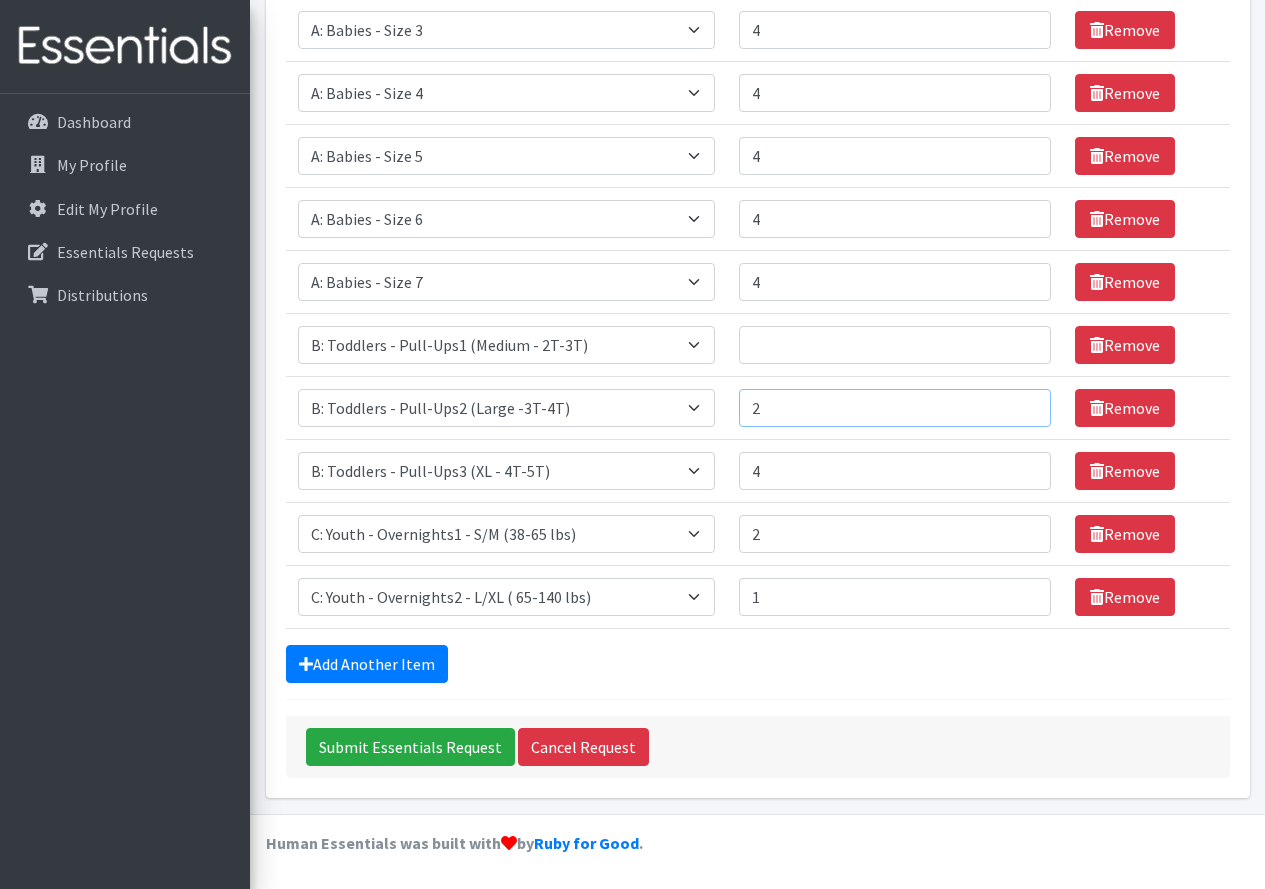 type on "2" 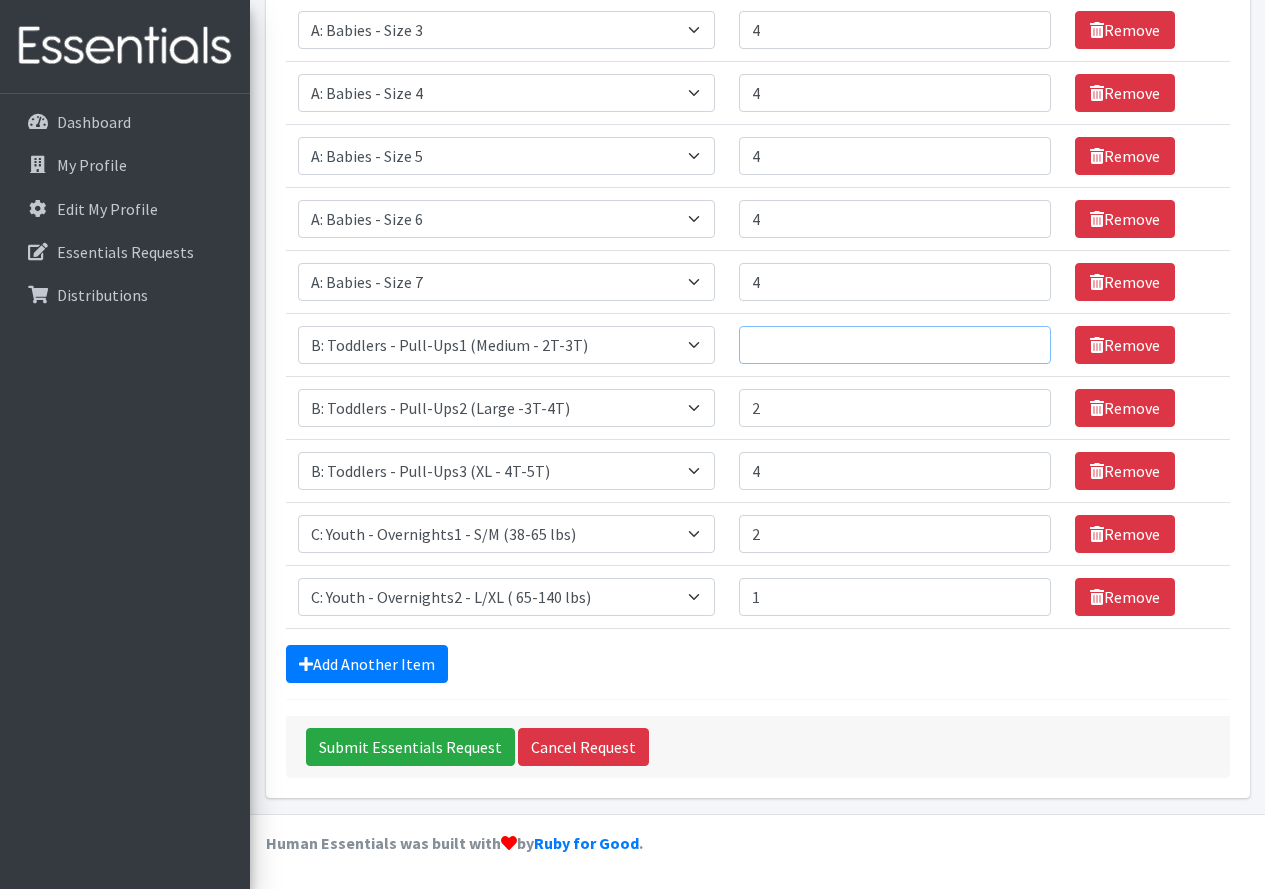 click on "Number of Individuals" at bounding box center (895, 345) 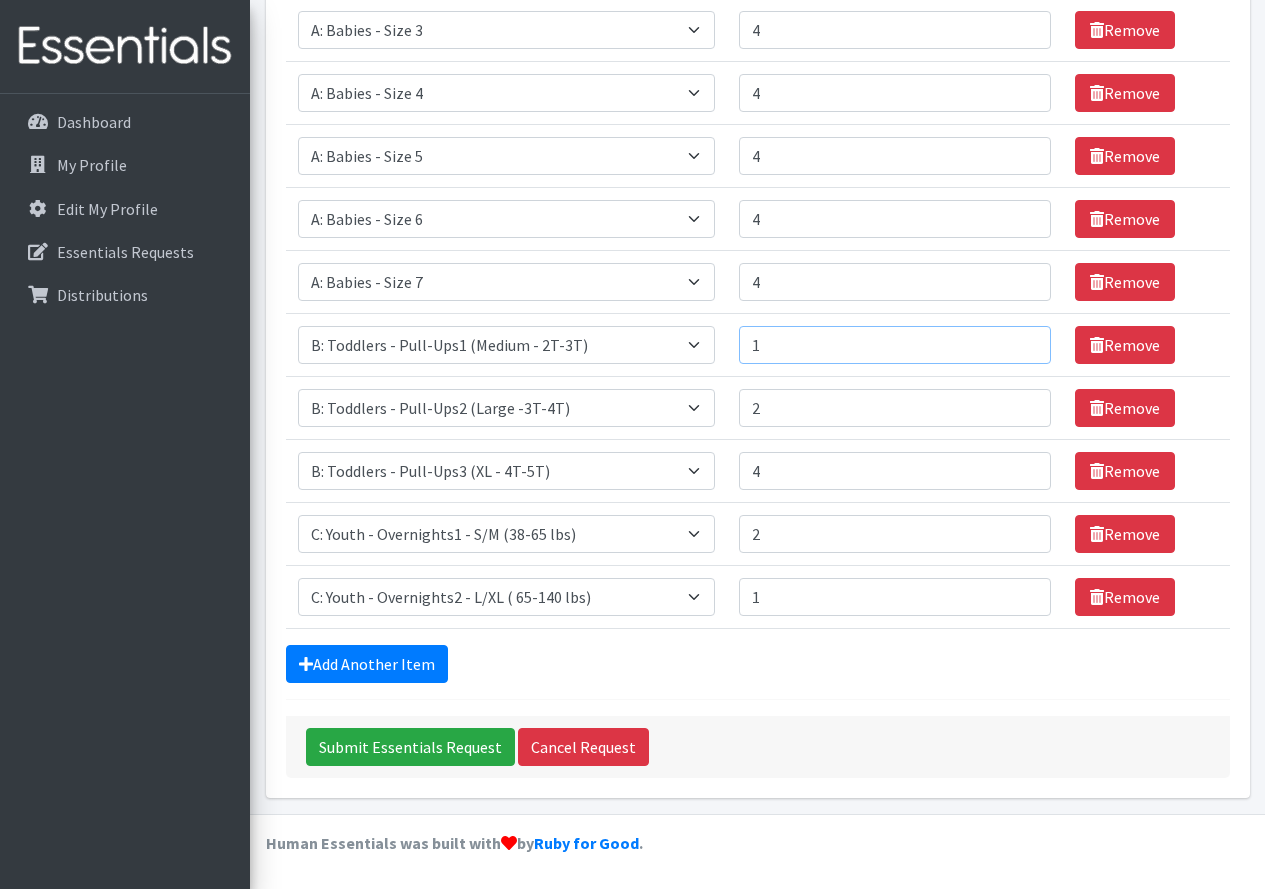 click on "1" at bounding box center [895, 345] 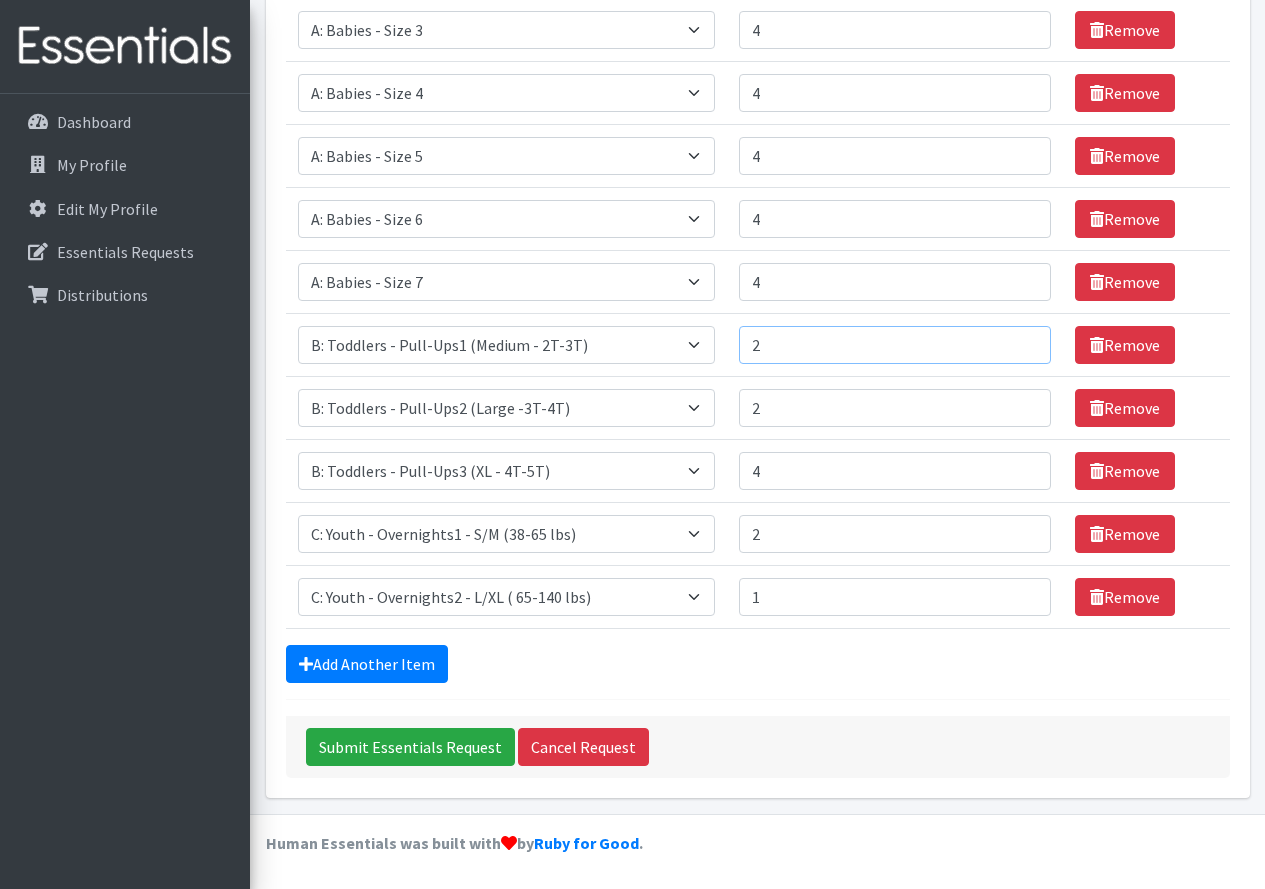 type on "2" 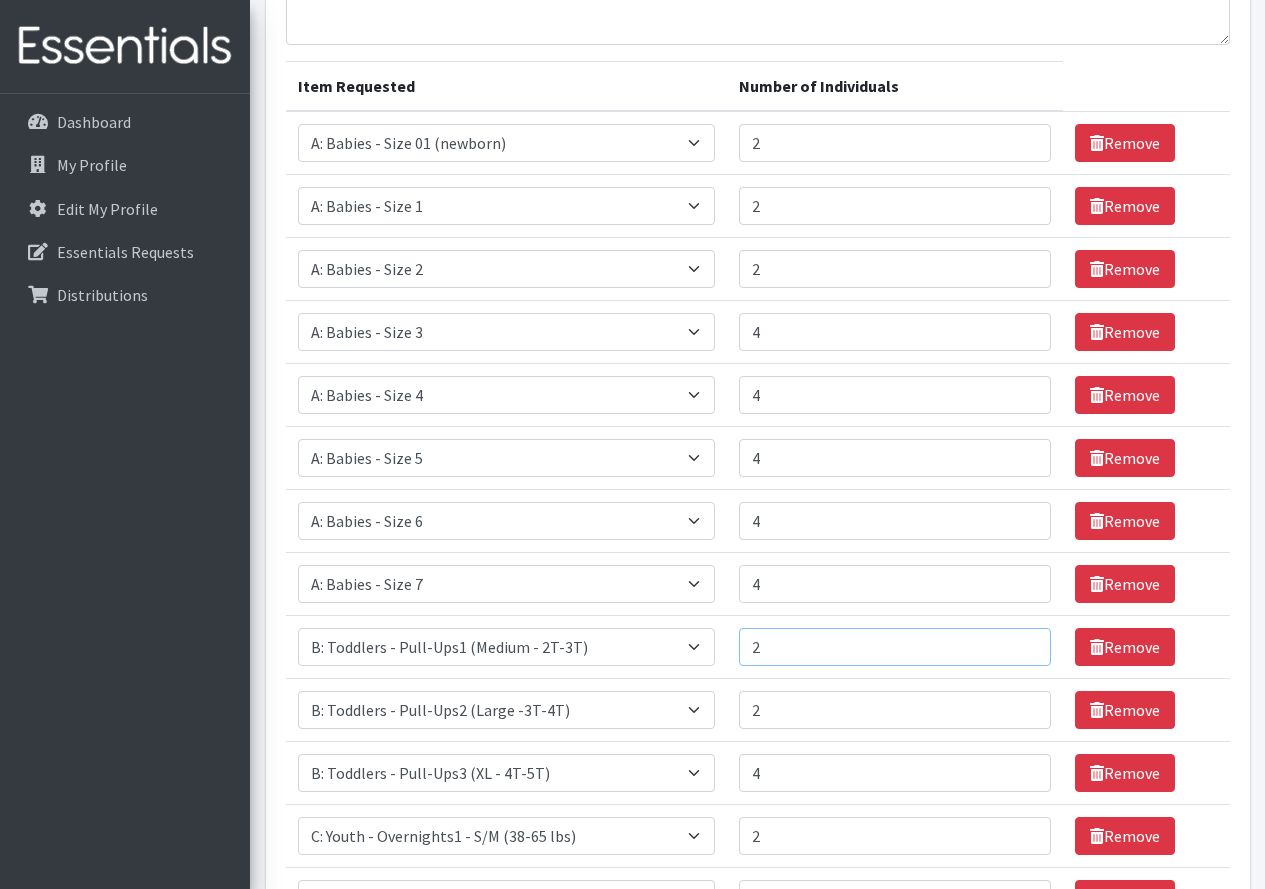 scroll, scrollTop: 135, scrollLeft: 0, axis: vertical 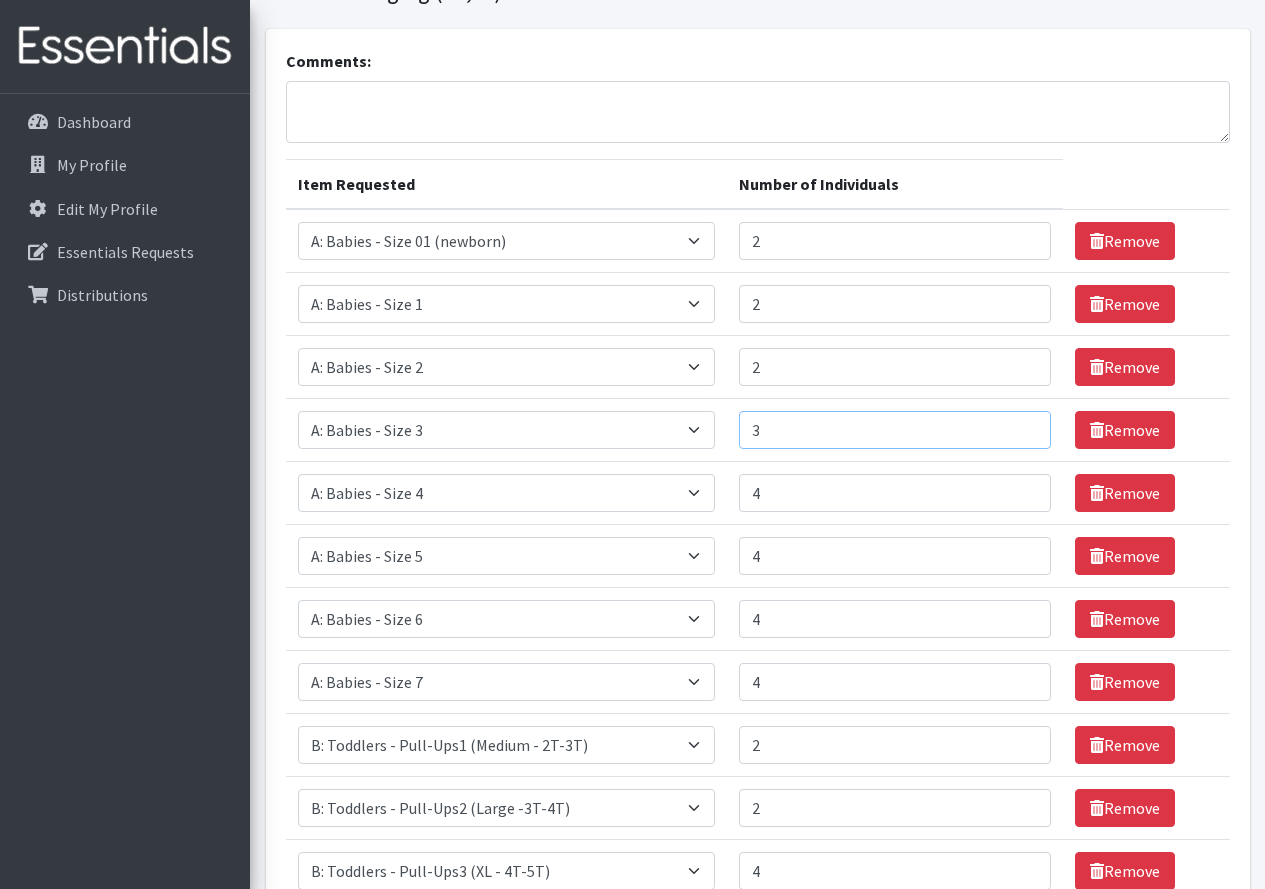 type on "3" 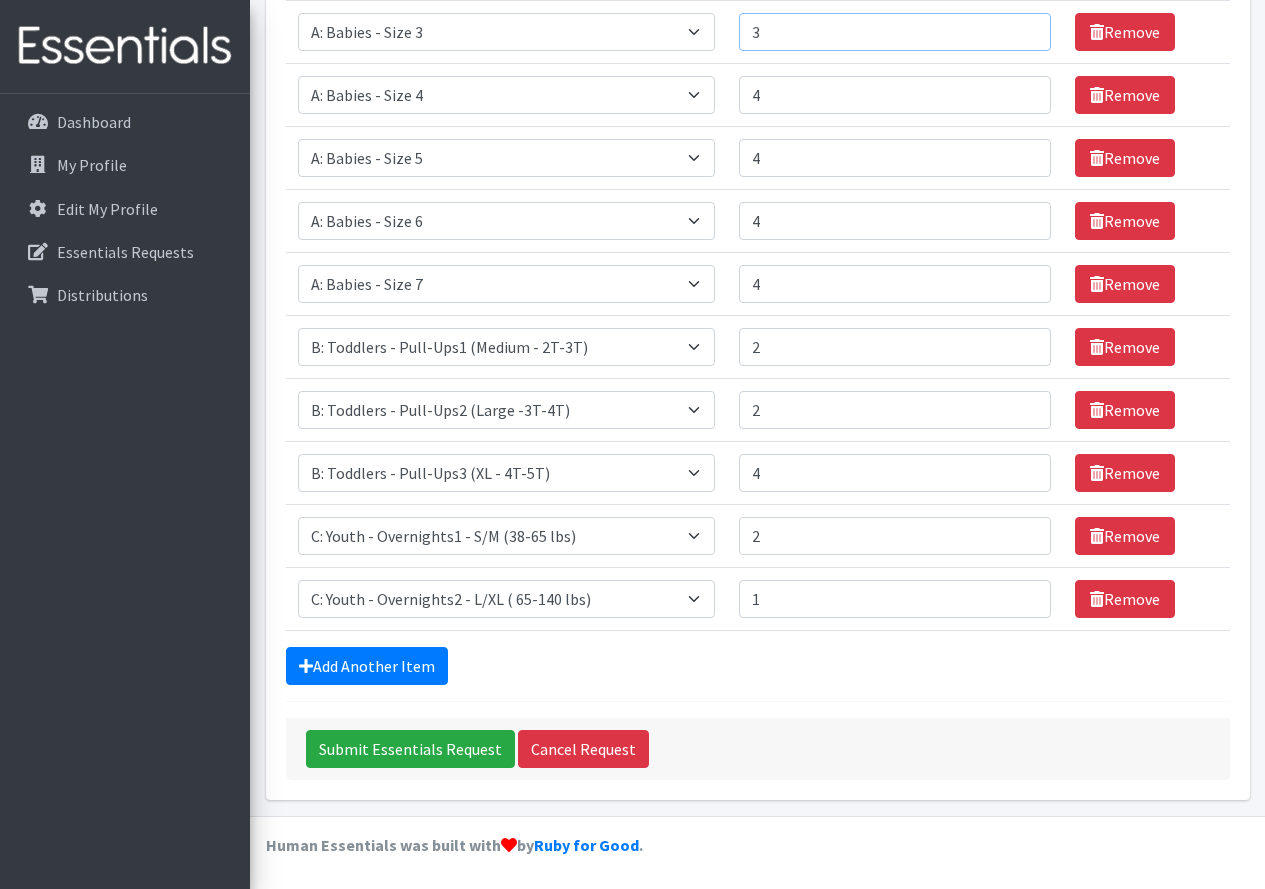 scroll, scrollTop: 535, scrollLeft: 0, axis: vertical 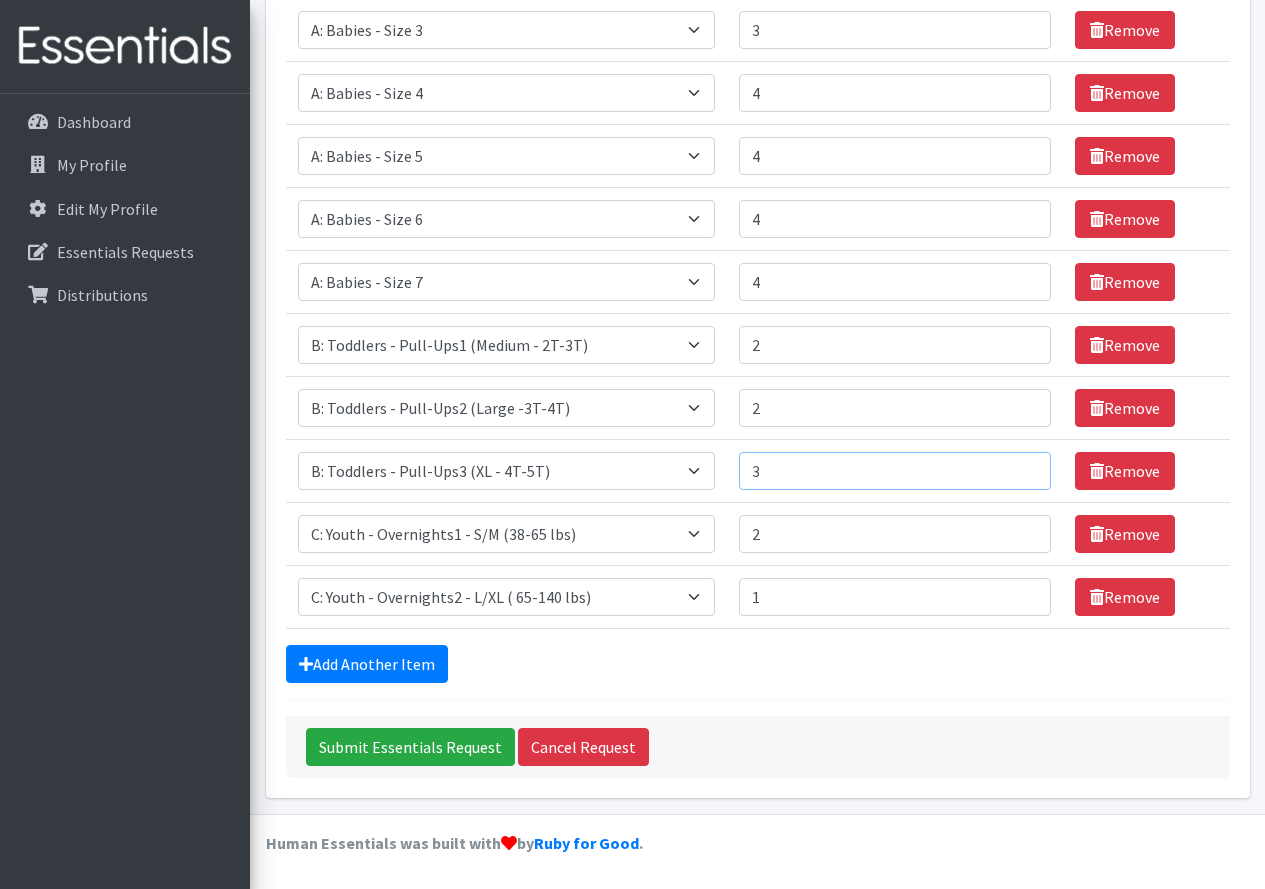 type on "3" 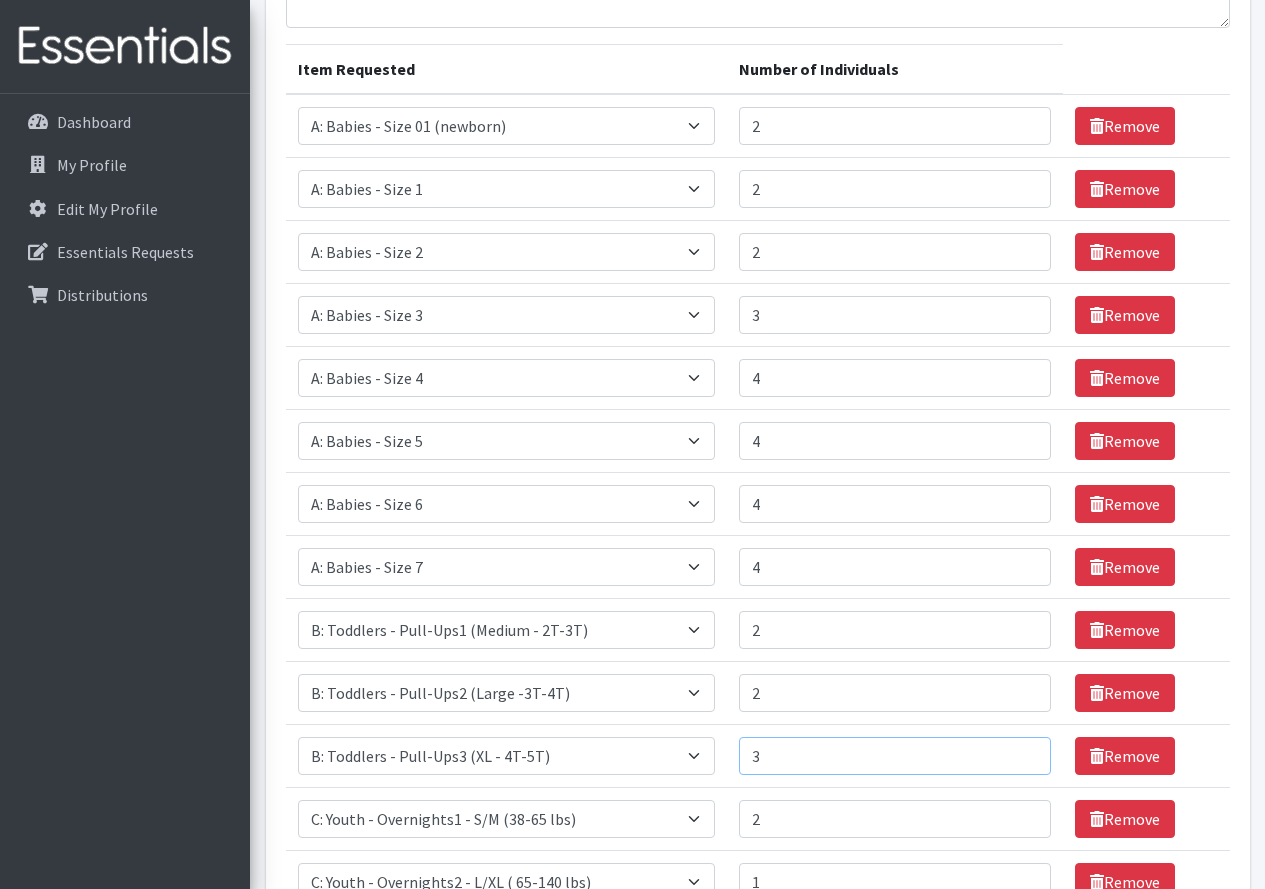 scroll, scrollTop: 235, scrollLeft: 0, axis: vertical 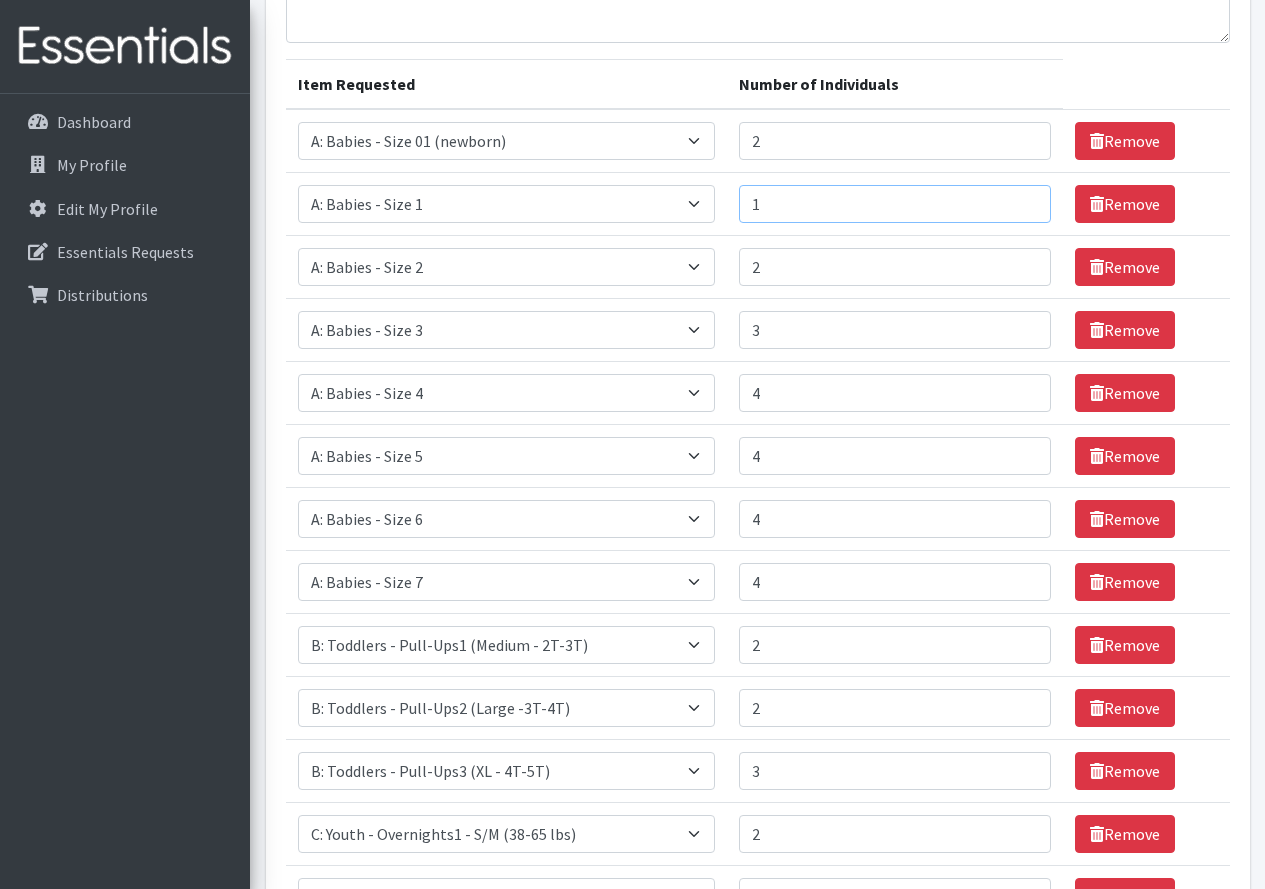 type on "1" 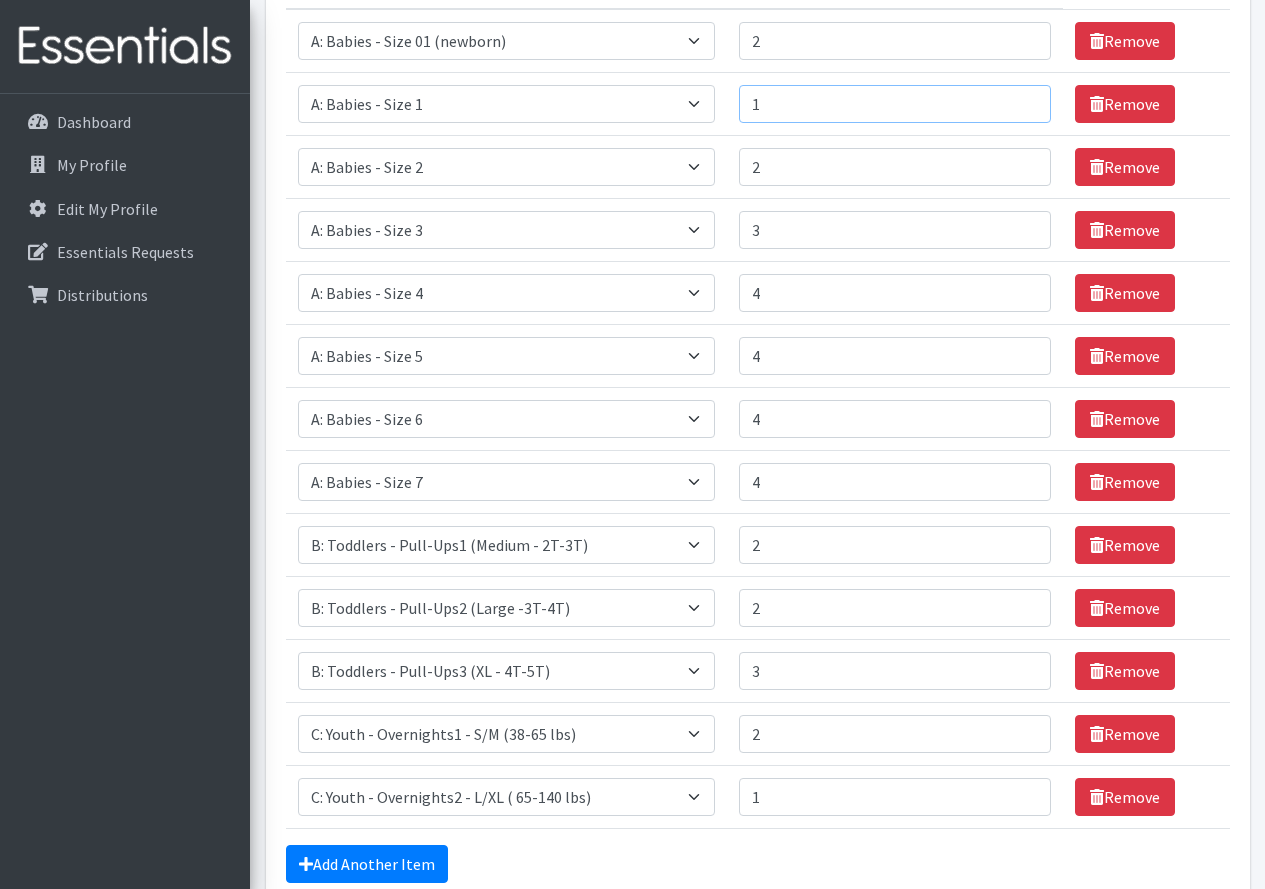 scroll, scrollTop: 535, scrollLeft: 0, axis: vertical 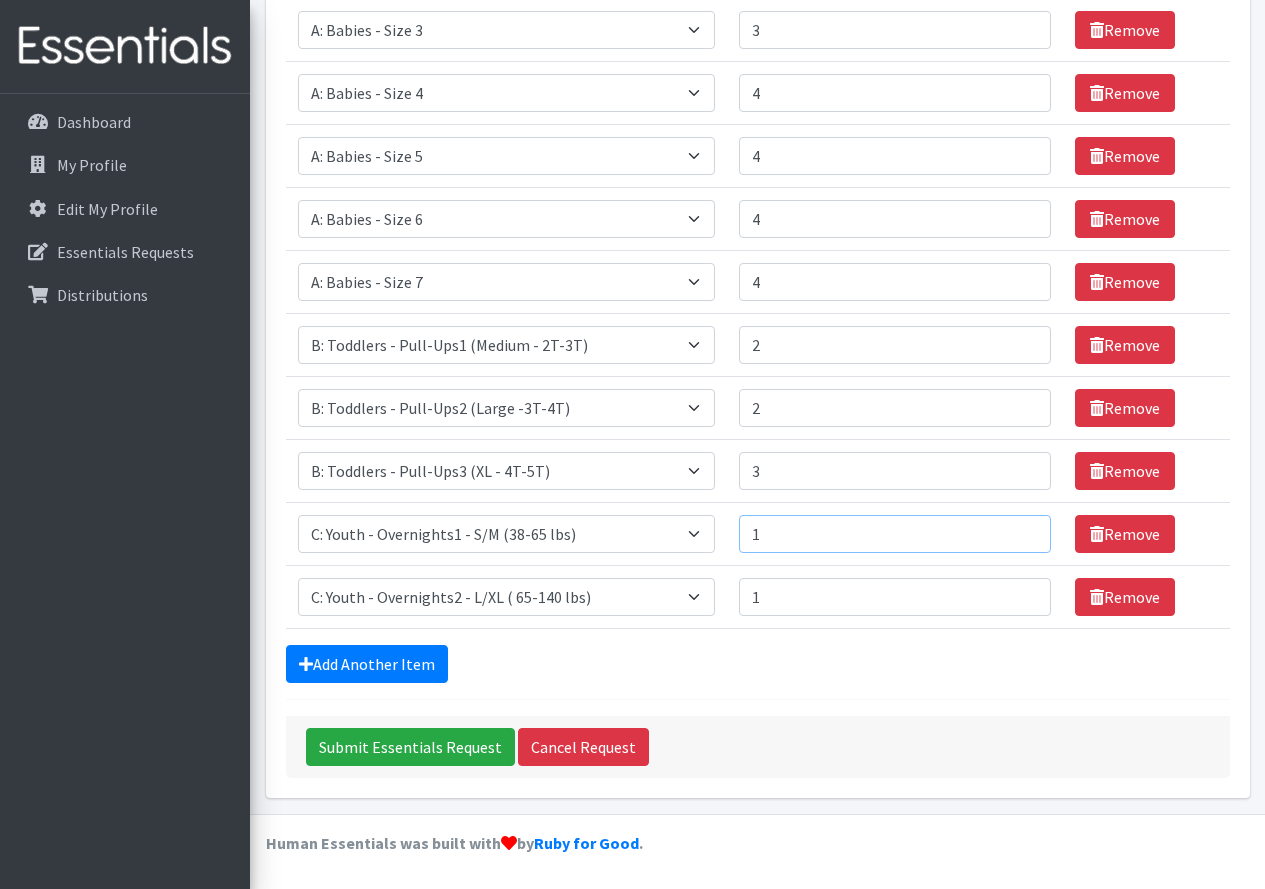 type on "1" 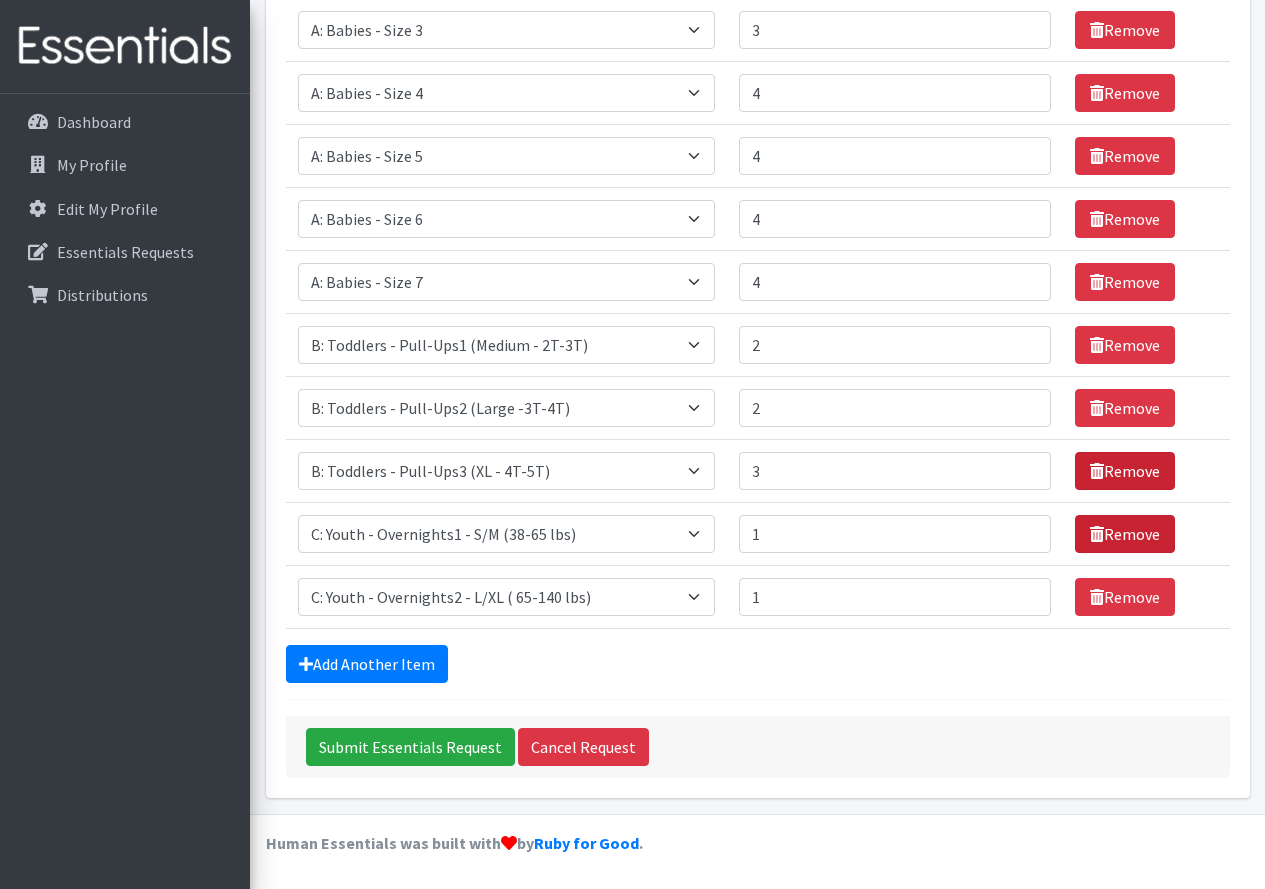 click on "Remove" at bounding box center (1125, 534) 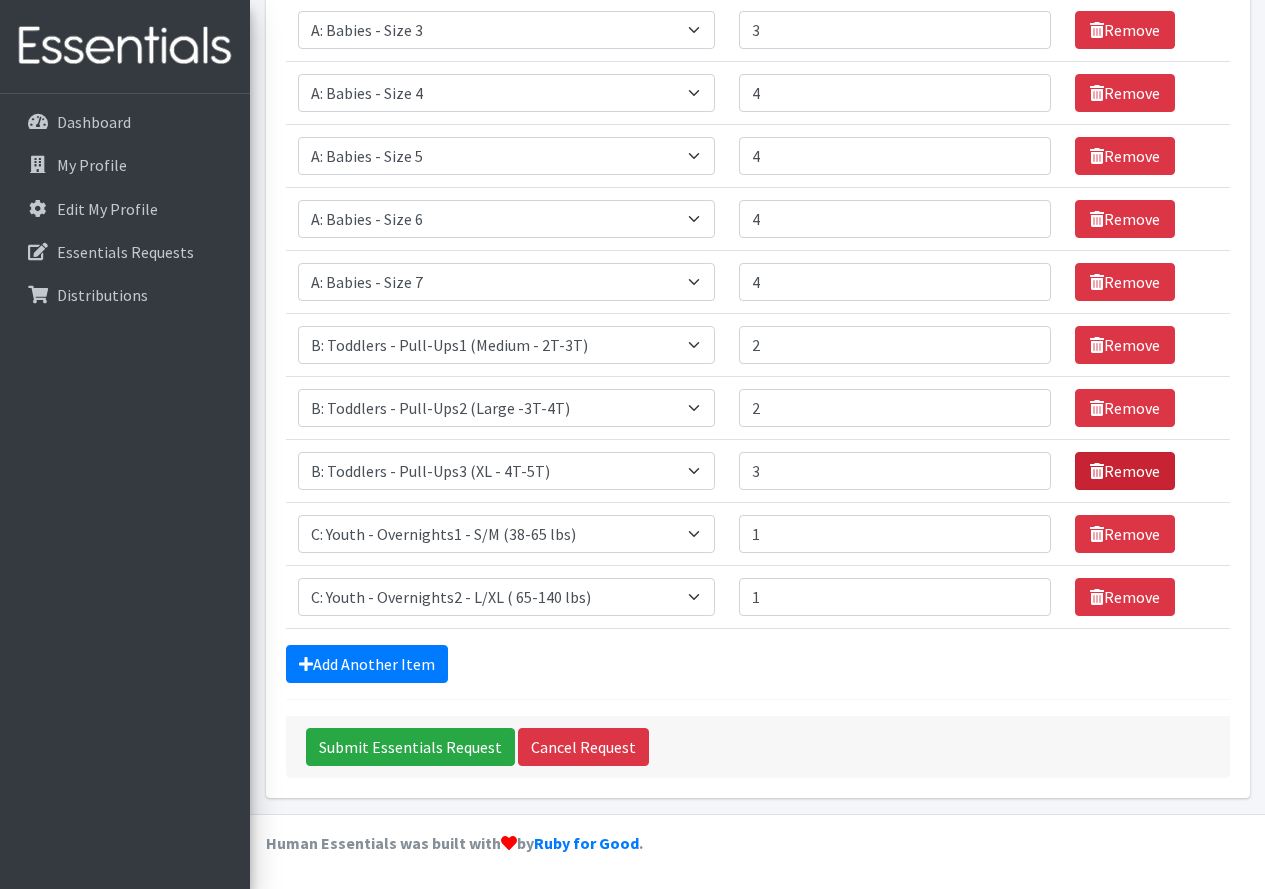scroll, scrollTop: 472, scrollLeft: 0, axis: vertical 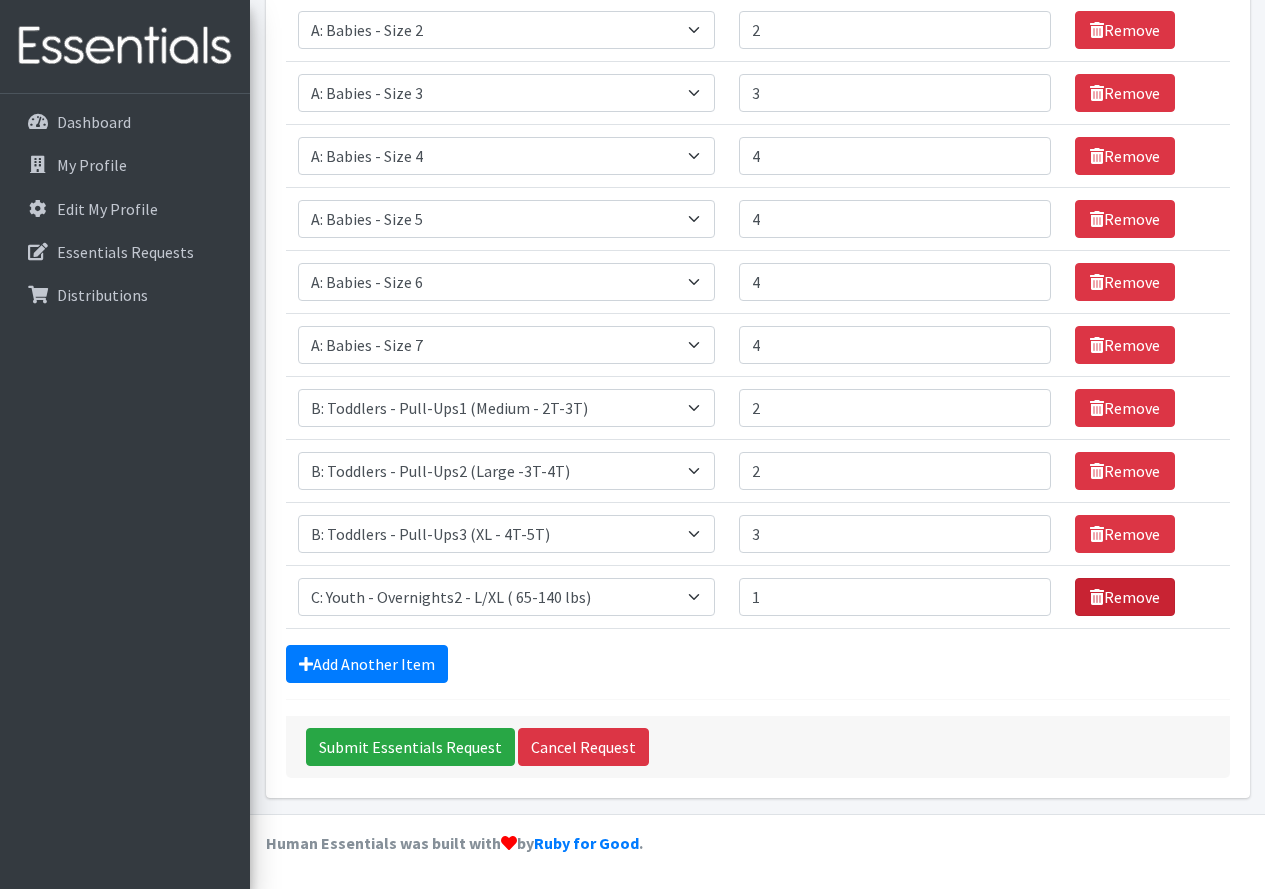 click on "Remove" at bounding box center [1125, 597] 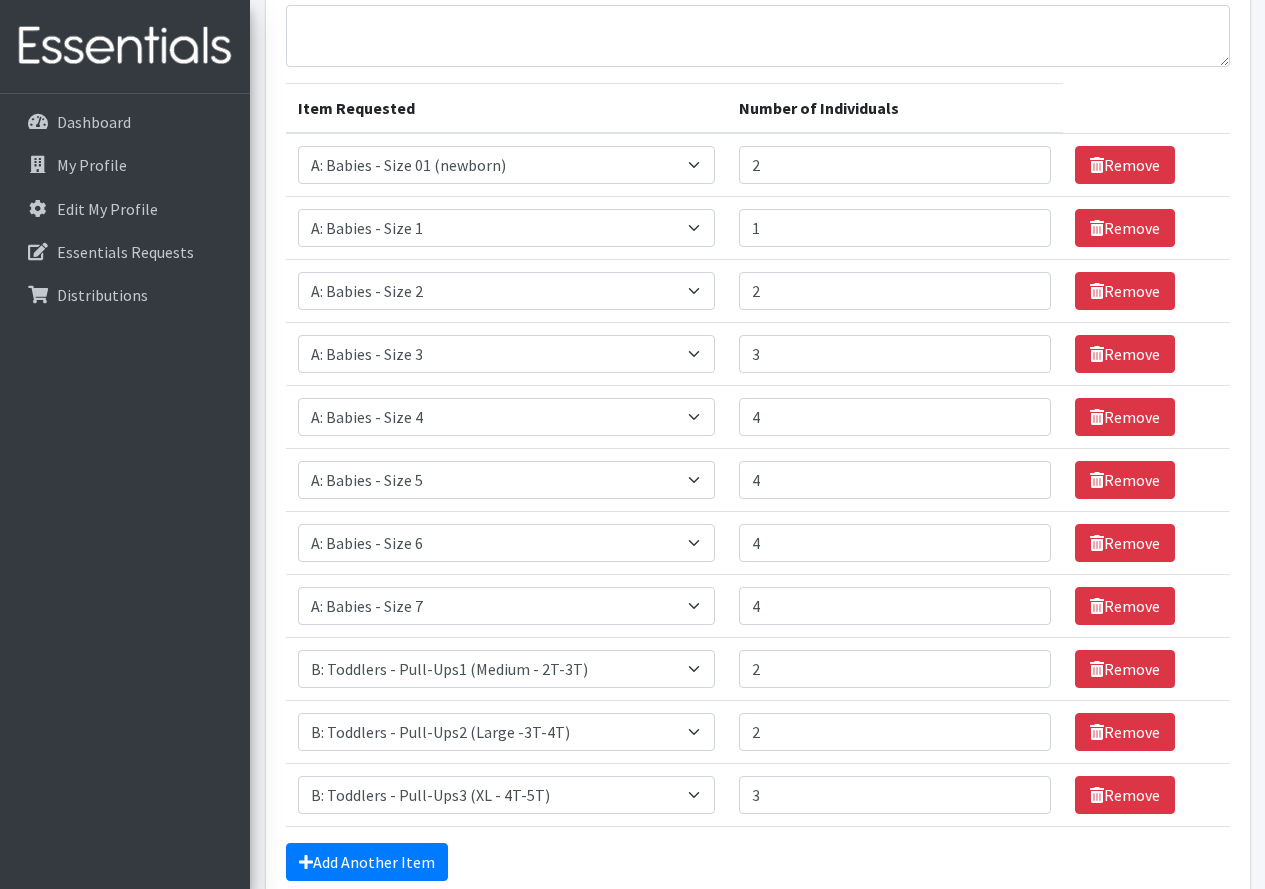 scroll, scrollTop: 209, scrollLeft: 0, axis: vertical 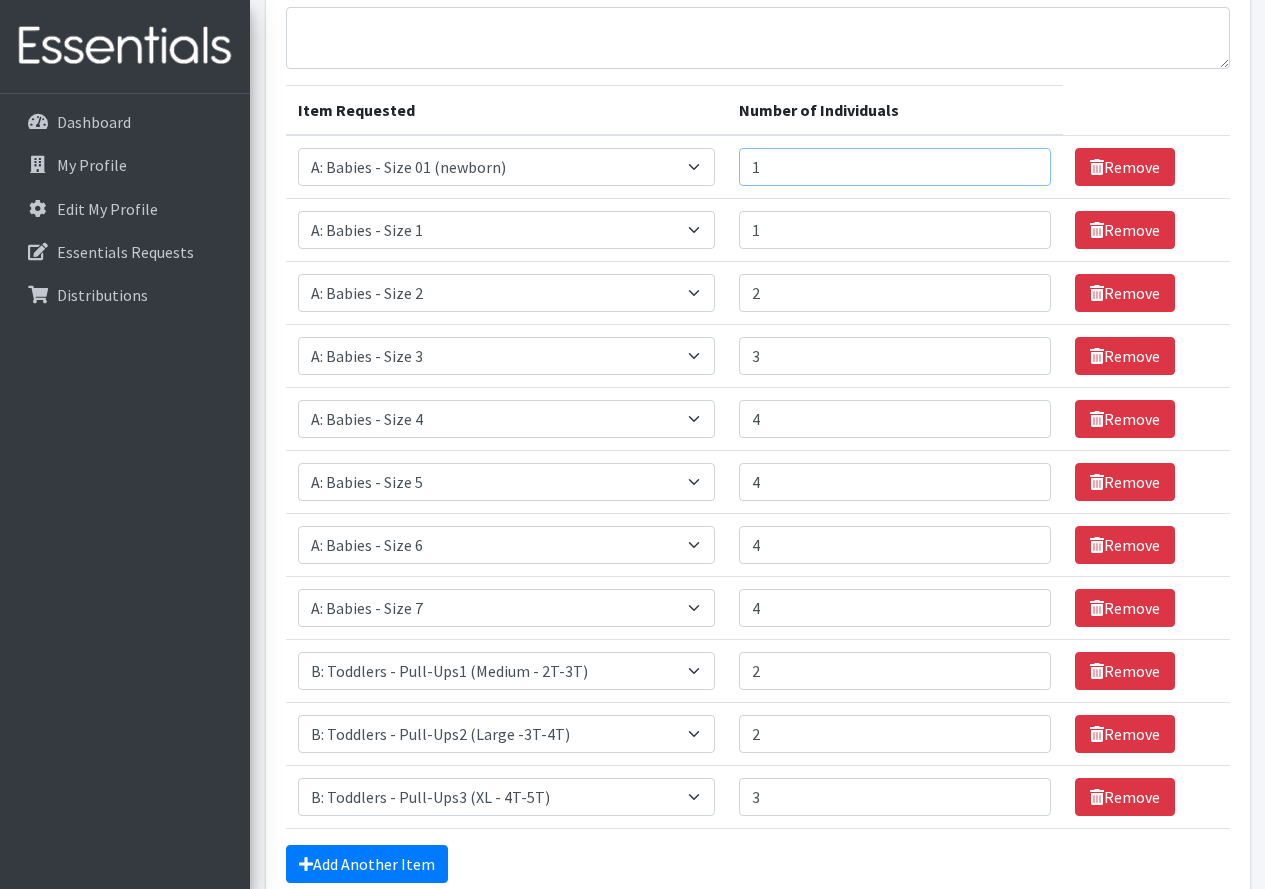 type on "1" 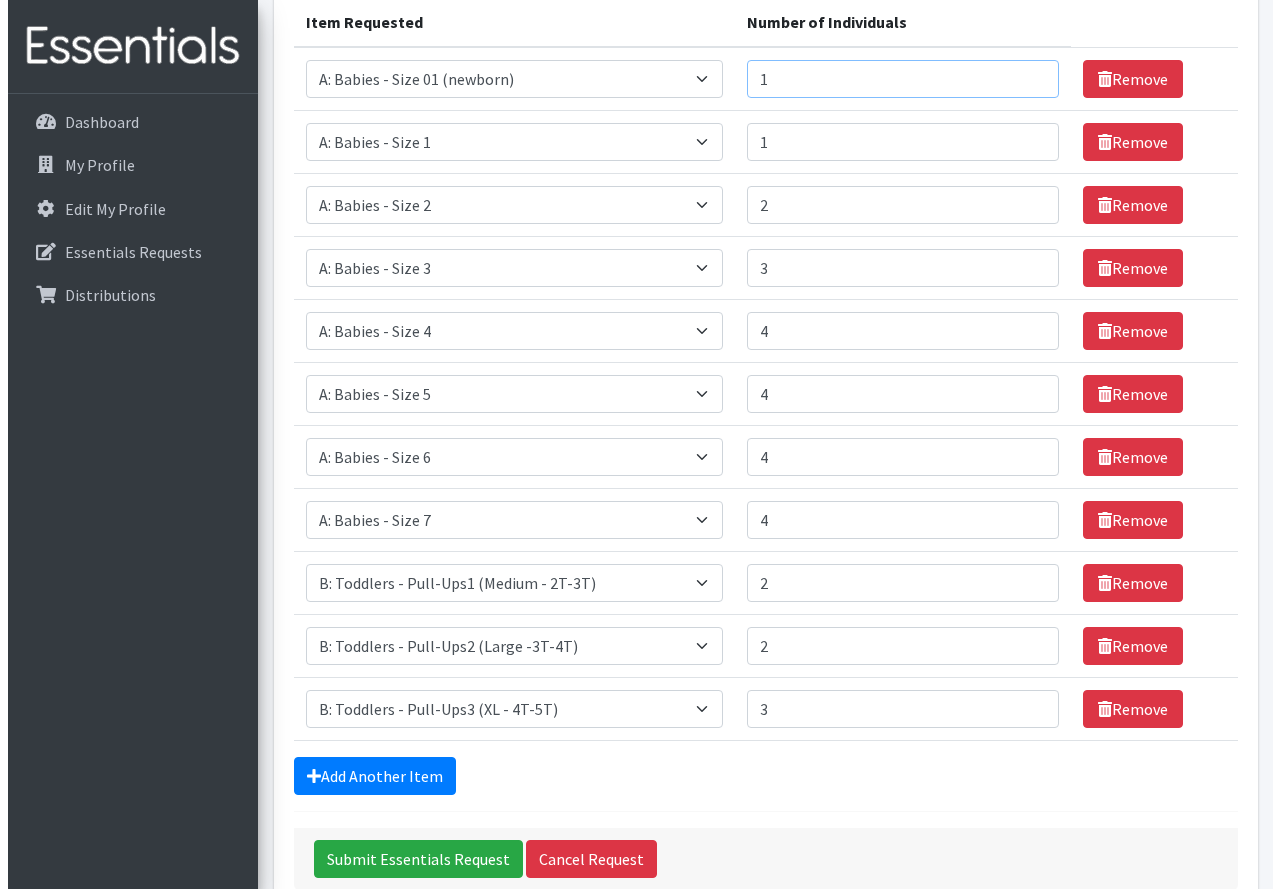scroll, scrollTop: 409, scrollLeft: 0, axis: vertical 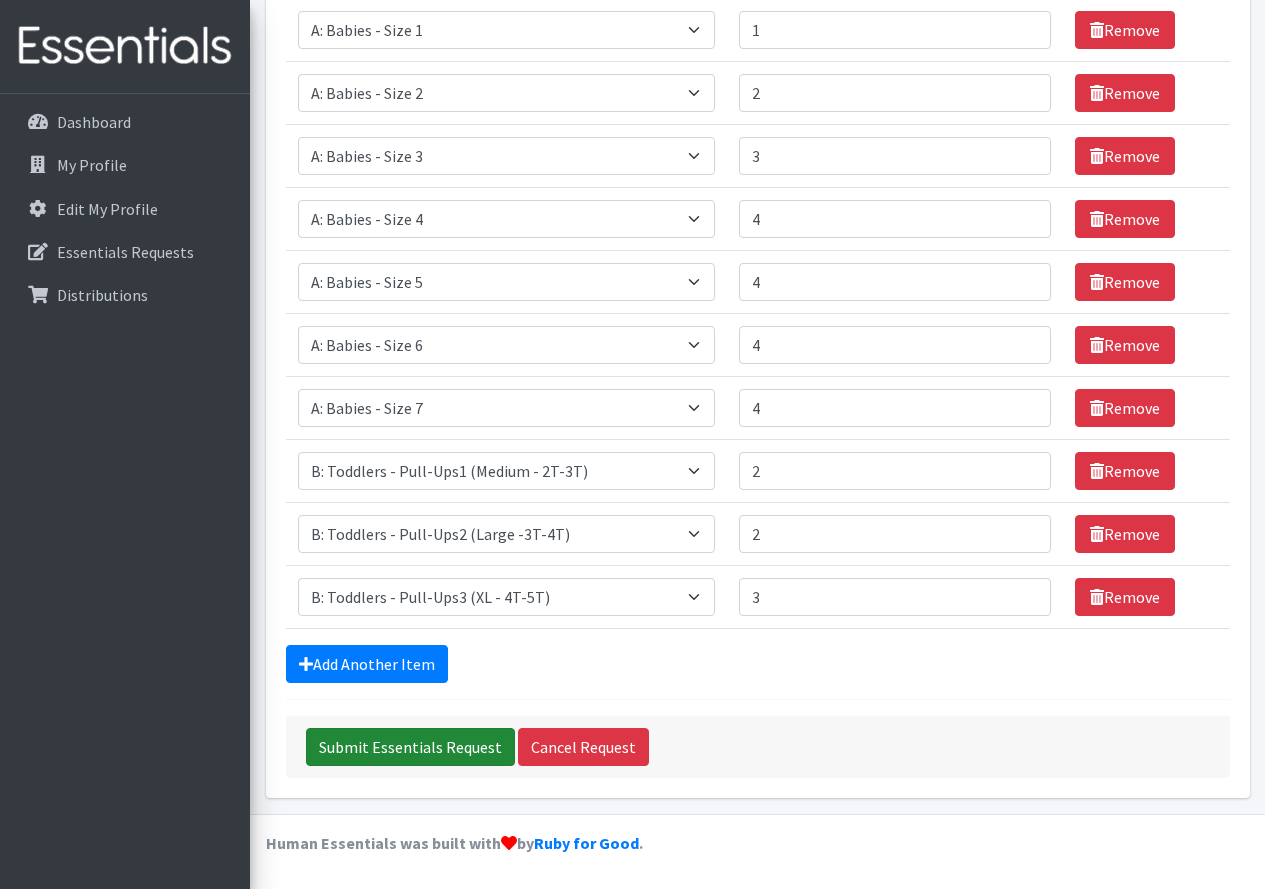 click on "Submit Essentials Request" at bounding box center (410, 747) 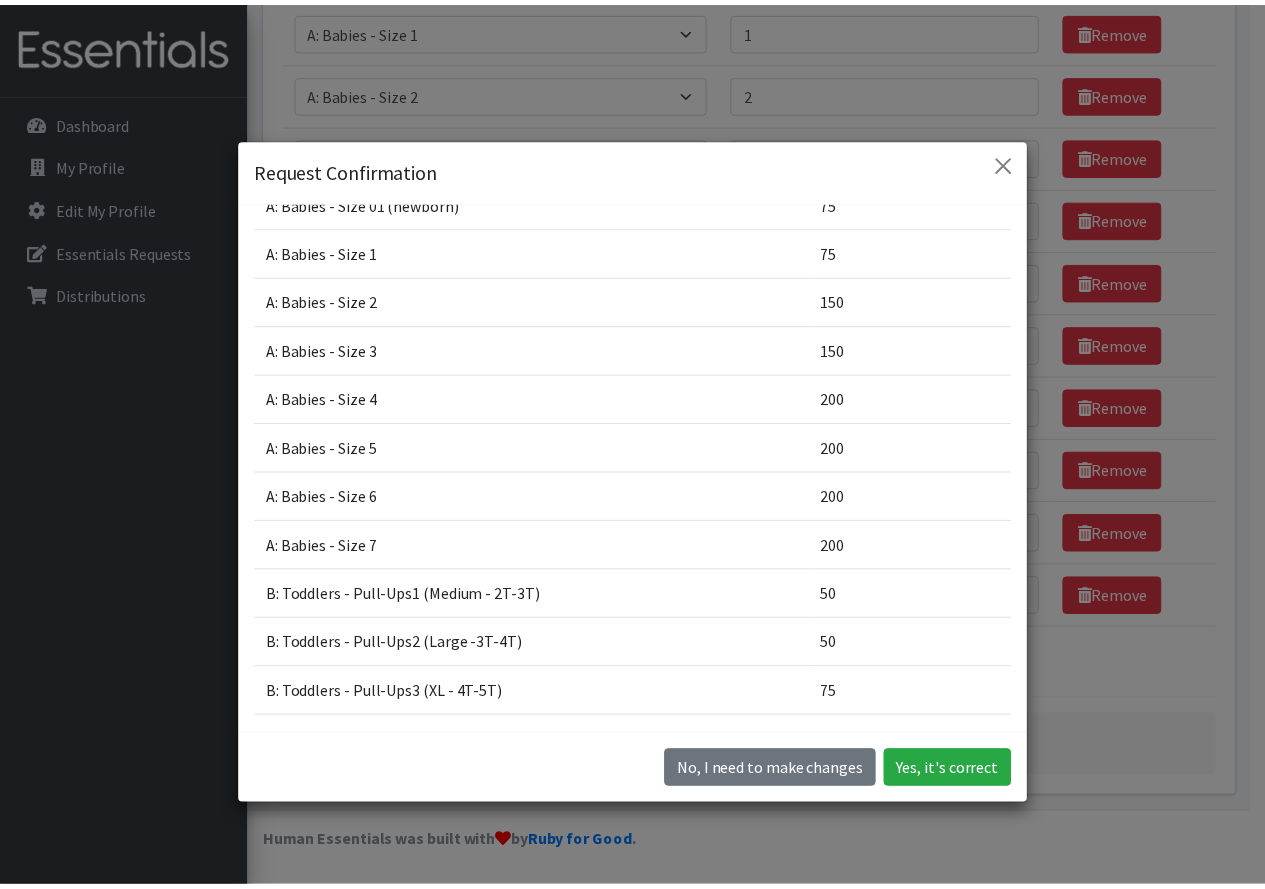 scroll, scrollTop: 175, scrollLeft: 0, axis: vertical 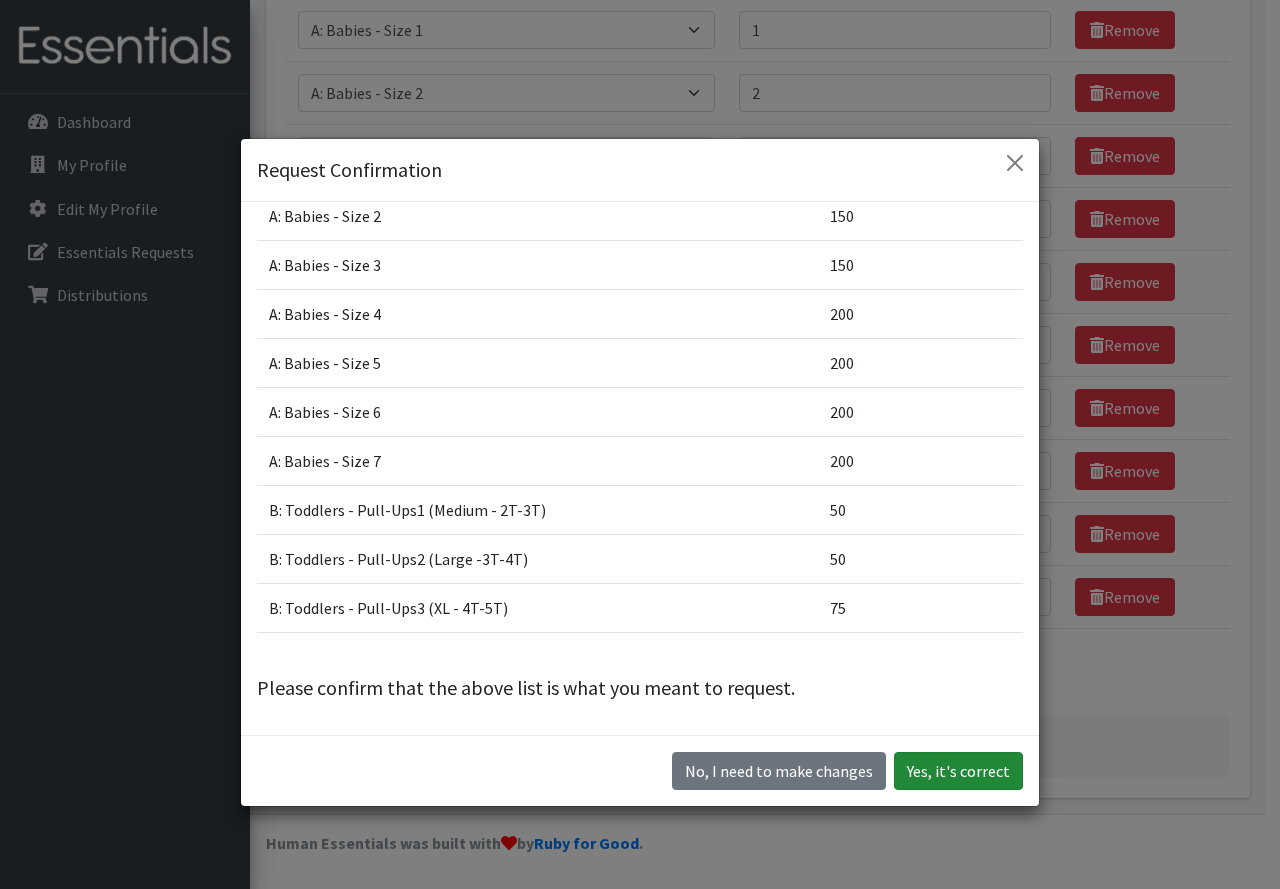 click on "Yes, it's correct" at bounding box center (958, 771) 